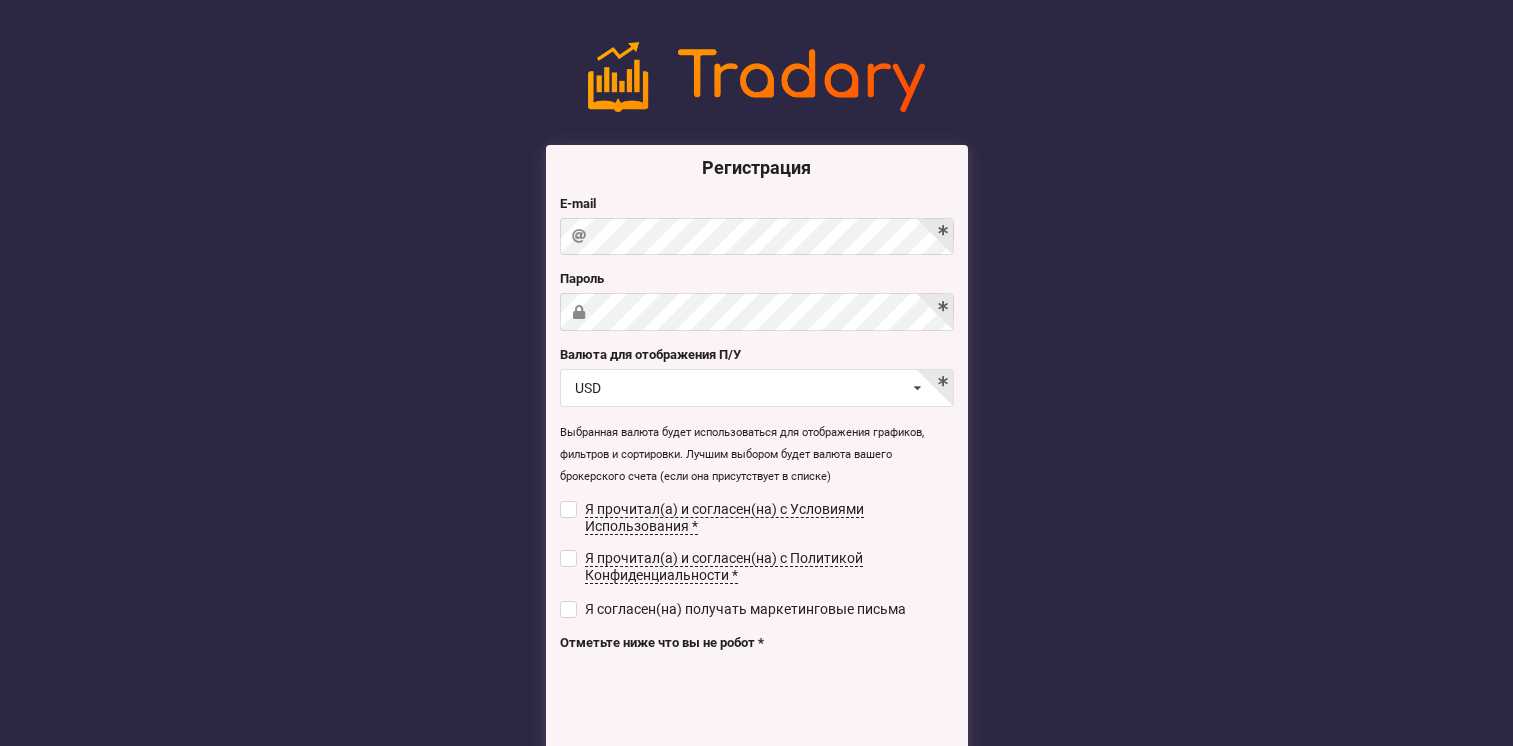 scroll, scrollTop: 0, scrollLeft: 0, axis: both 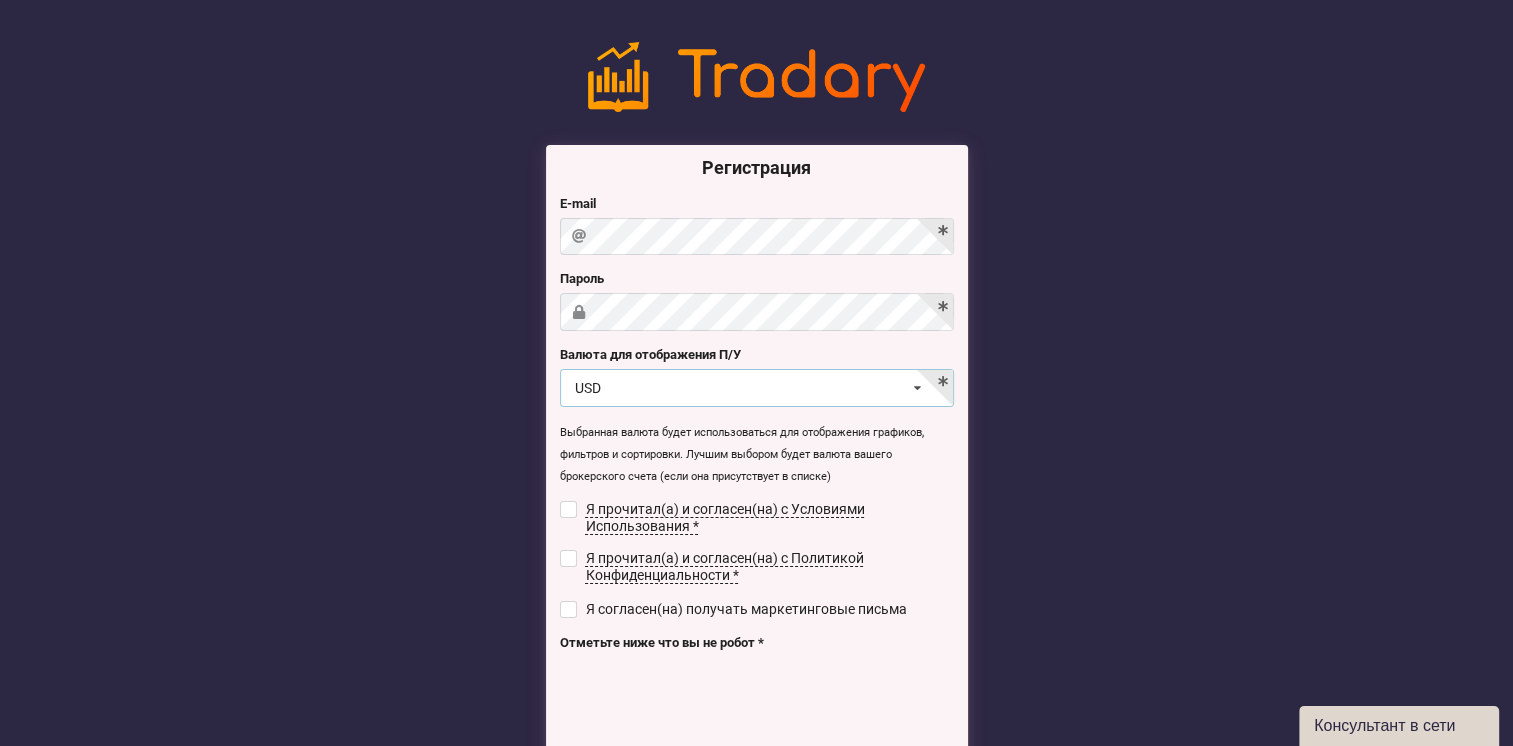 click on "USD
USD
RUB
EUR
UAH" at bounding box center [757, 388] 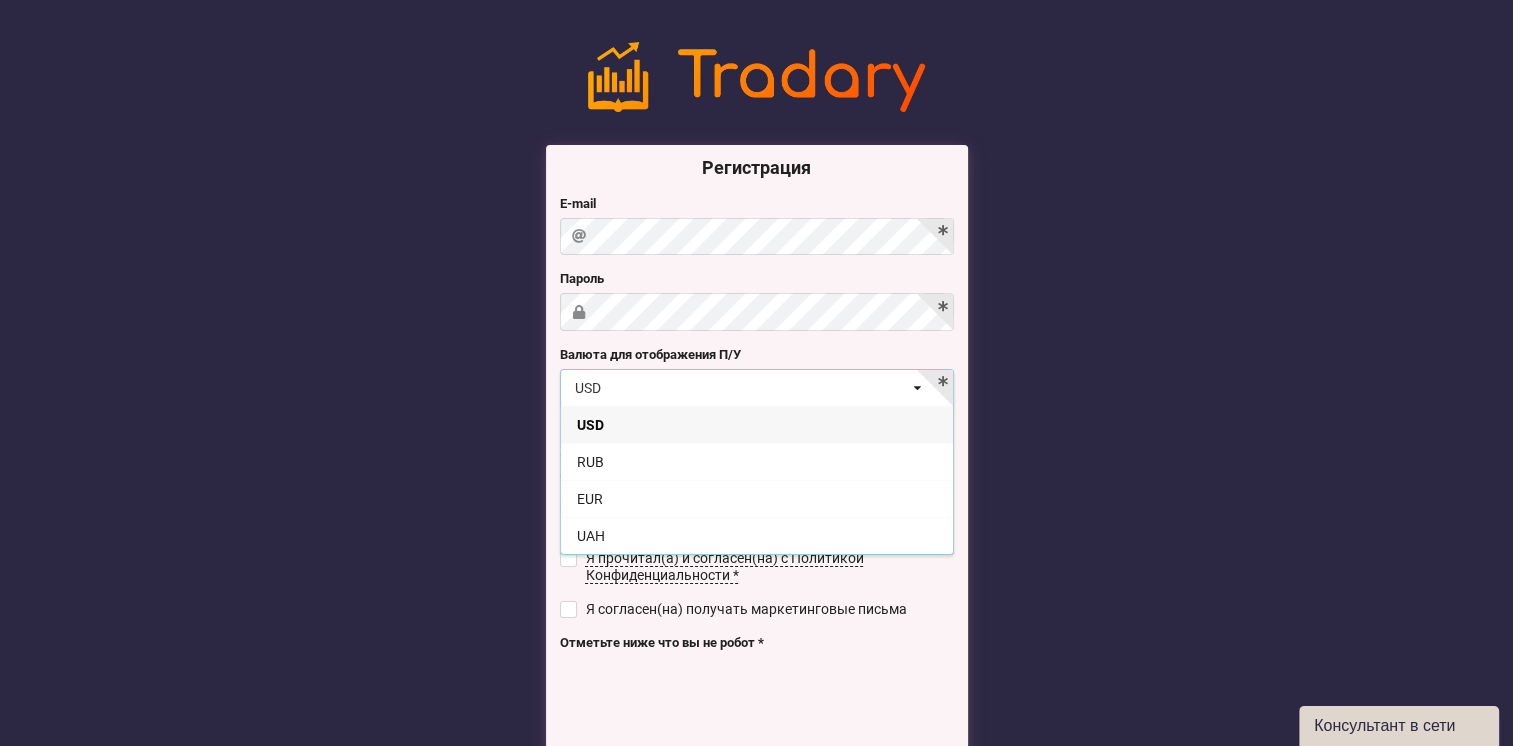 click on "USD
USD
RUB
EUR
UAH" at bounding box center [757, 388] 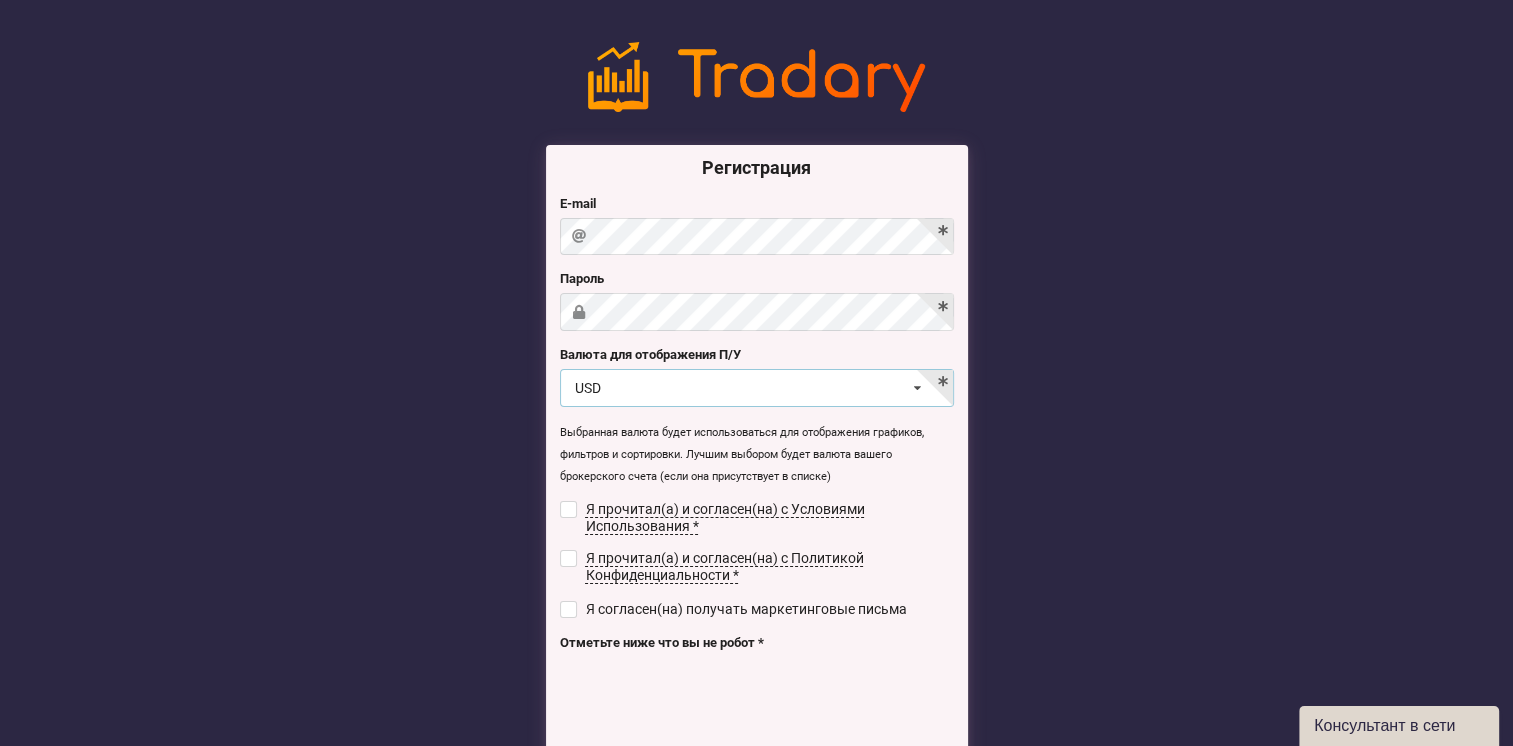 click on "USD
USD
RUB
EUR
UAH" at bounding box center (757, 388) 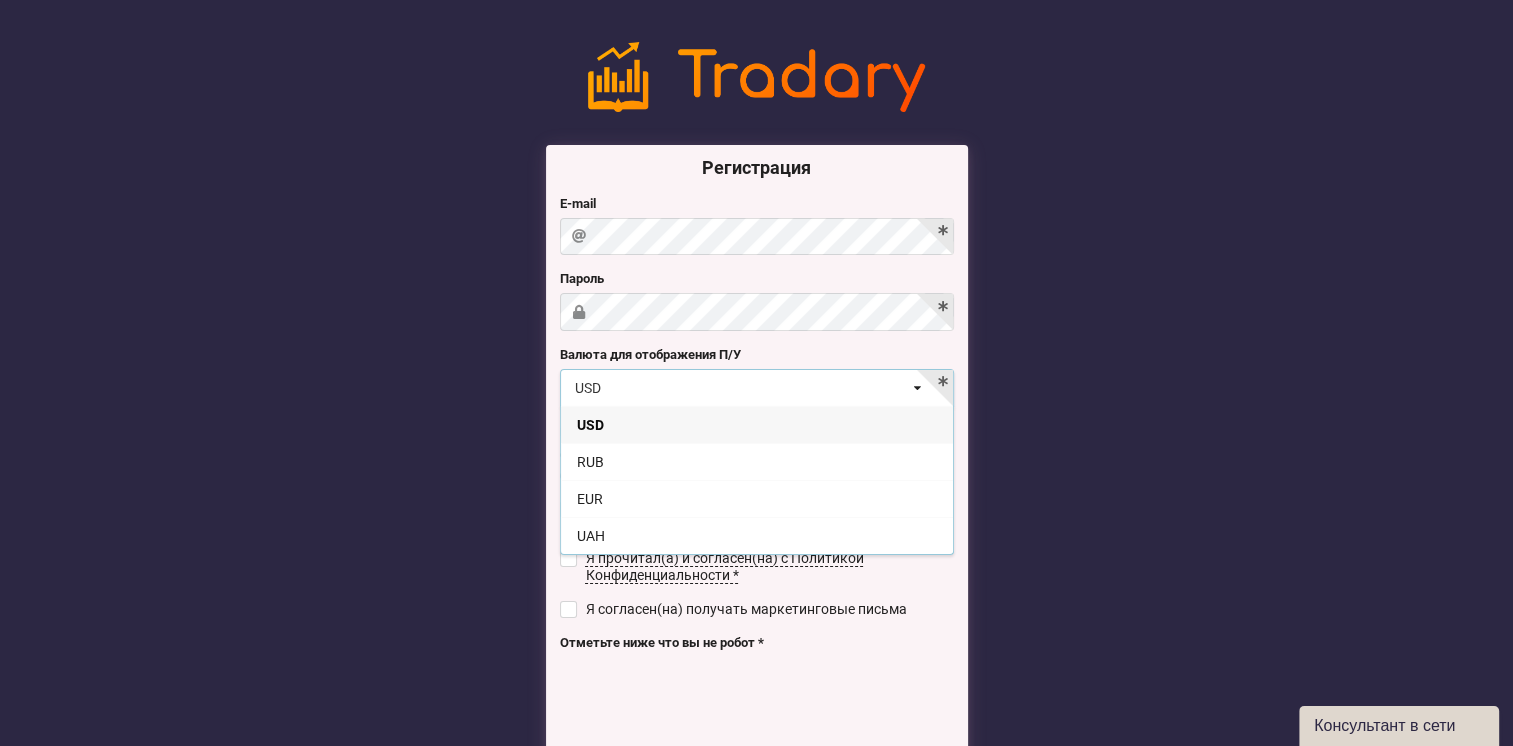 click on "USD
USD
RUB
EUR
UAH" at bounding box center [757, 388] 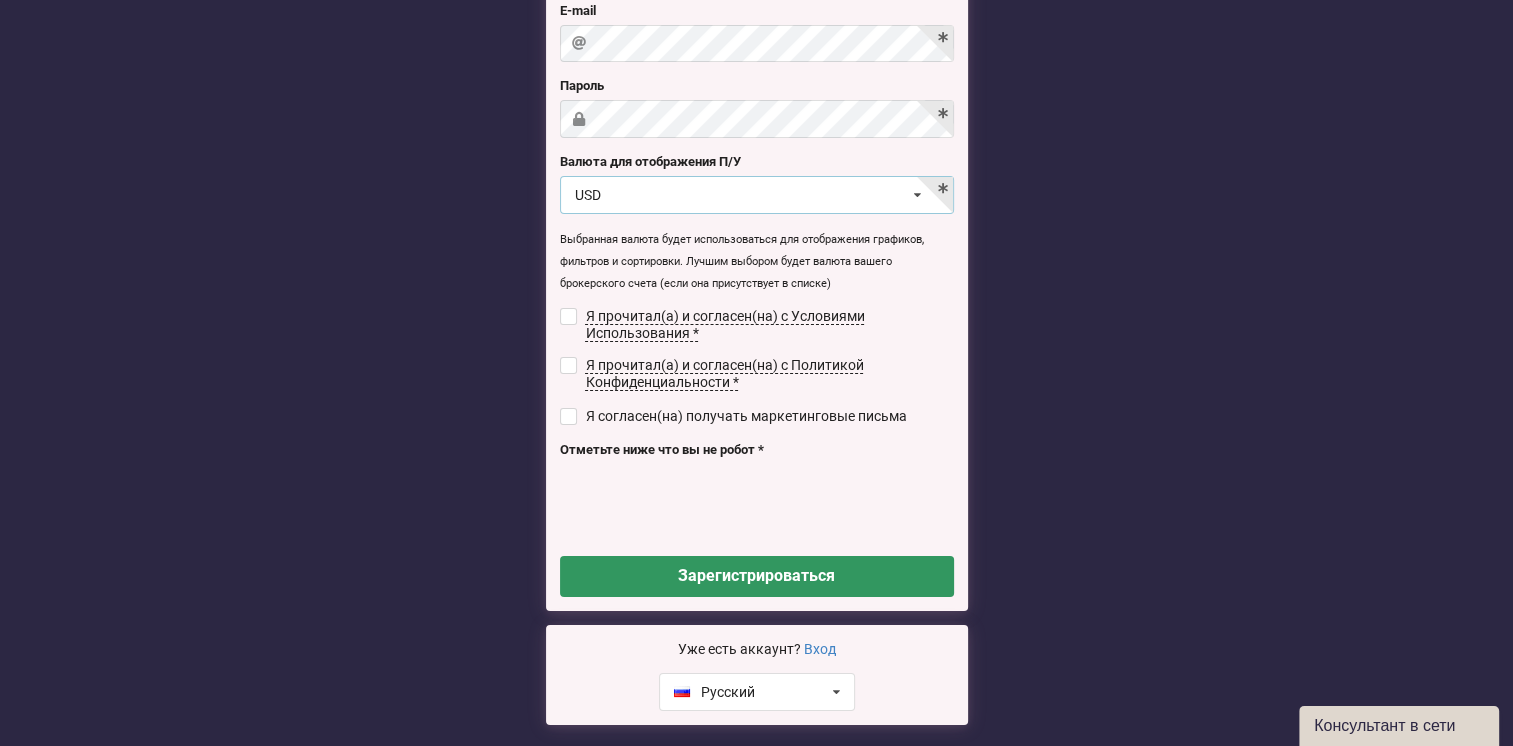 scroll, scrollTop: 200, scrollLeft: 0, axis: vertical 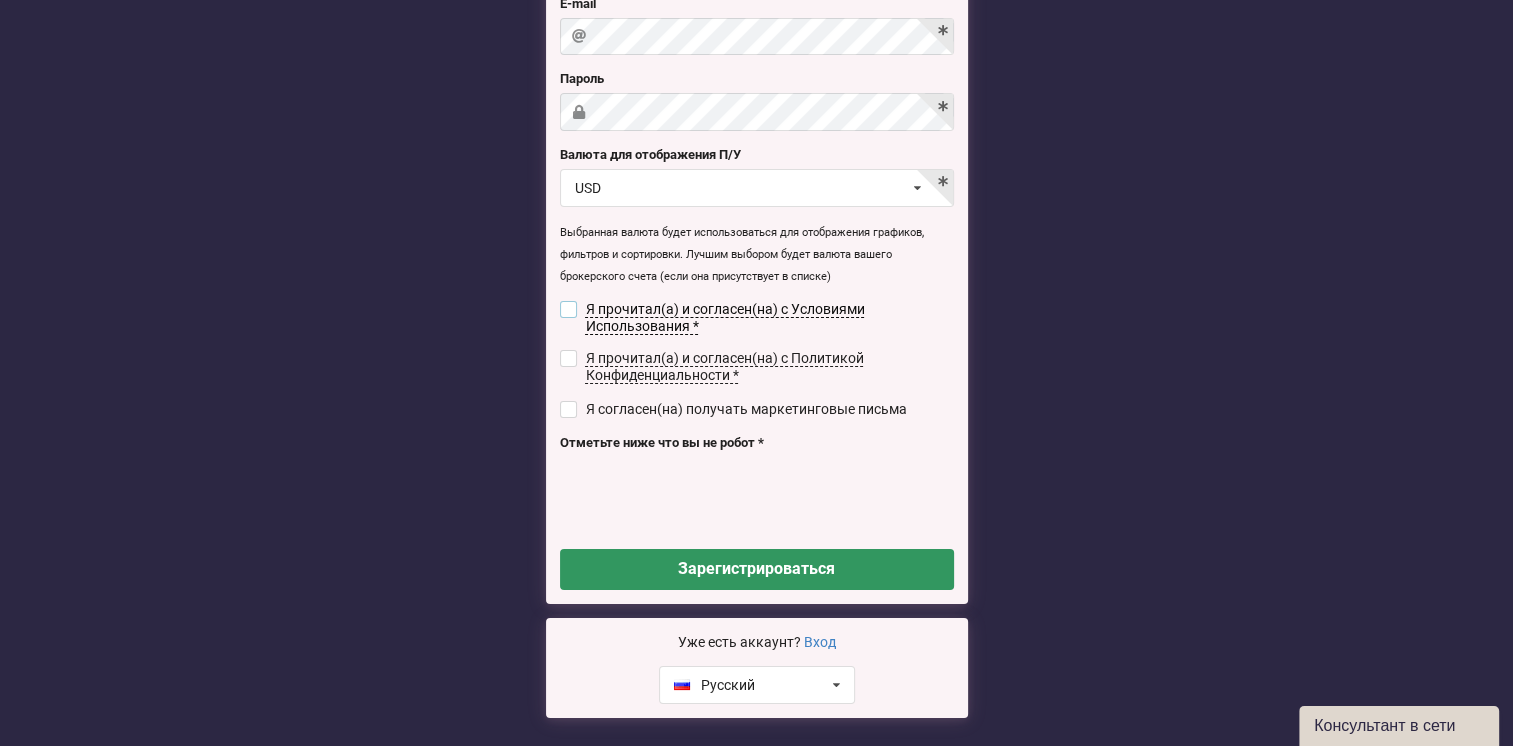 click at bounding box center [568, 309] 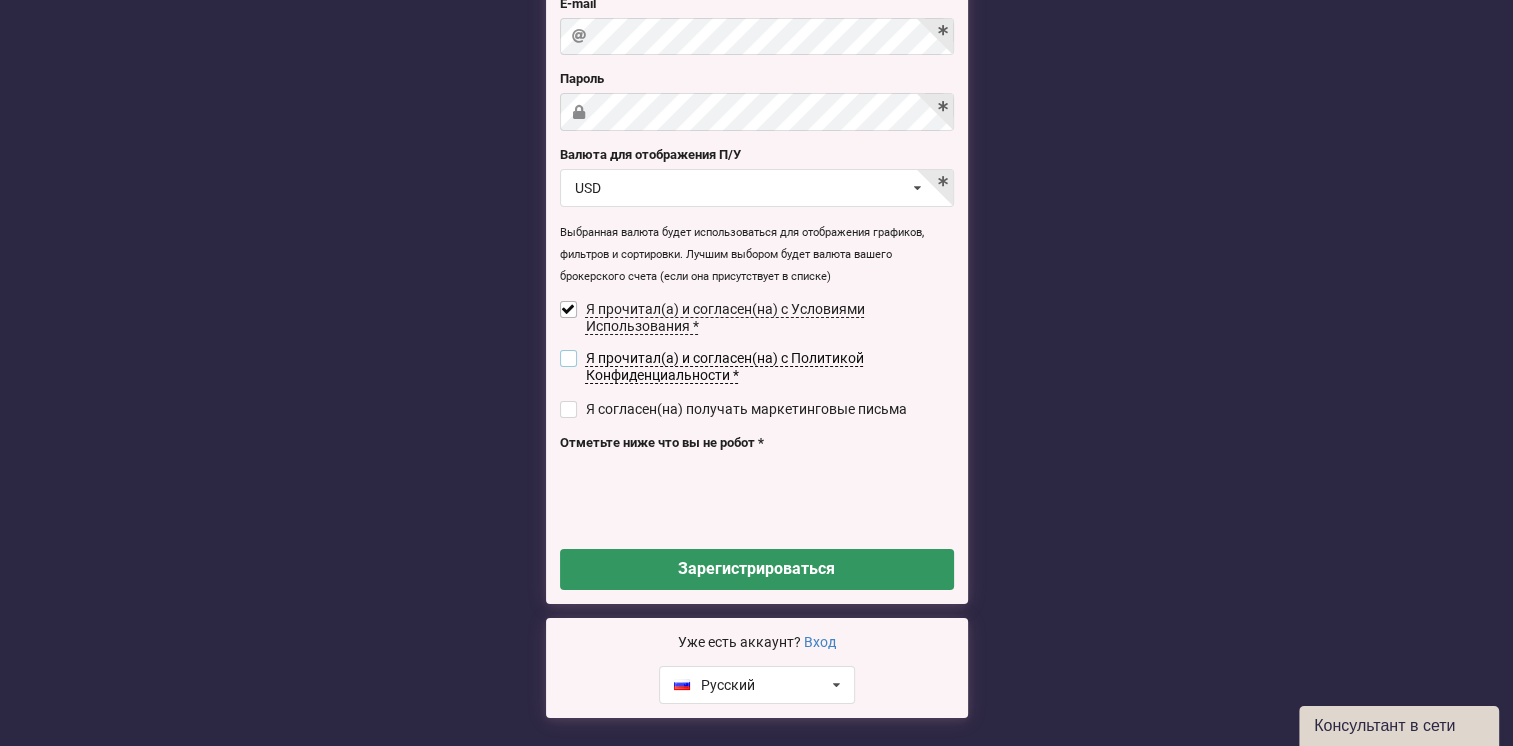 click at bounding box center (568, 358) 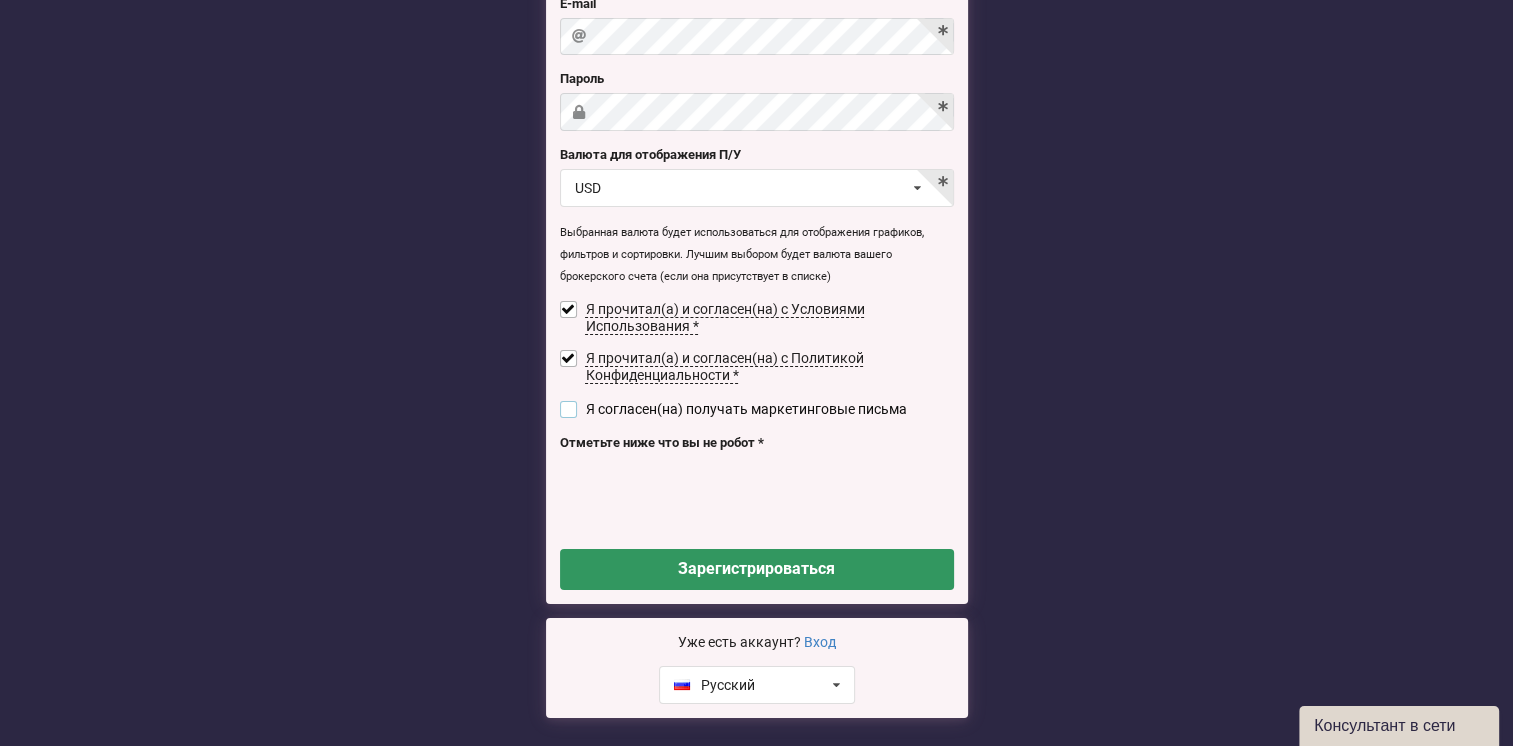 click at bounding box center [568, 409] 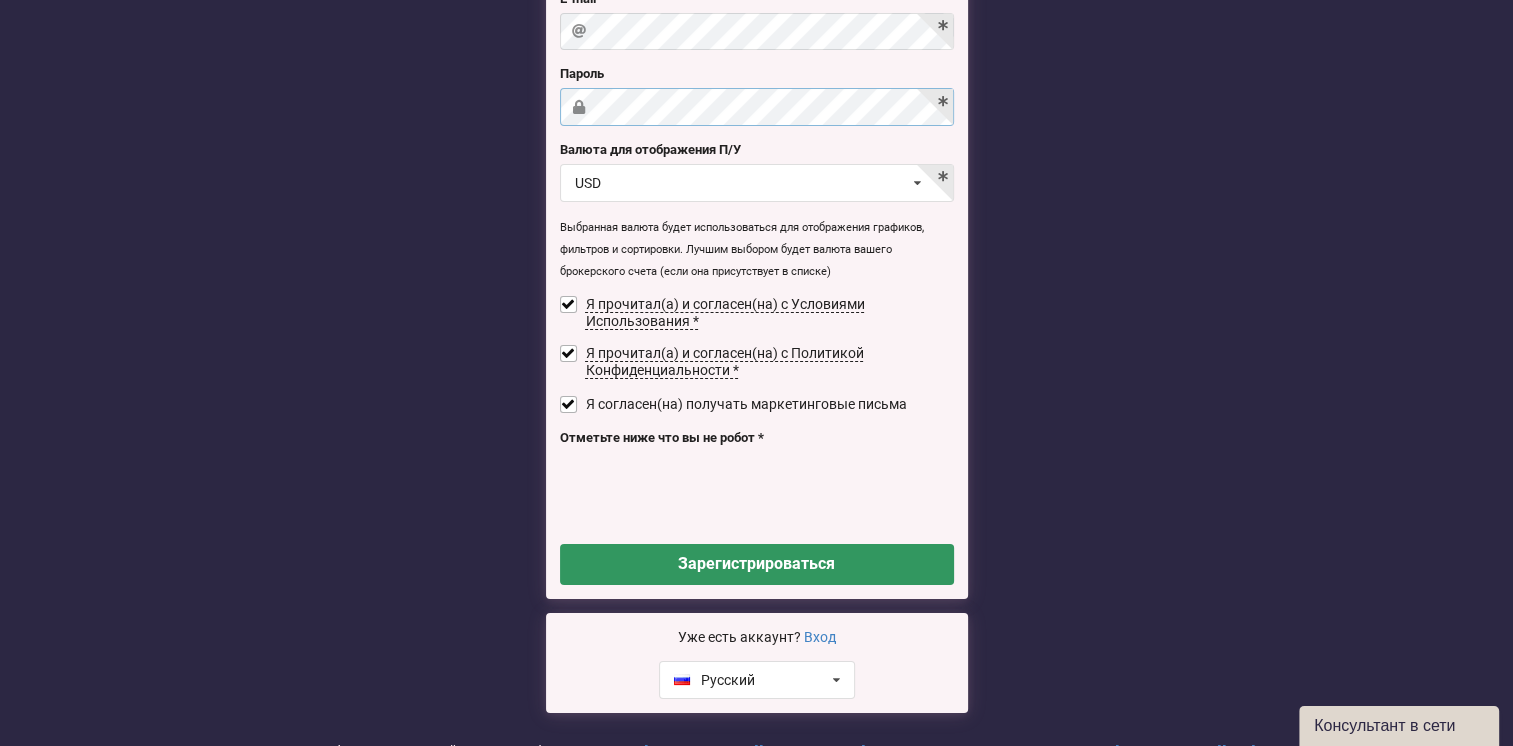 scroll, scrollTop: 83, scrollLeft: 0, axis: vertical 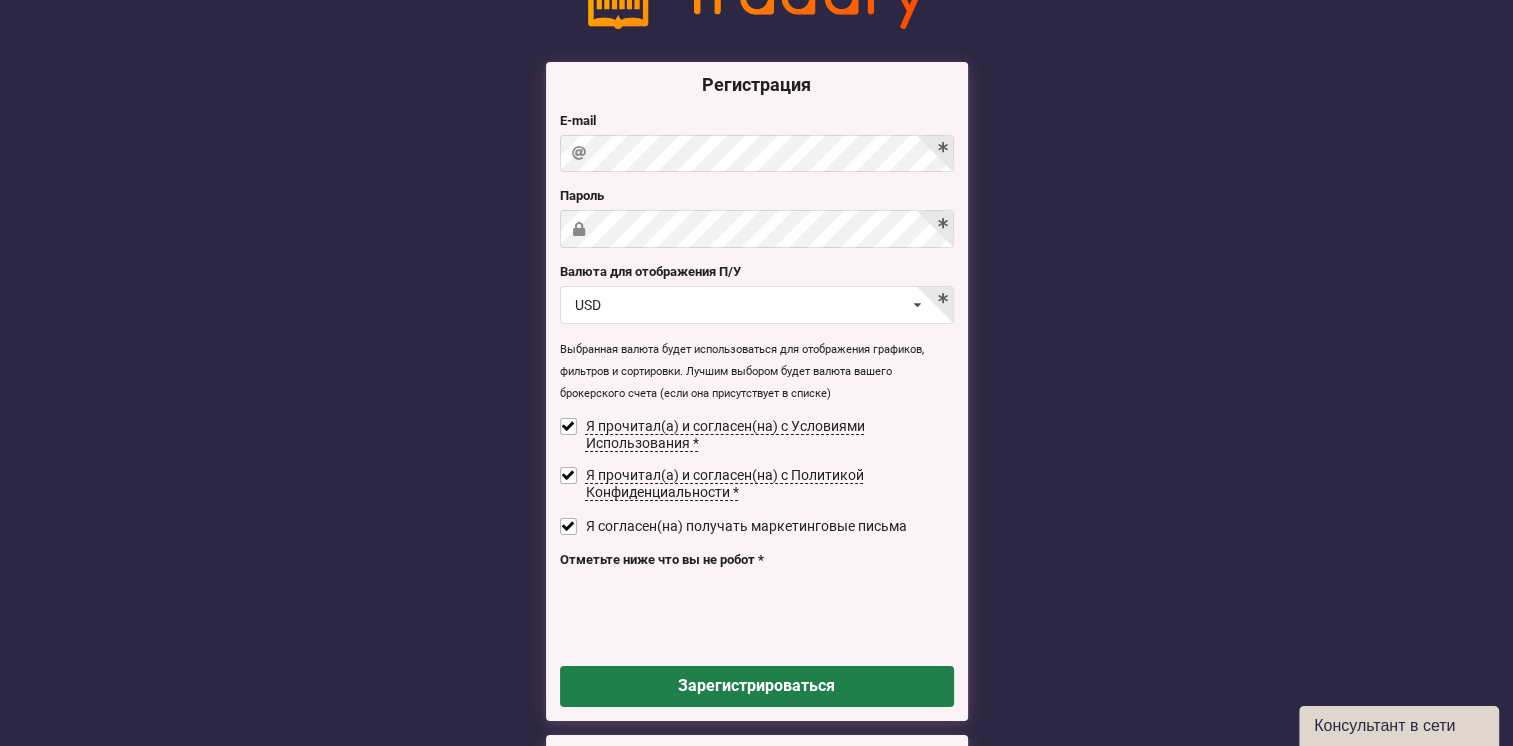 click on "Зарегистрироваться" at bounding box center (757, 686) 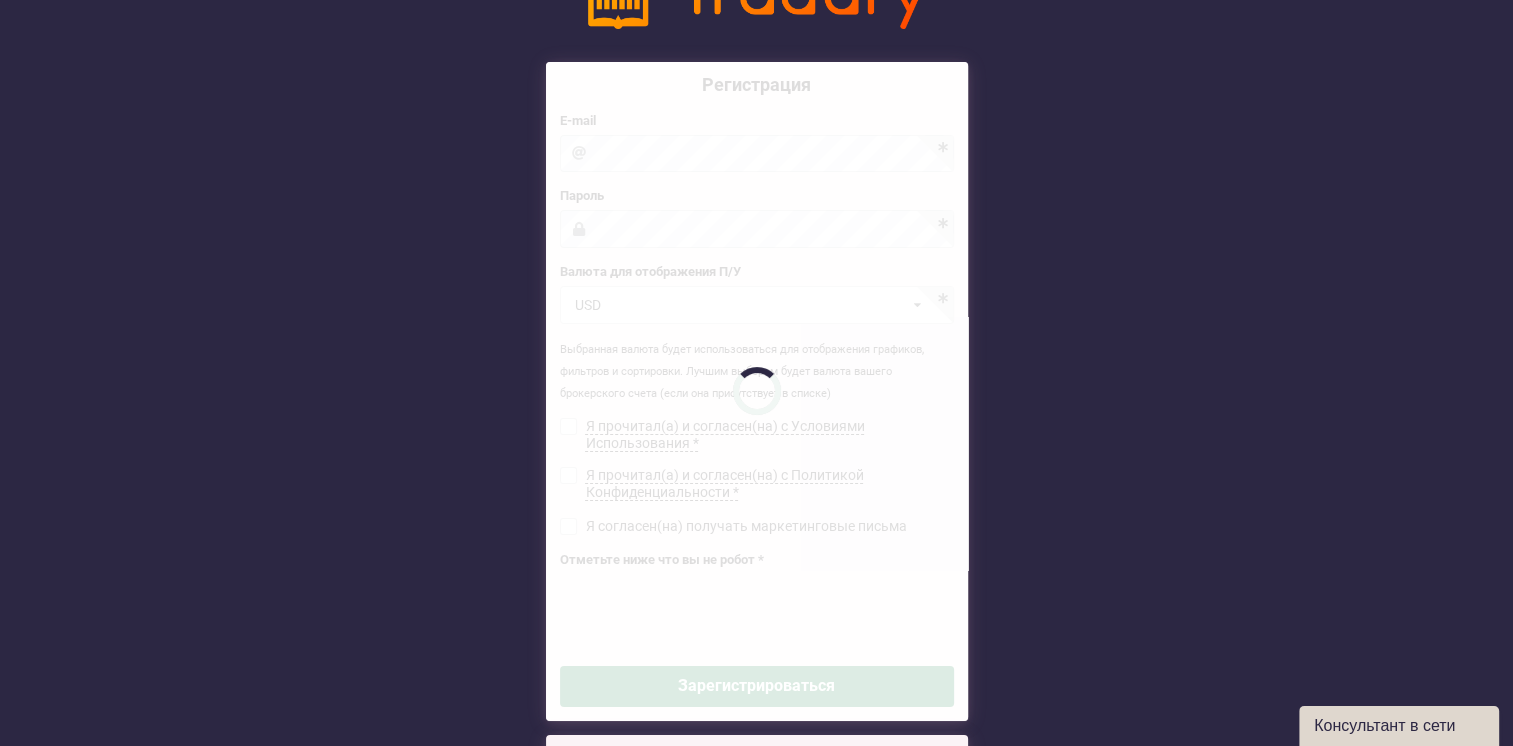 checkbox on "false" 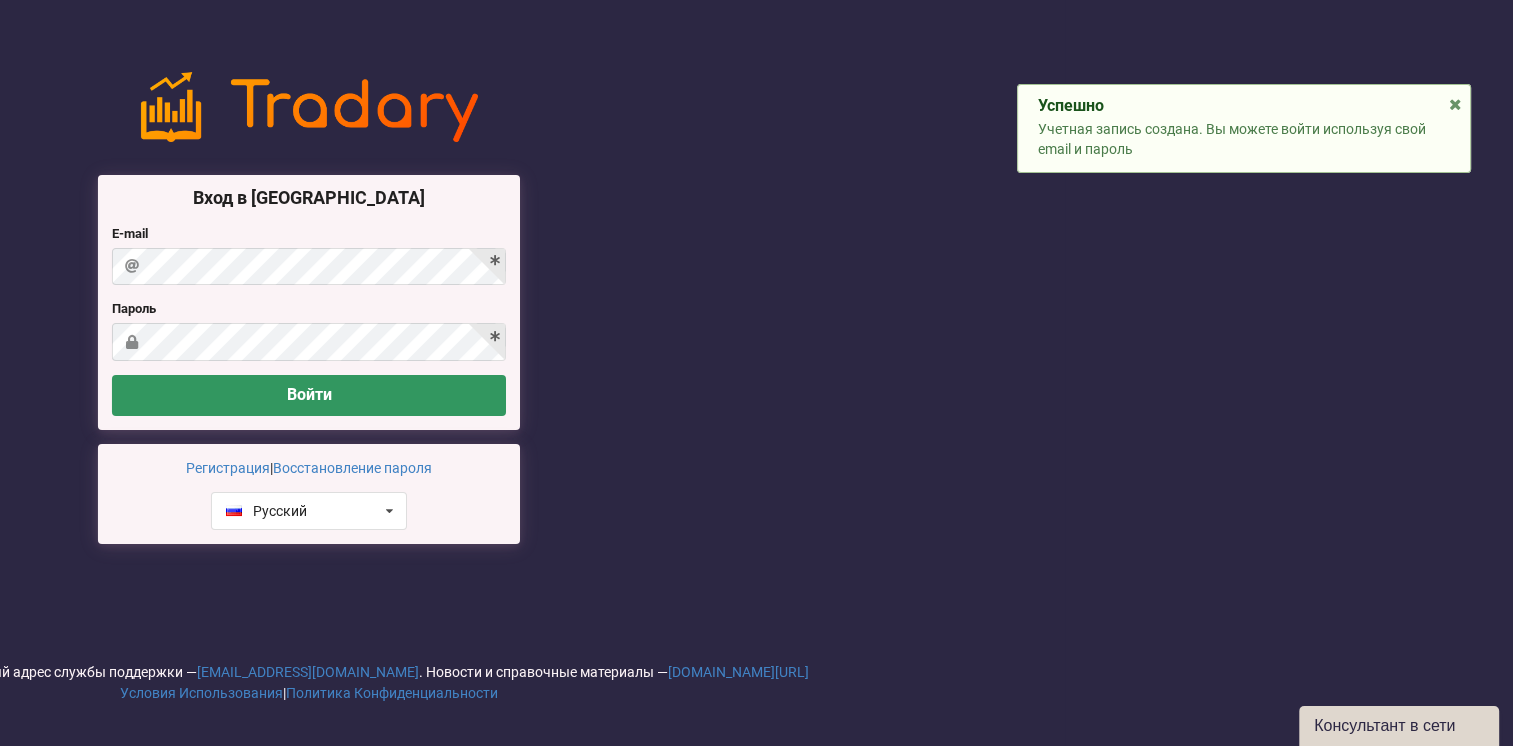 scroll, scrollTop: 0, scrollLeft: 0, axis: both 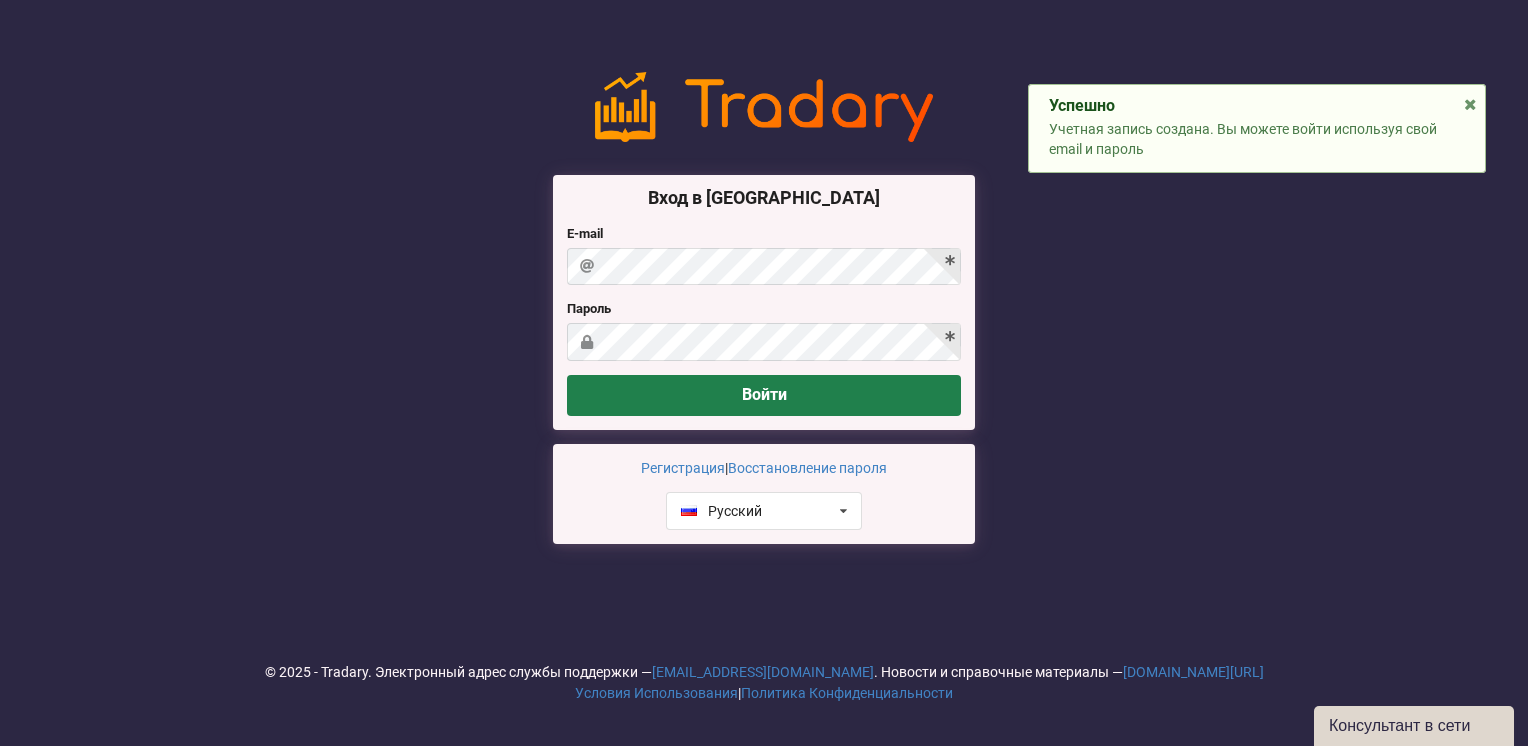 click on "Войти" at bounding box center [764, 395] 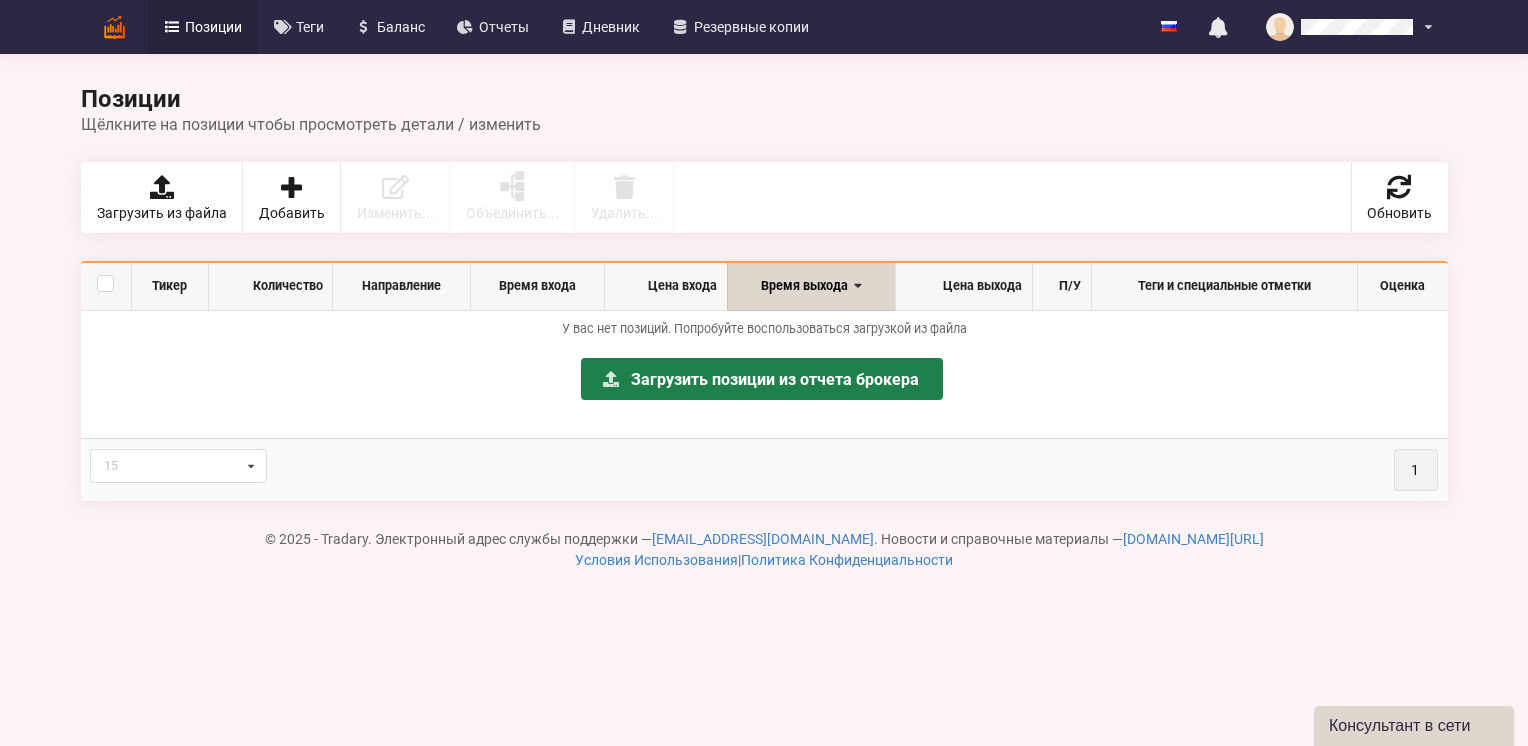 click on "Загрузить позиции из отчета брокера" at bounding box center (762, 379) 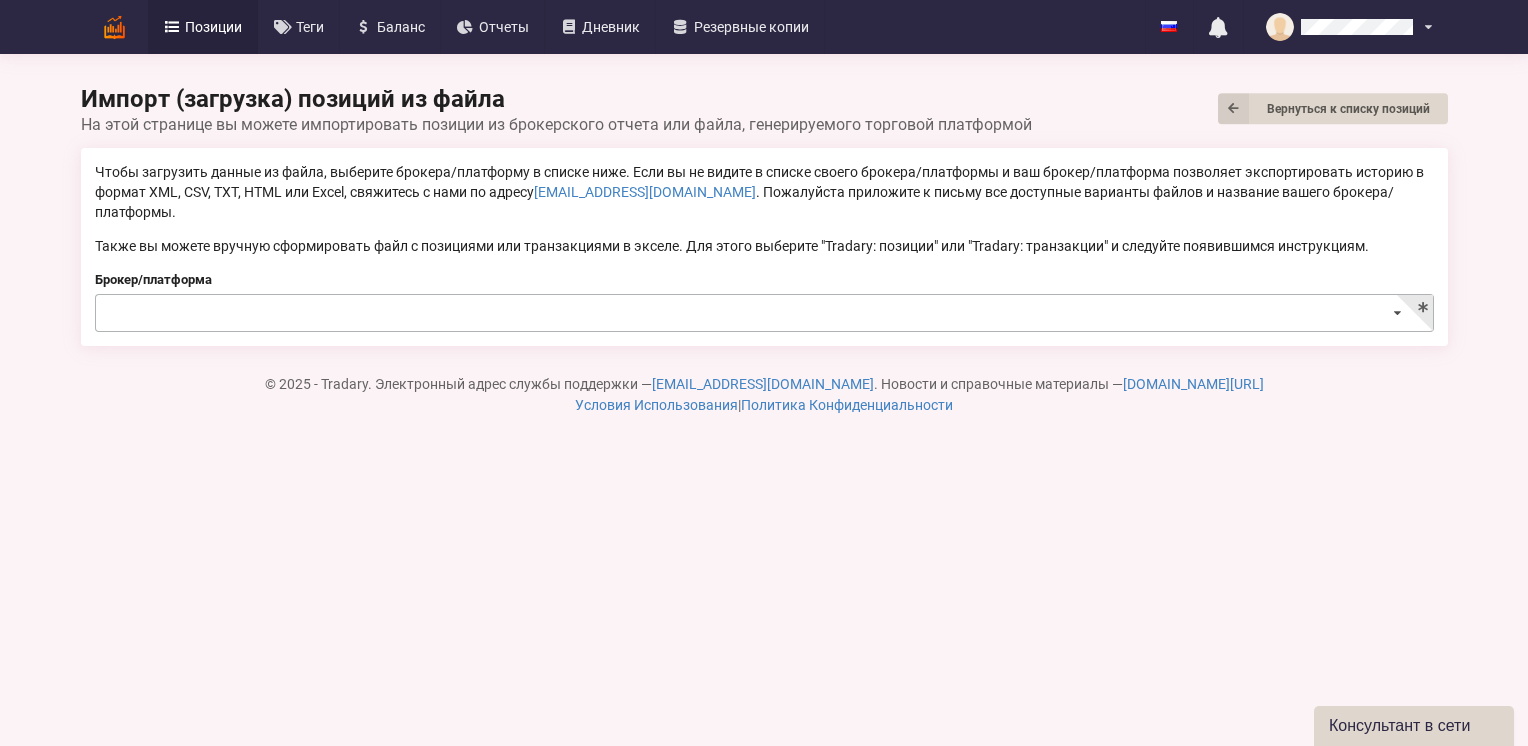 click at bounding box center [765, 314] 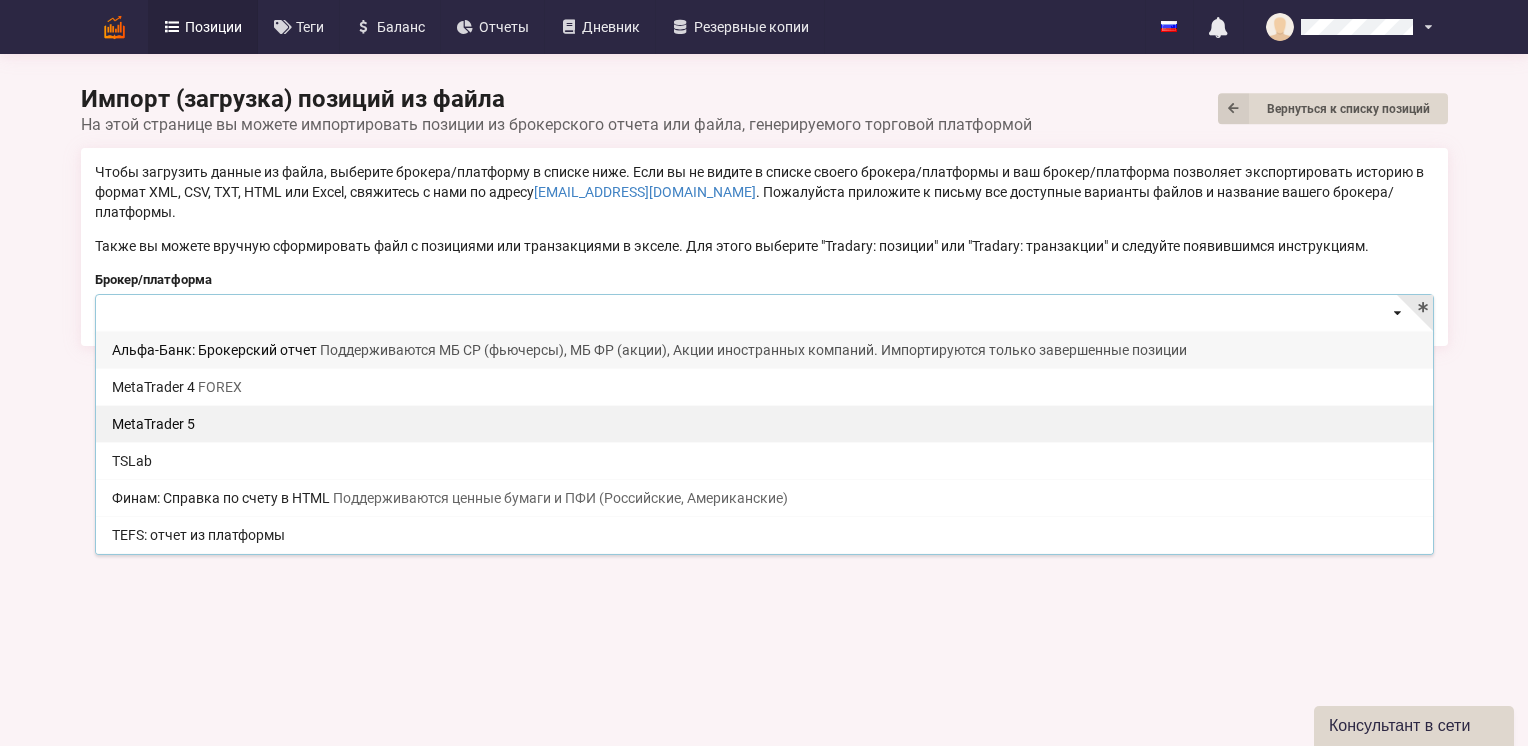 click on "MetaTrader 5" at bounding box center [764, 423] 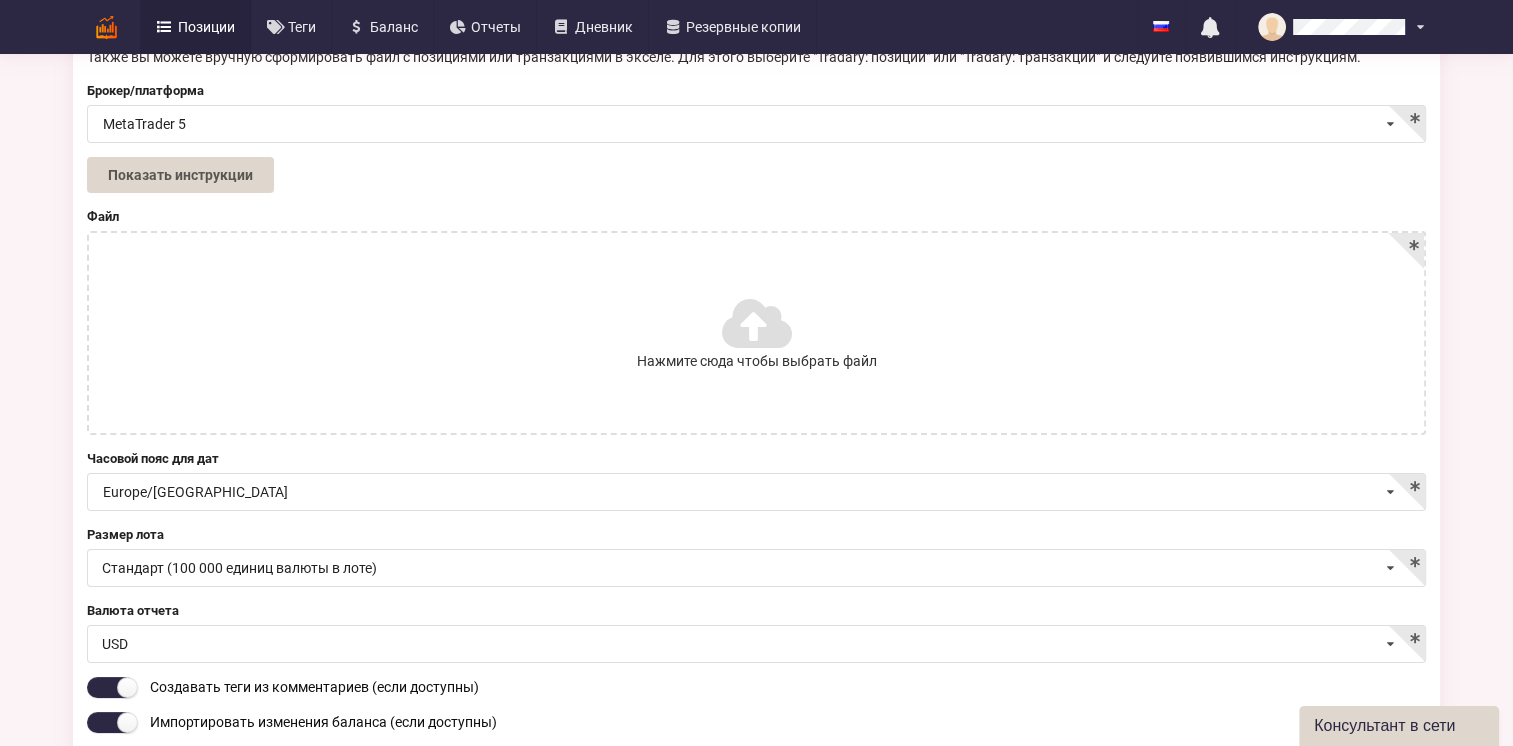 scroll, scrollTop: 200, scrollLeft: 0, axis: vertical 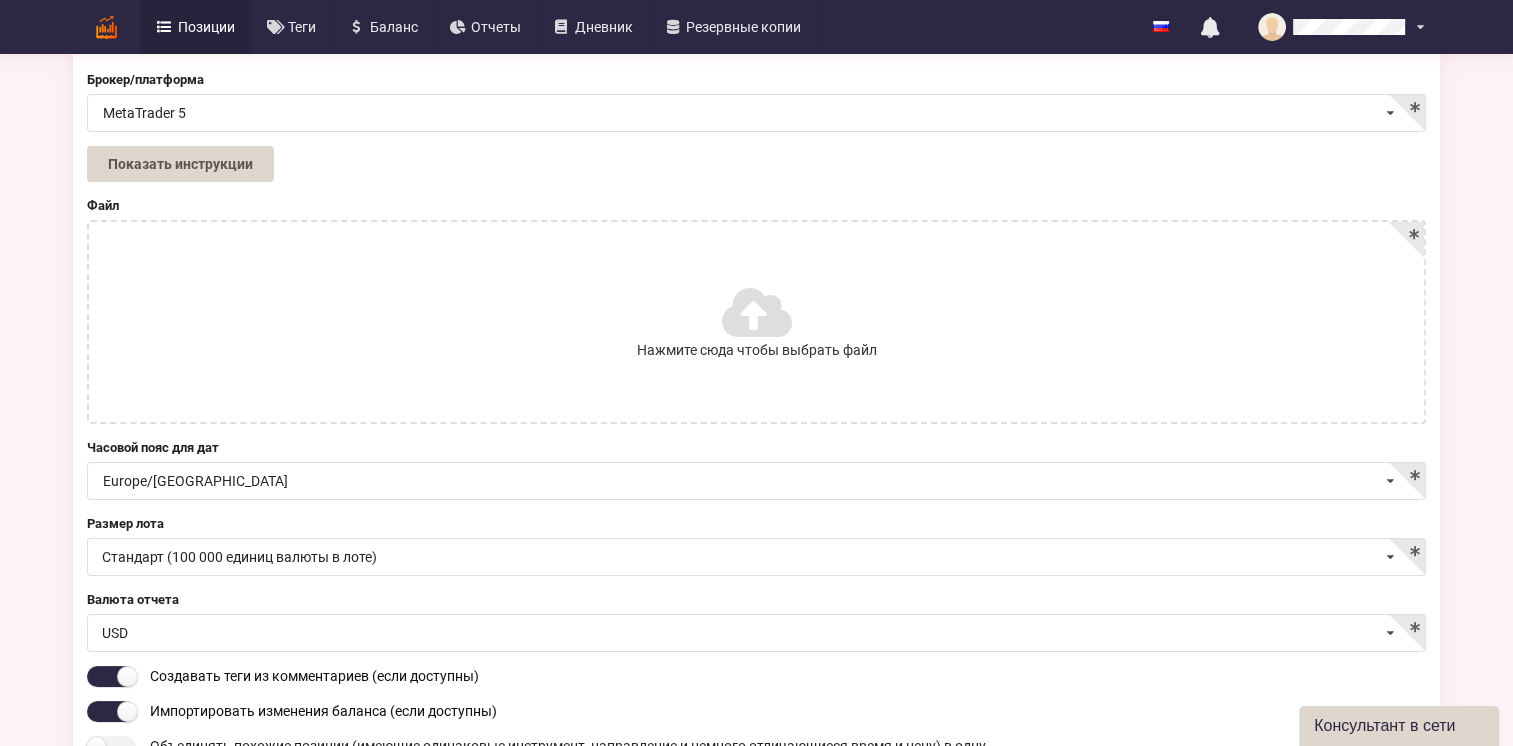 click on "Нажмите сюда чтобы выбрать файл" at bounding box center (756, 322) 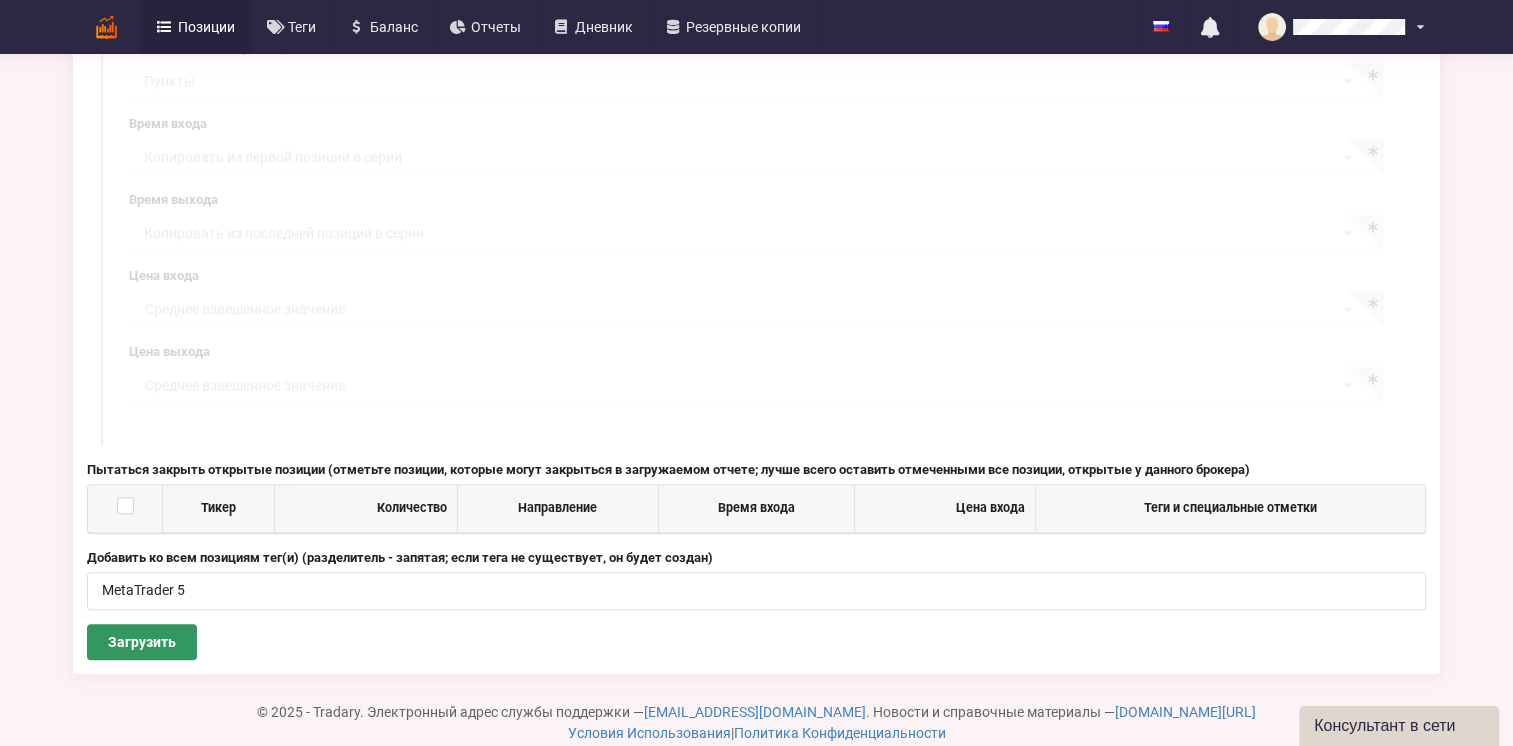 scroll, scrollTop: 1208, scrollLeft: 0, axis: vertical 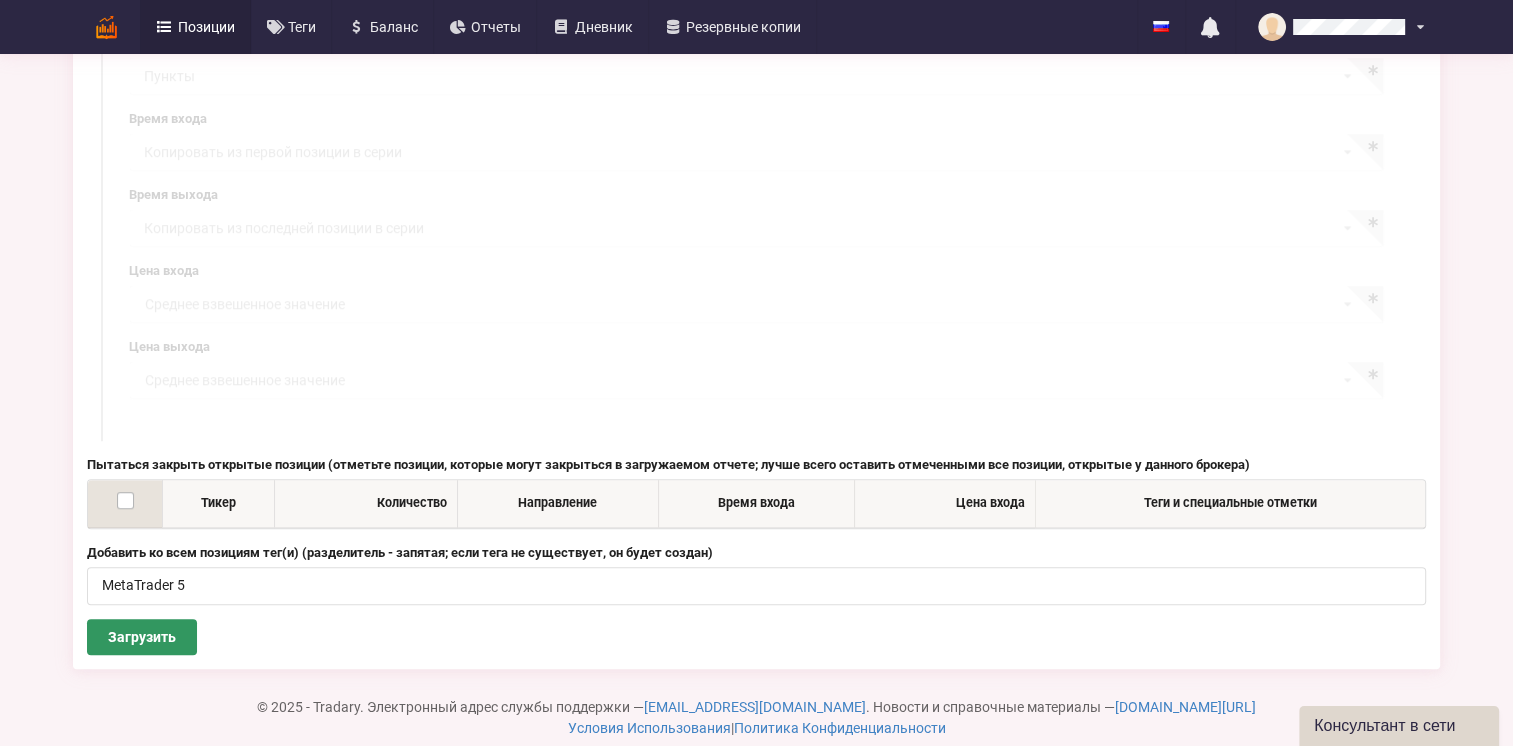 click at bounding box center [125, 492] 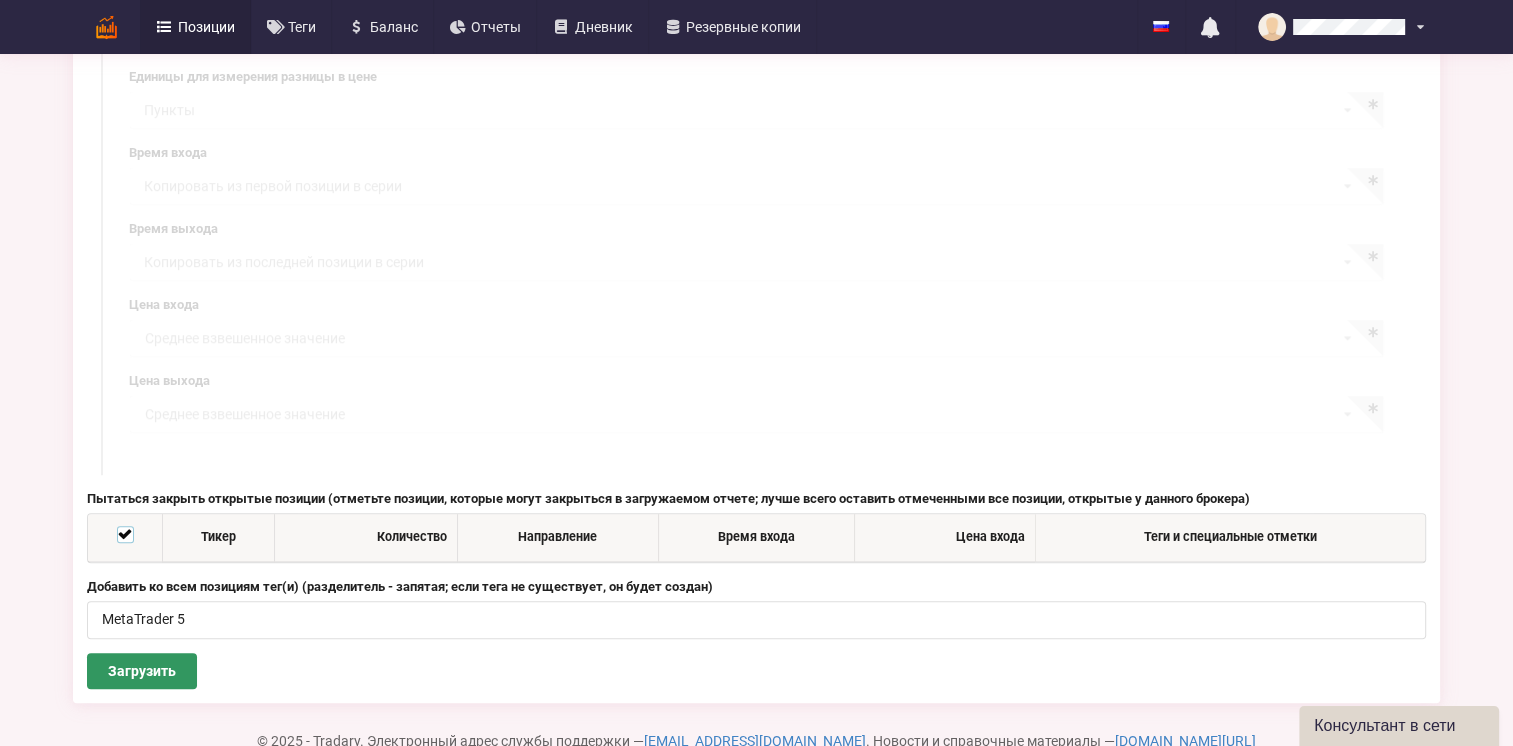 scroll, scrollTop: 1208, scrollLeft: 0, axis: vertical 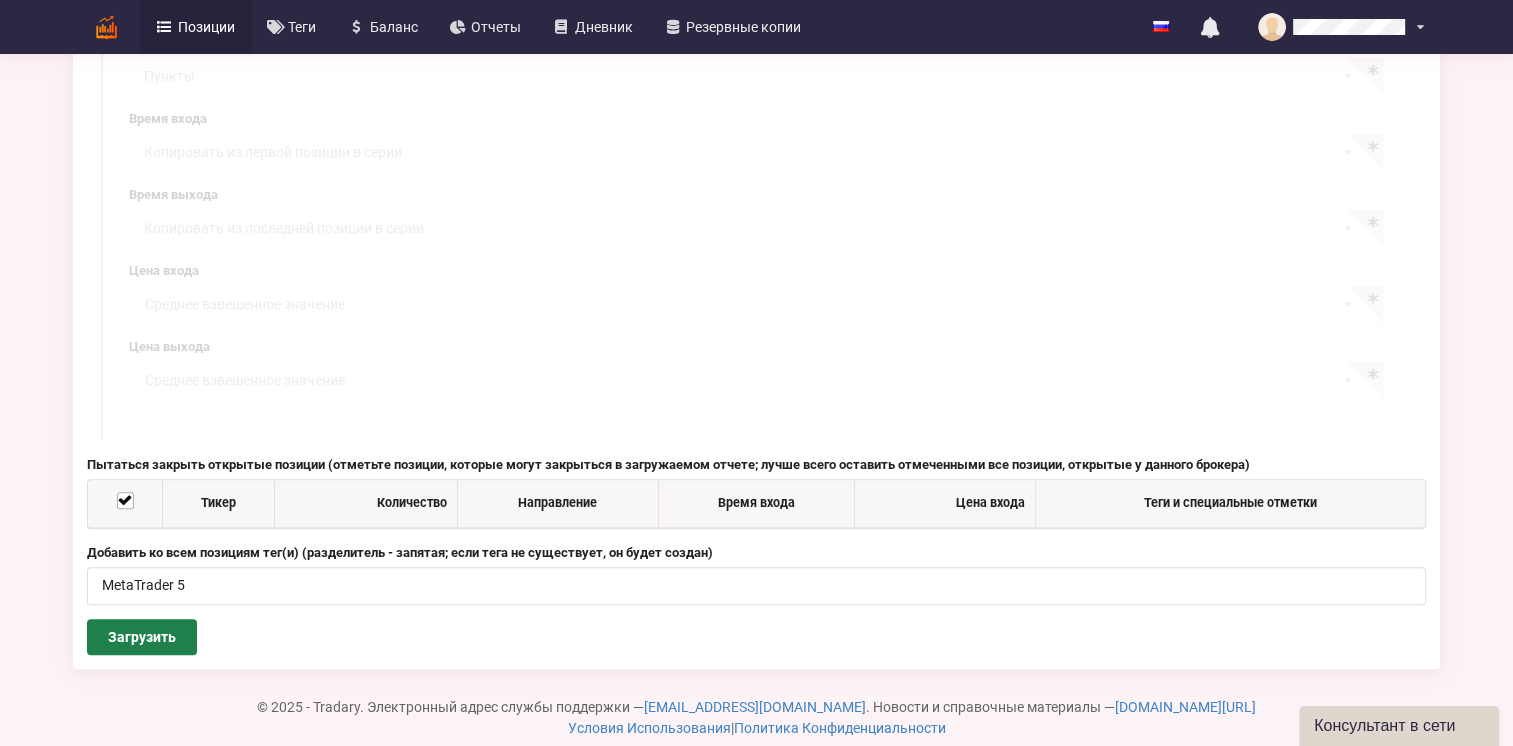click on "Загрузить" at bounding box center (142, 637) 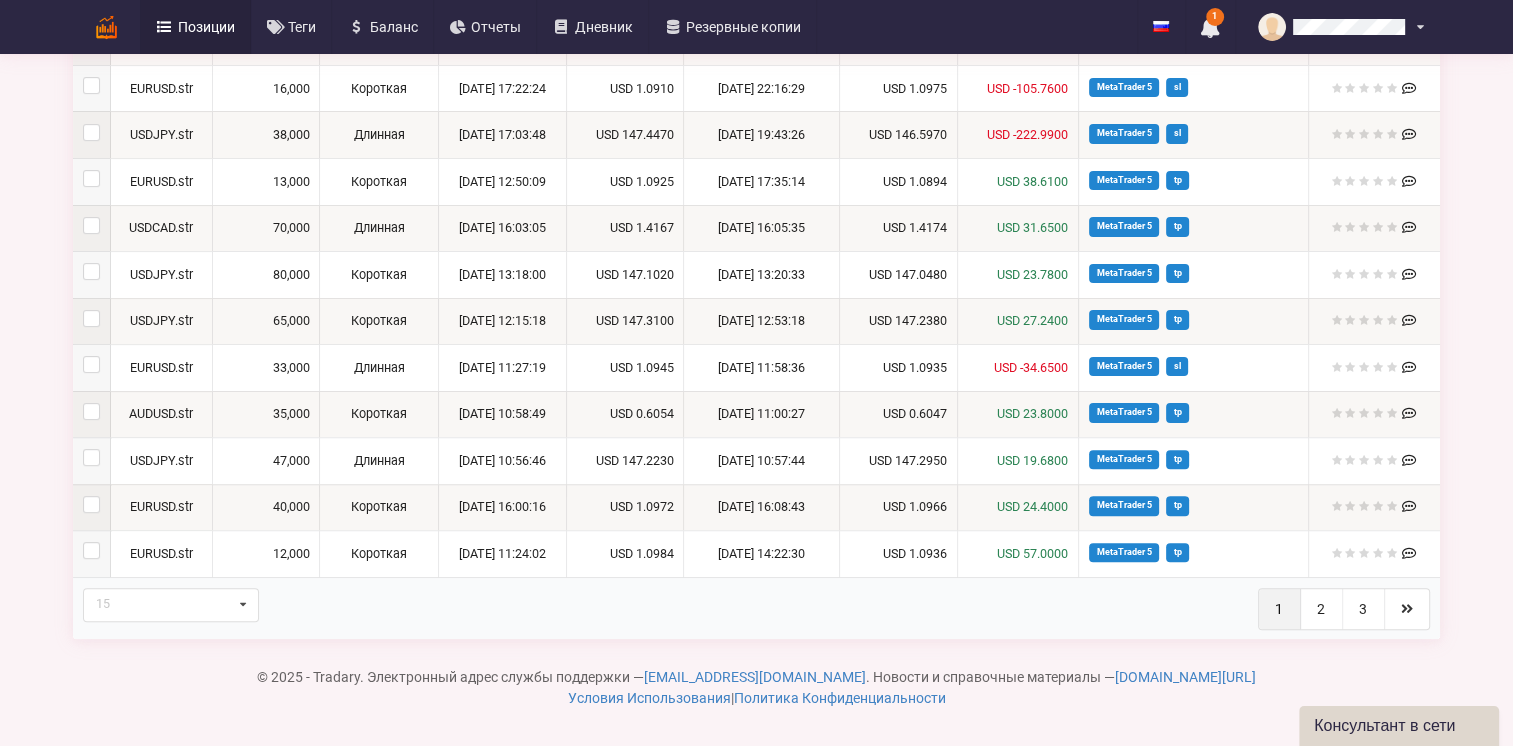 scroll, scrollTop: 513, scrollLeft: 0, axis: vertical 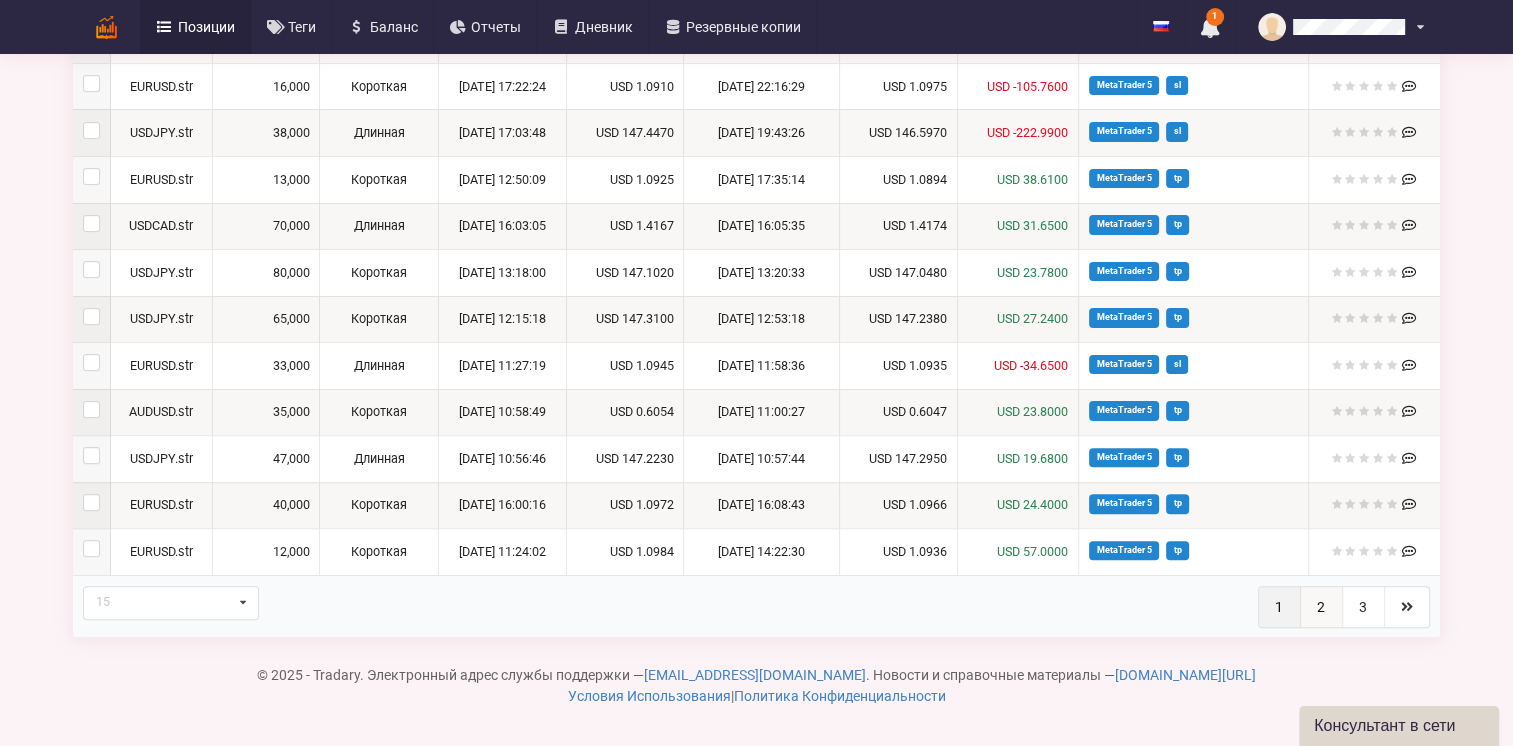 click on "2" at bounding box center (1322, 607) 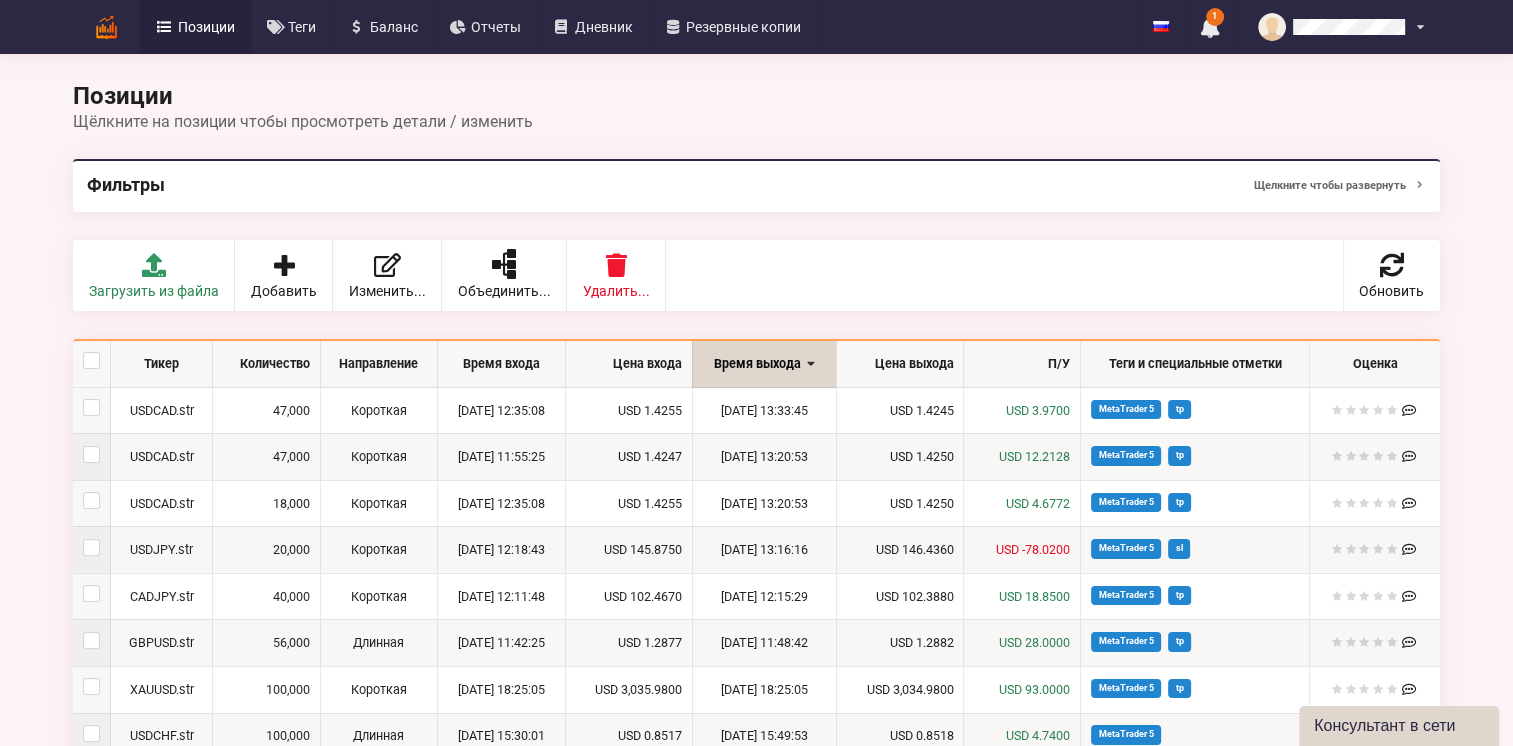 scroll, scrollTop: 0, scrollLeft: 0, axis: both 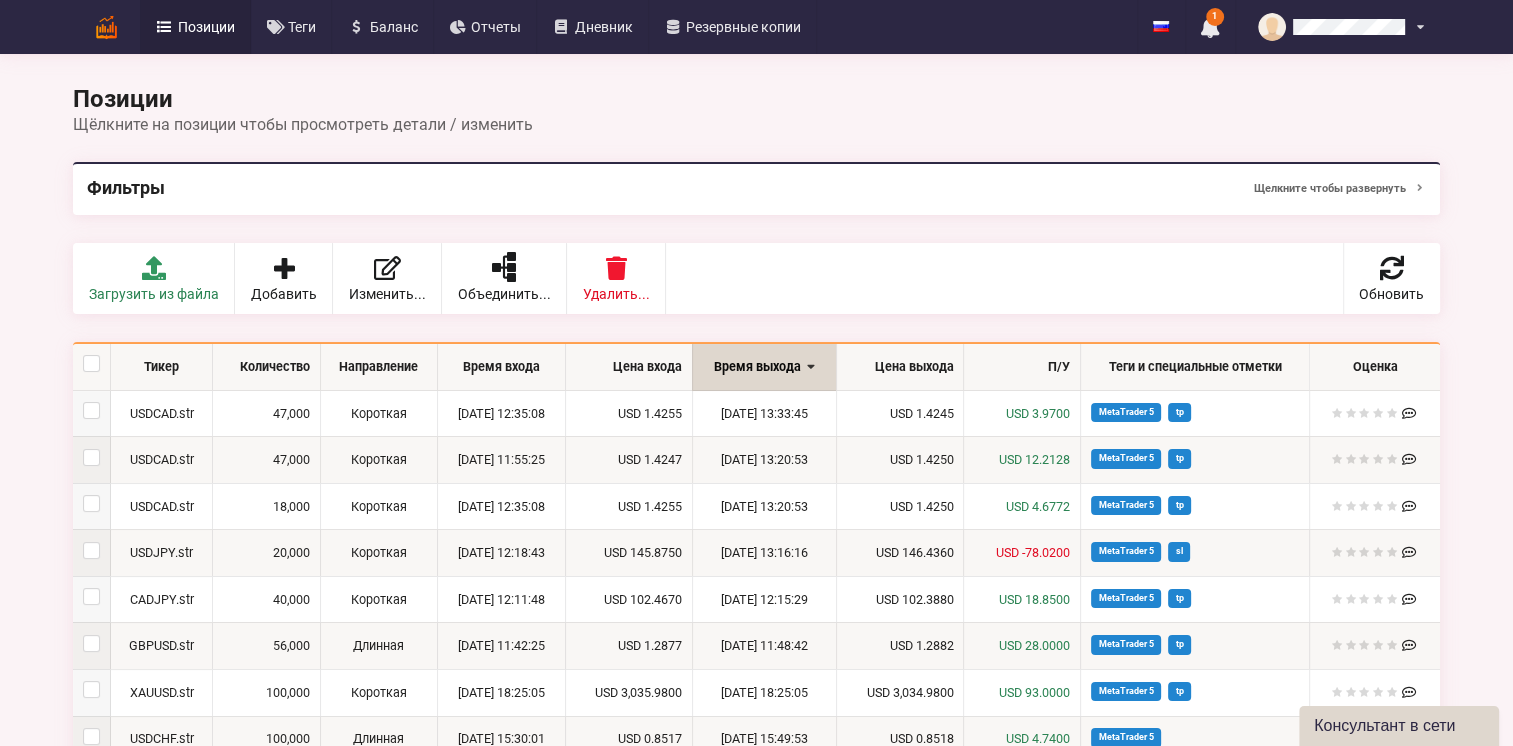 click on "Позиции" at bounding box center (206, 27) 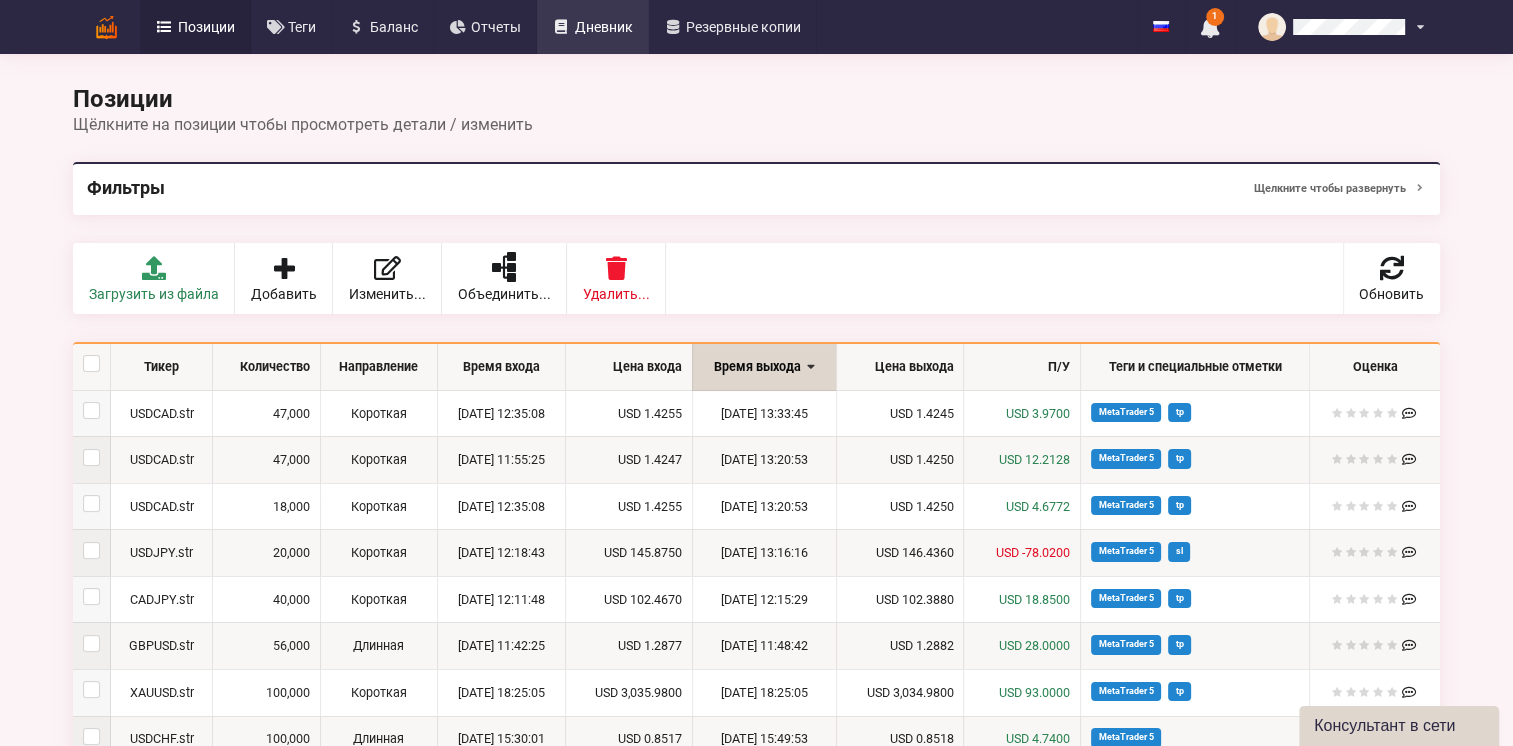 click on "Дневник" at bounding box center [604, 27] 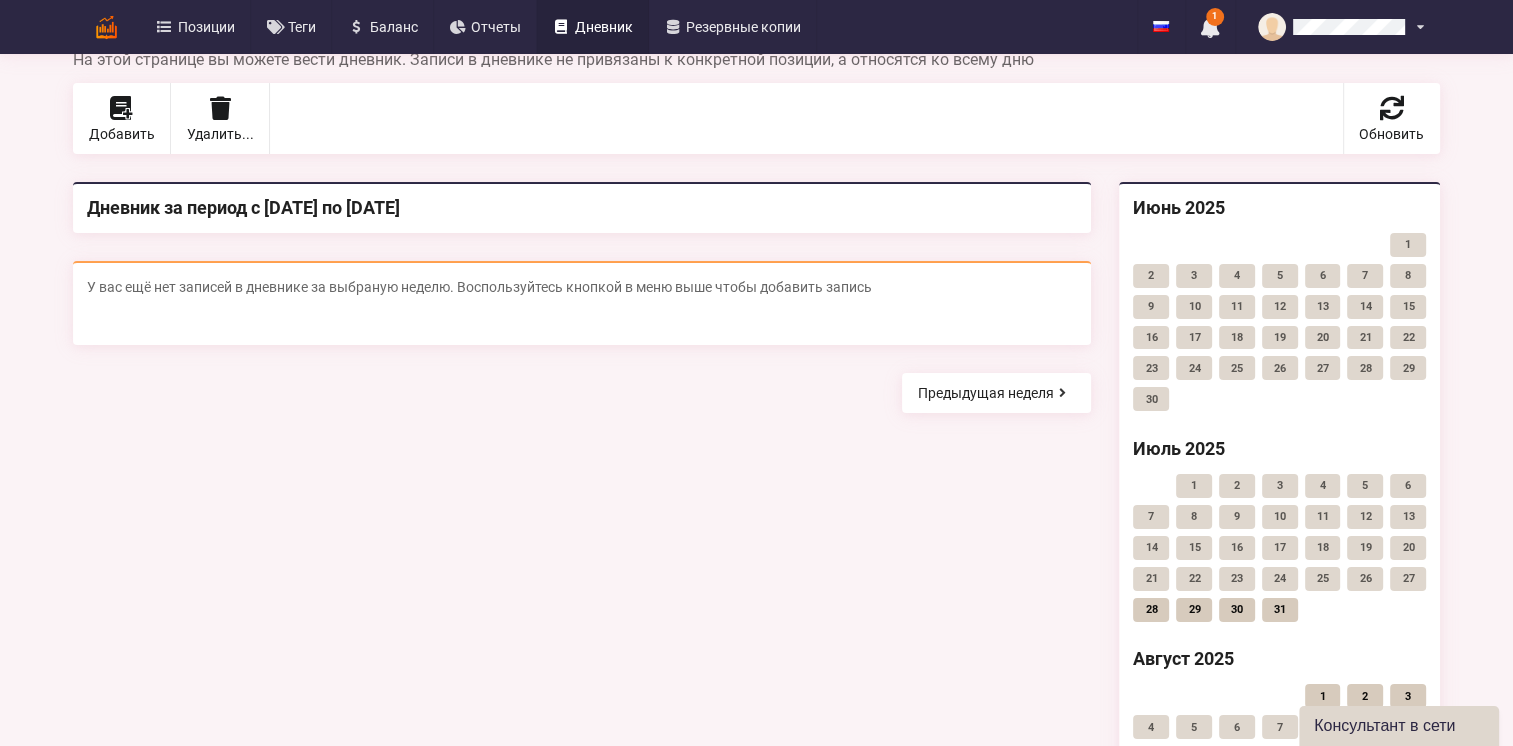 scroll, scrollTop: 100, scrollLeft: 0, axis: vertical 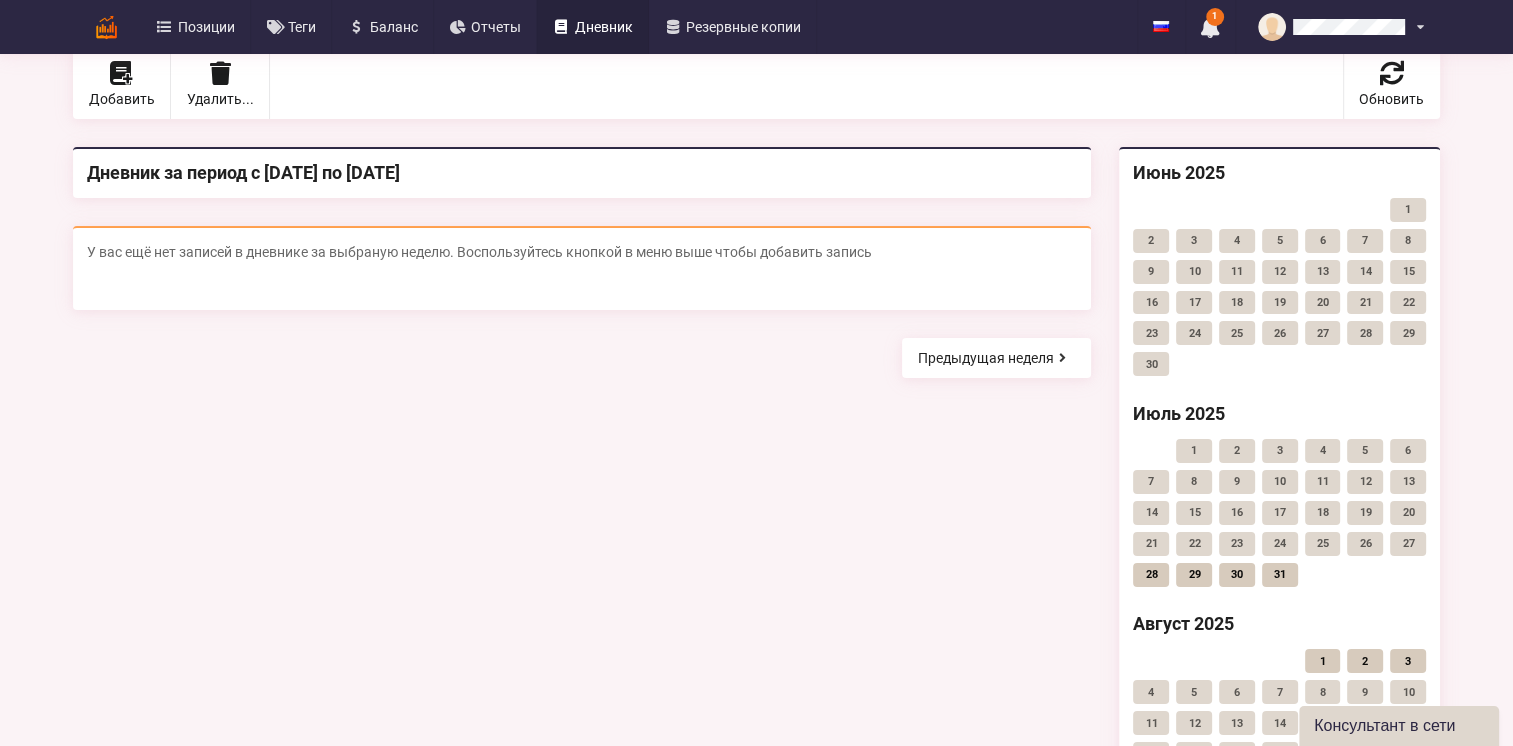 click on "28" at bounding box center (1151, 575) 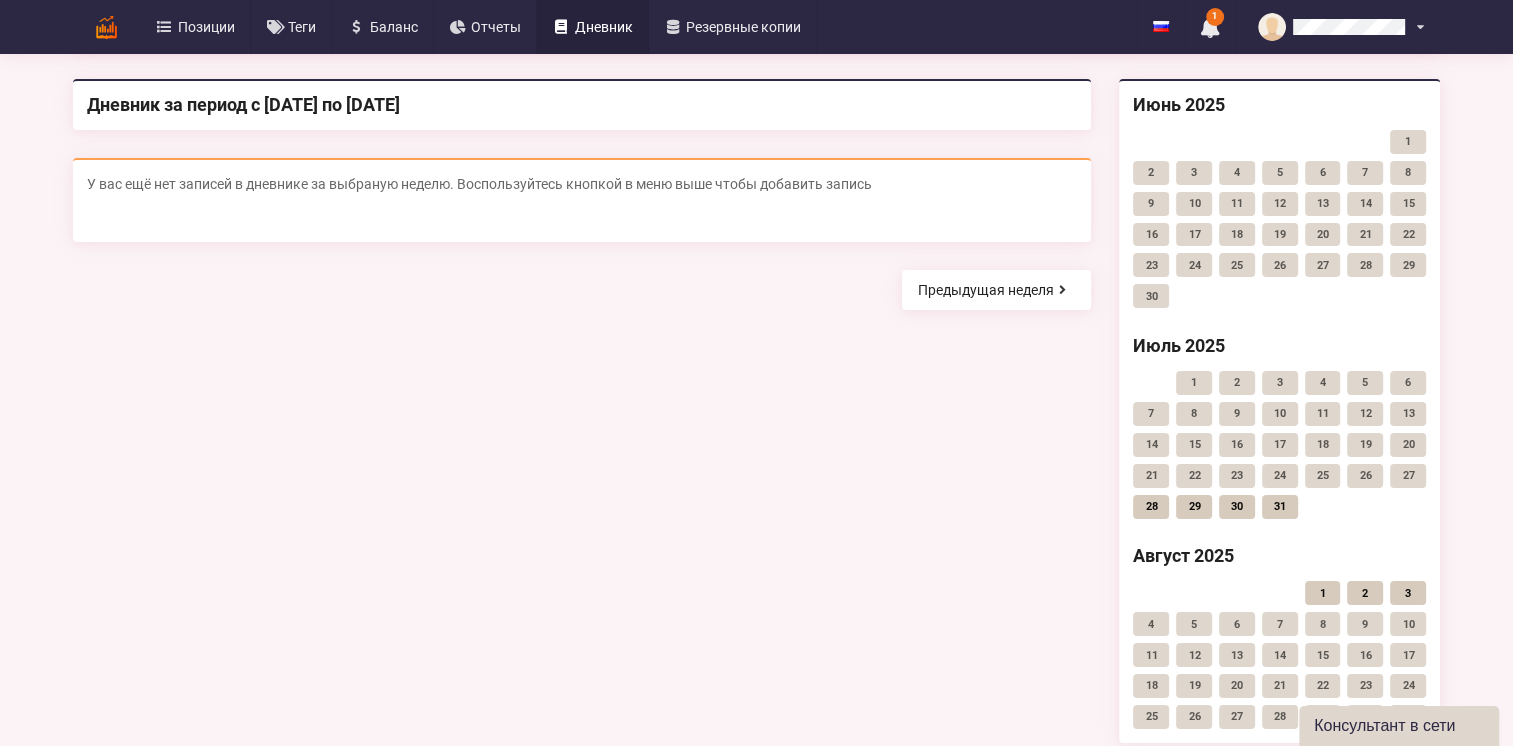 scroll, scrollTop: 265, scrollLeft: 0, axis: vertical 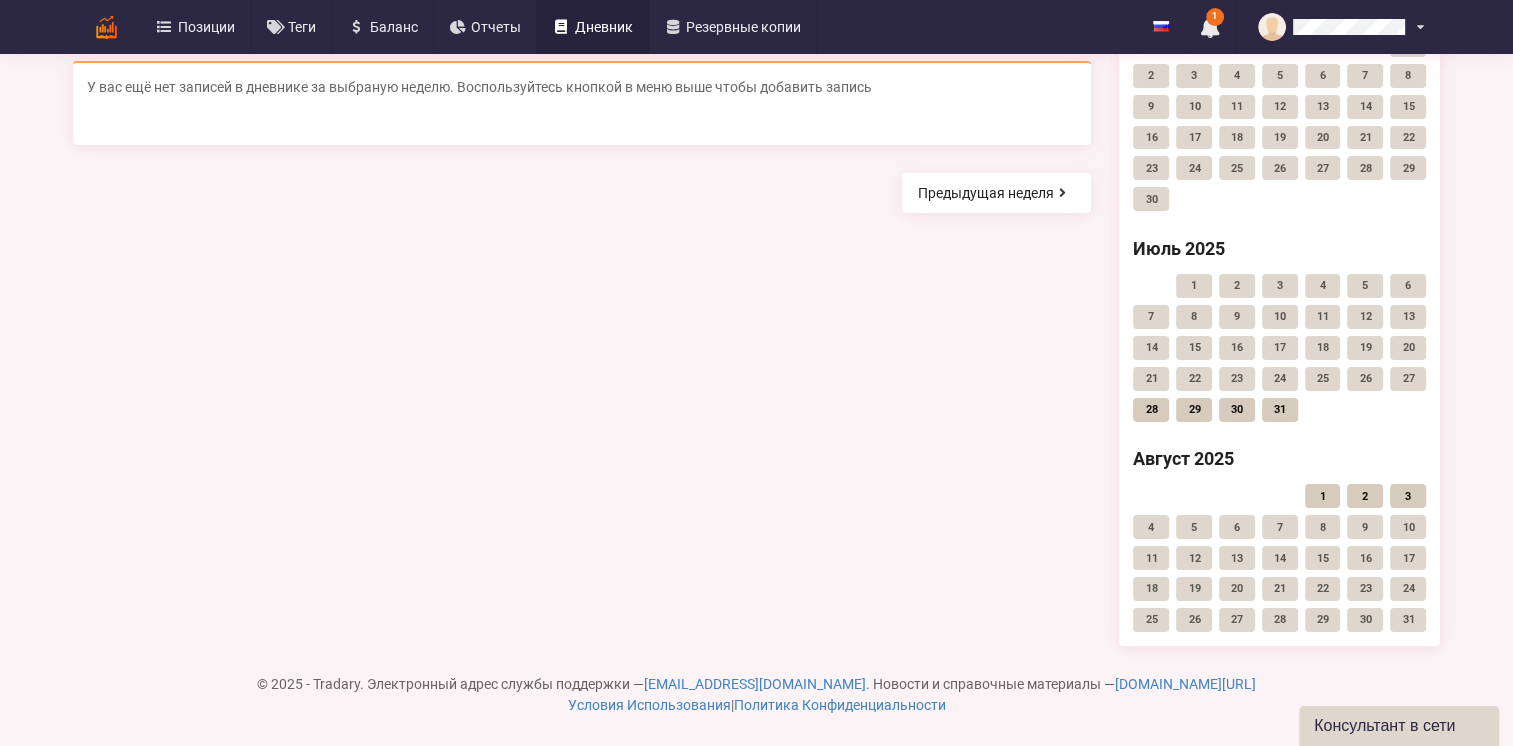 click on "28" at bounding box center (1151, 410) 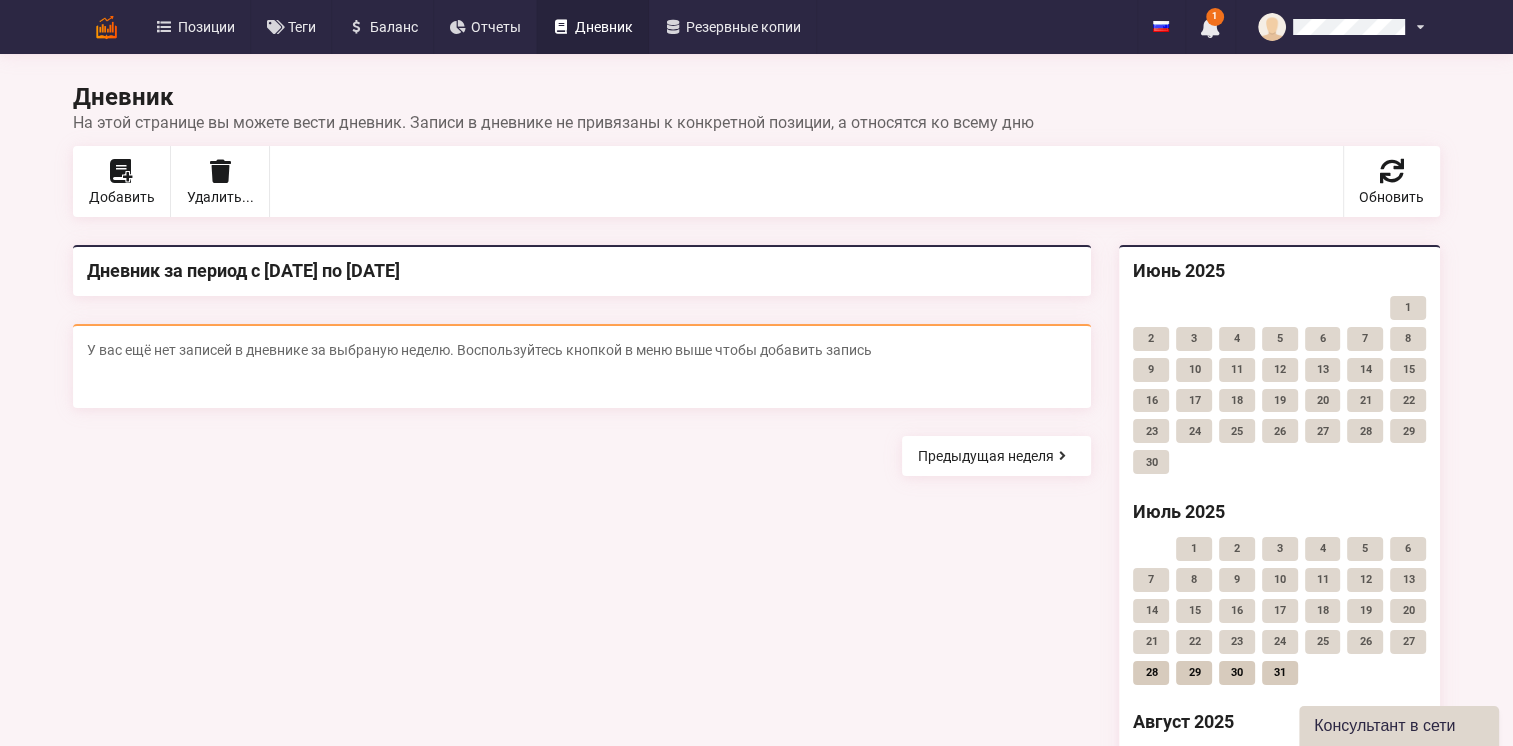 scroll, scrollTop: 0, scrollLeft: 0, axis: both 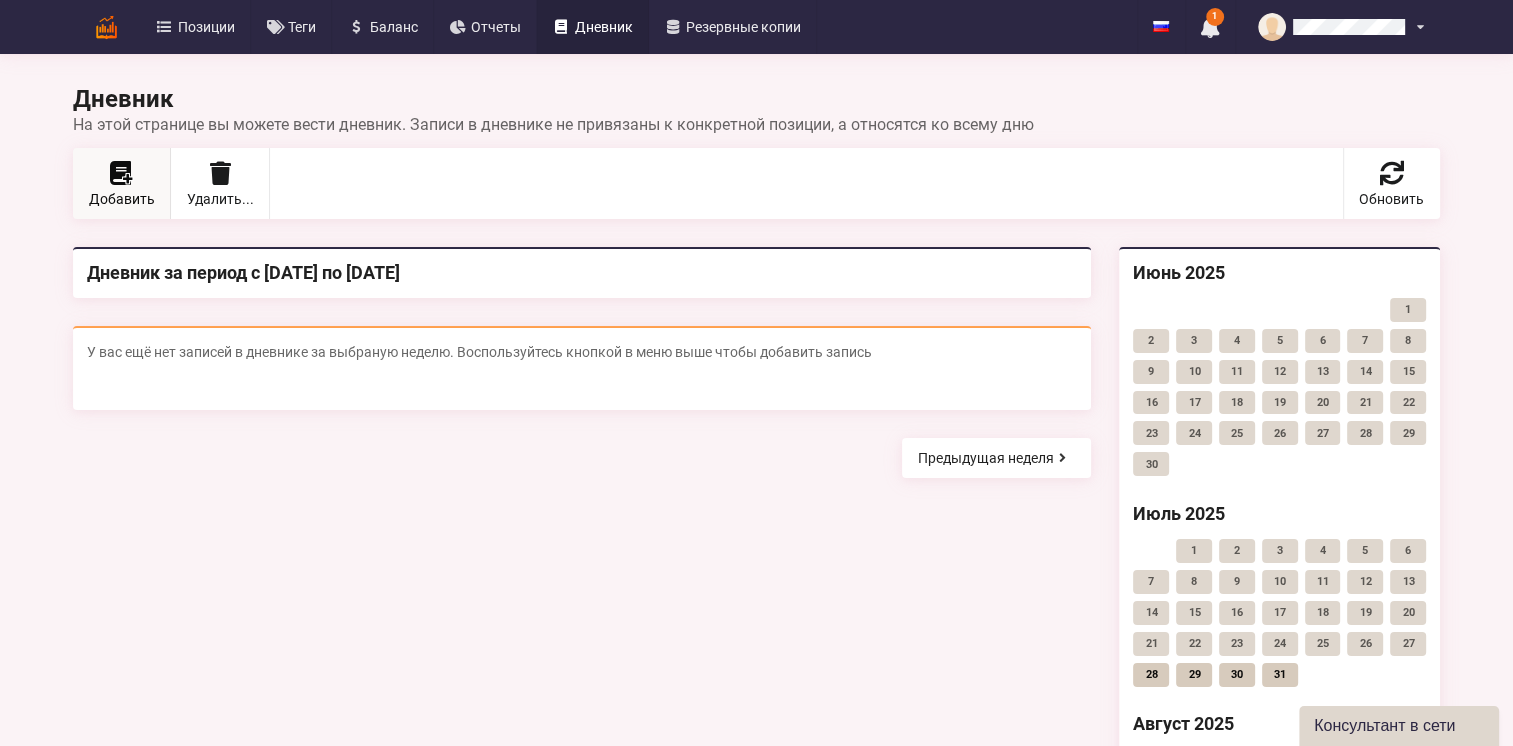 click at bounding box center (128, 179) 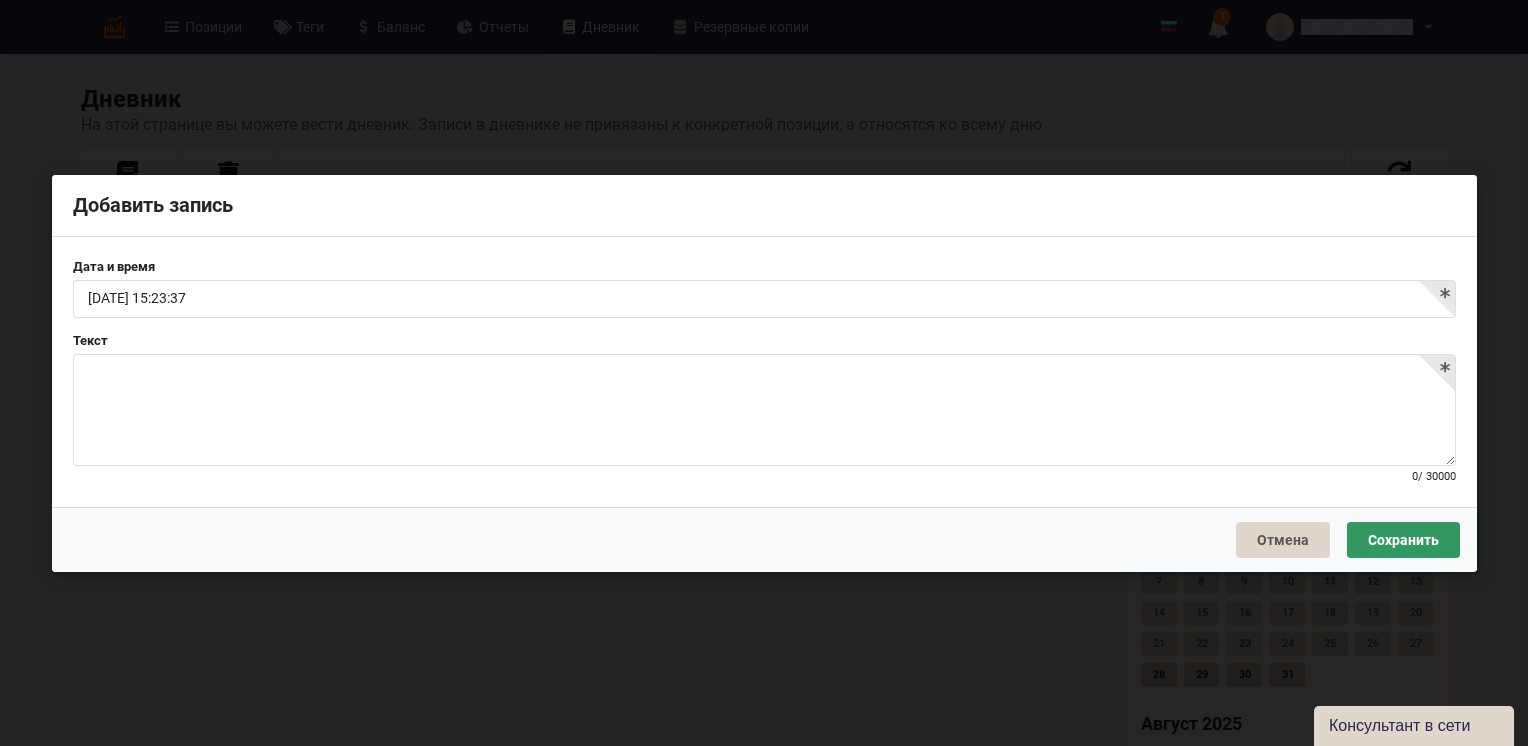 click at bounding box center [764, 410] 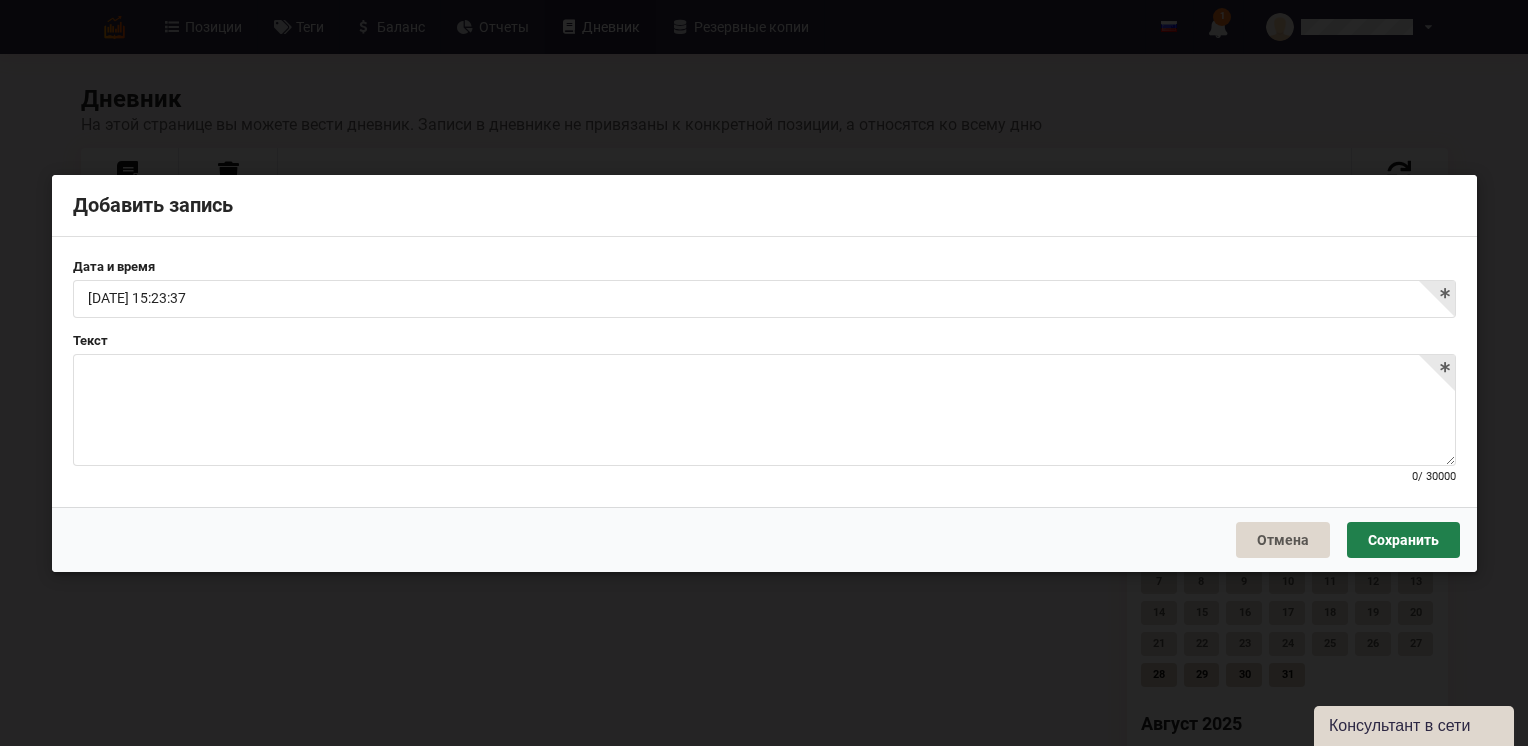 click on "Сохранить" at bounding box center (1402, 539) 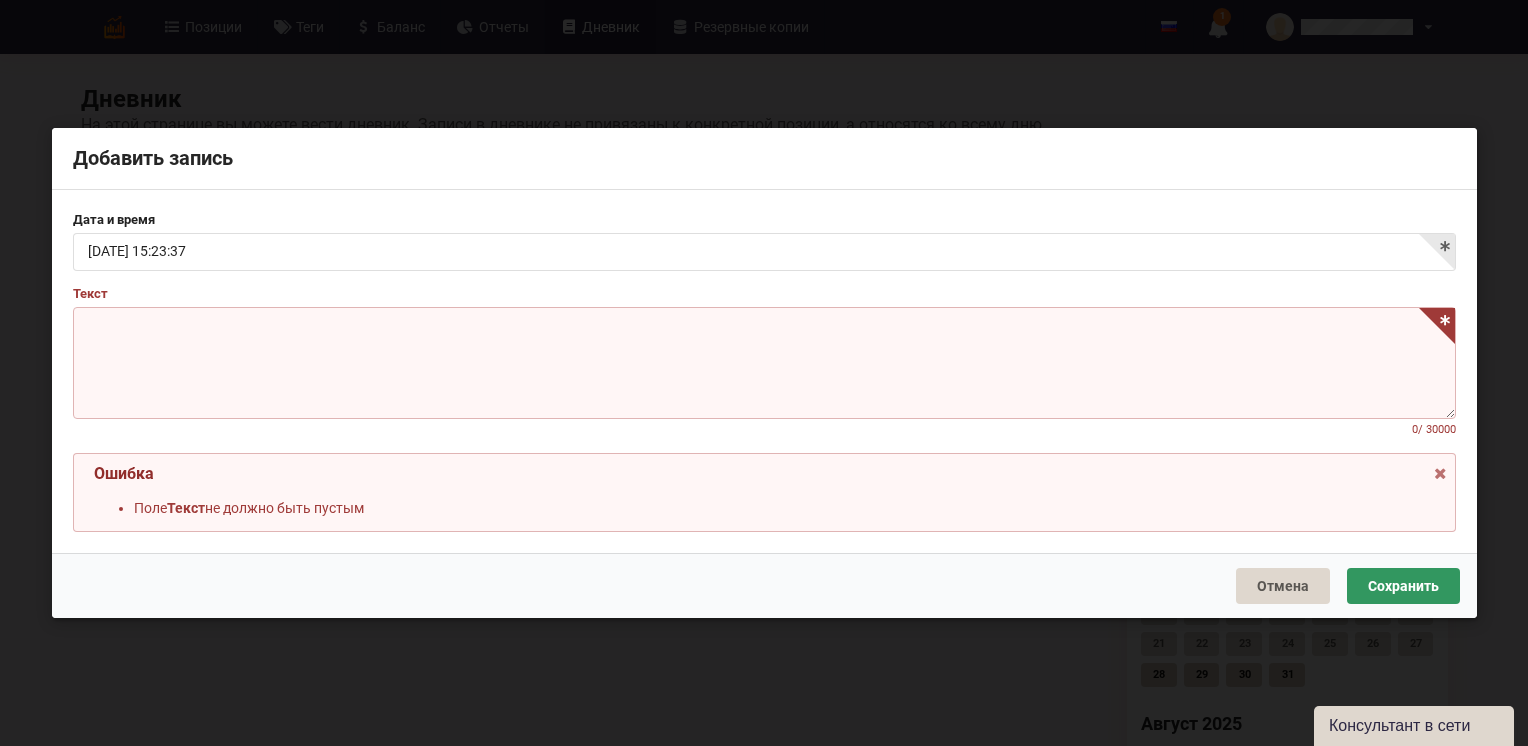 click on "Добавить запись
Дата и время
[DATE] 15:23:37
Текст
Formats
0  / 30000
[GEOGRAPHIC_DATA]
Поле  Текст  не должно быть пустым
Отмена
Сохранить" at bounding box center (764, 373) 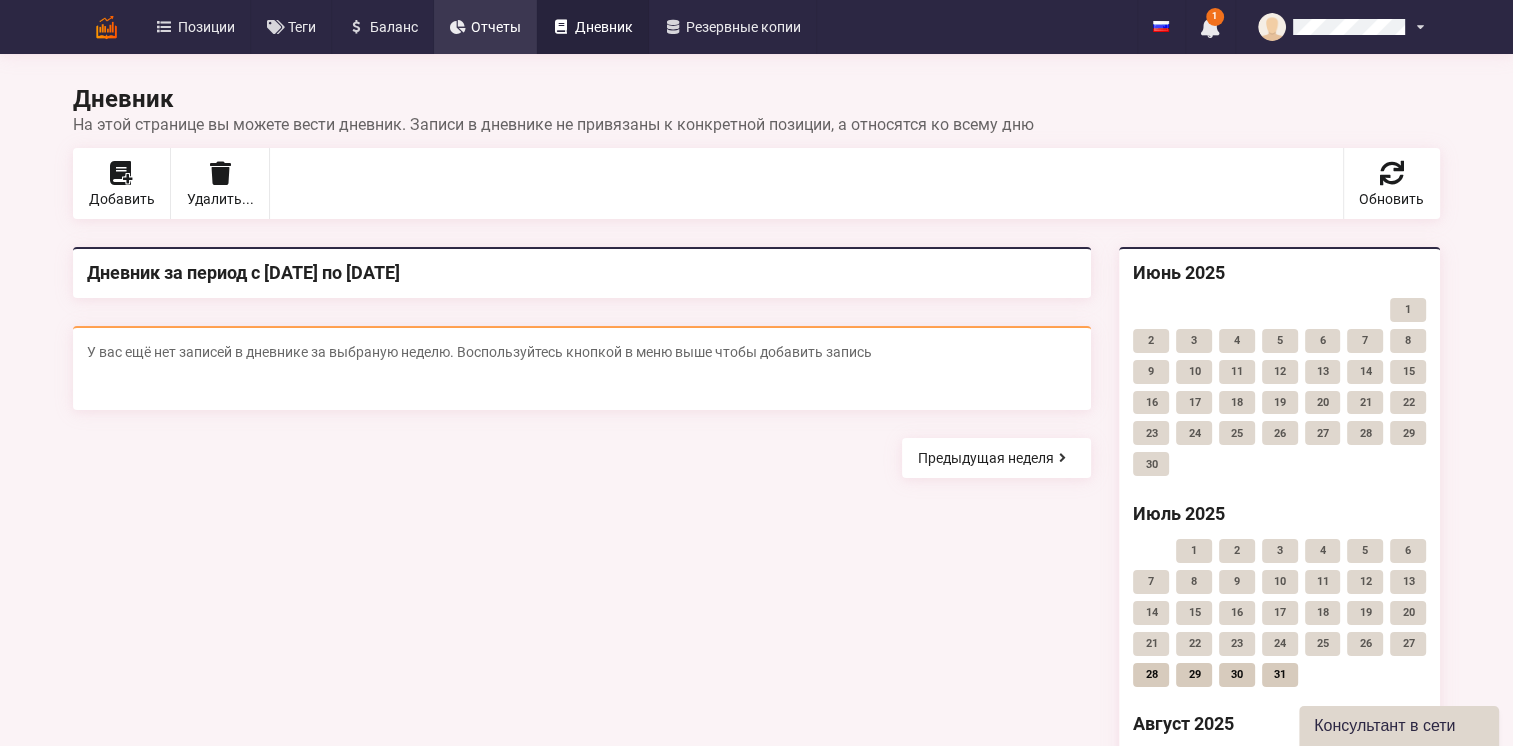 click at bounding box center [458, 27] 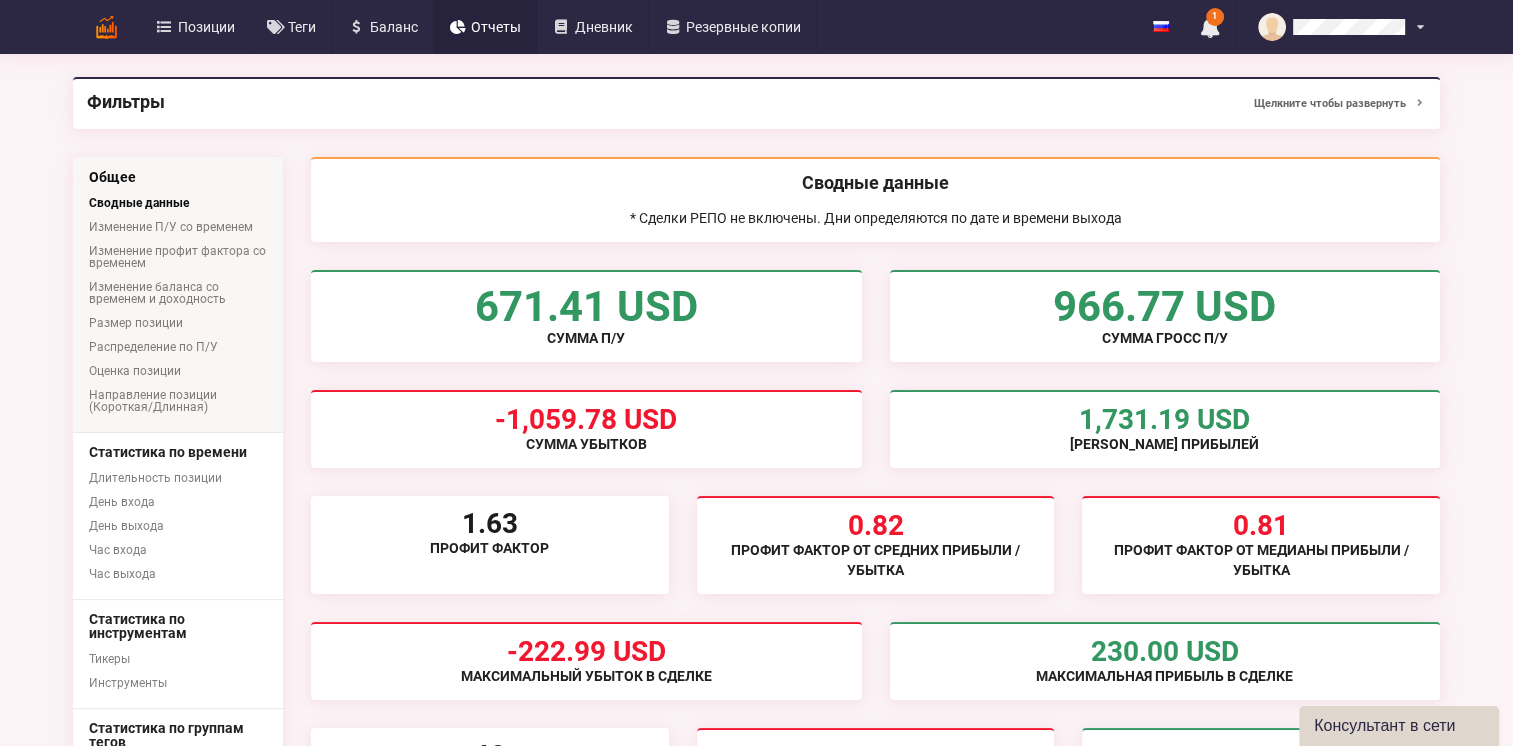scroll, scrollTop: 100, scrollLeft: 0, axis: vertical 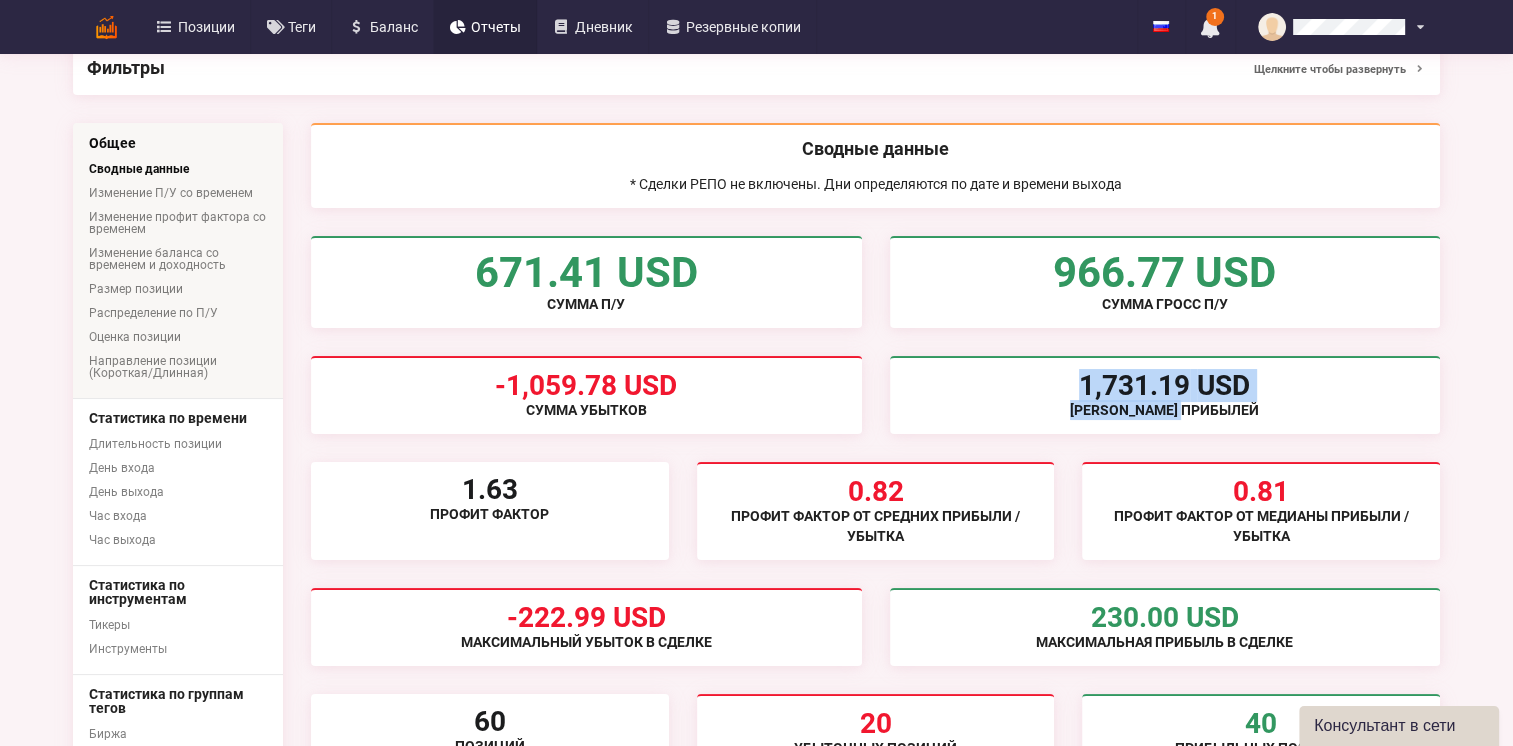drag, startPoint x: 1040, startPoint y: 390, endPoint x: 1303, endPoint y: 396, distance: 263.06842 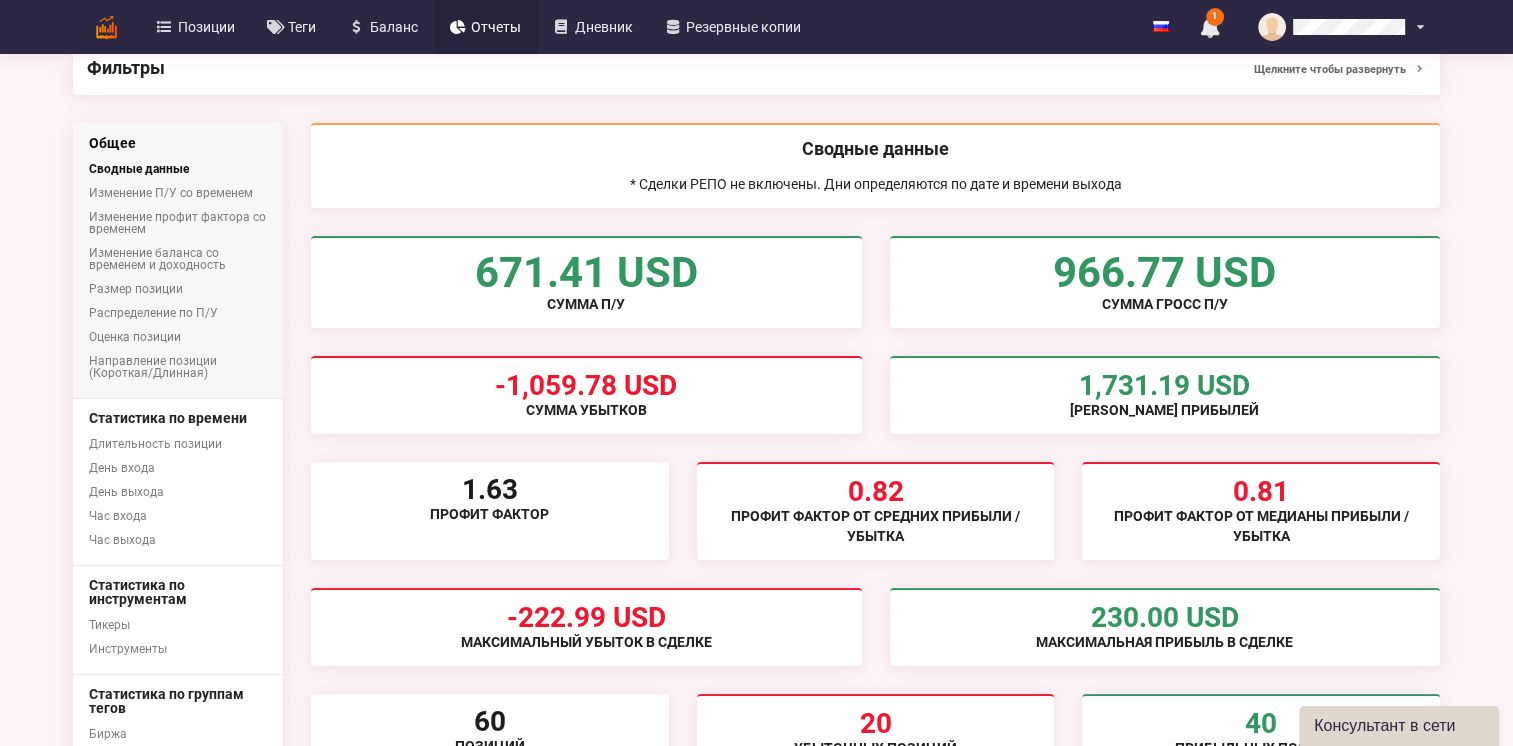 drag, startPoint x: 1303, startPoint y: 396, endPoint x: 1317, endPoint y: 397, distance: 14.035668 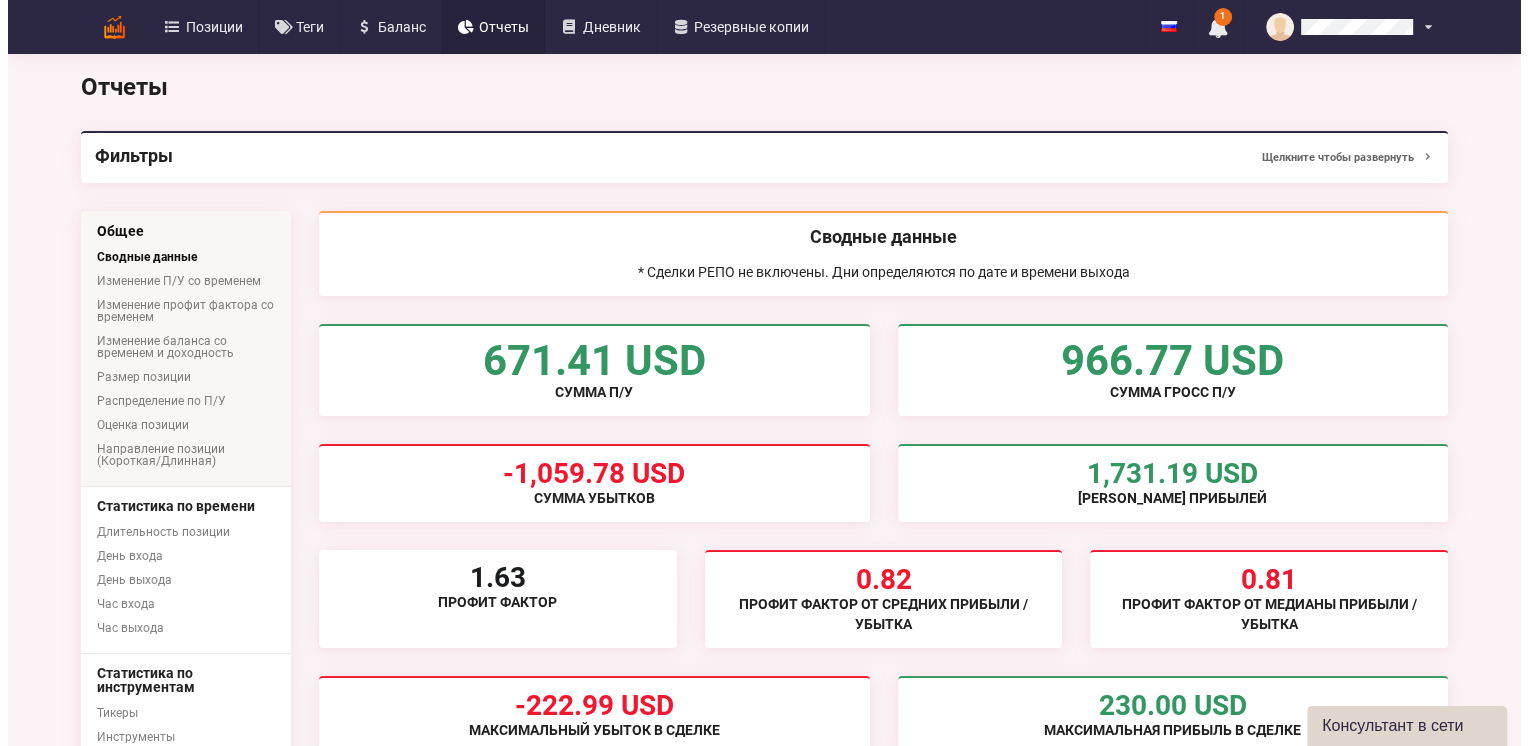 scroll, scrollTop: 0, scrollLeft: 0, axis: both 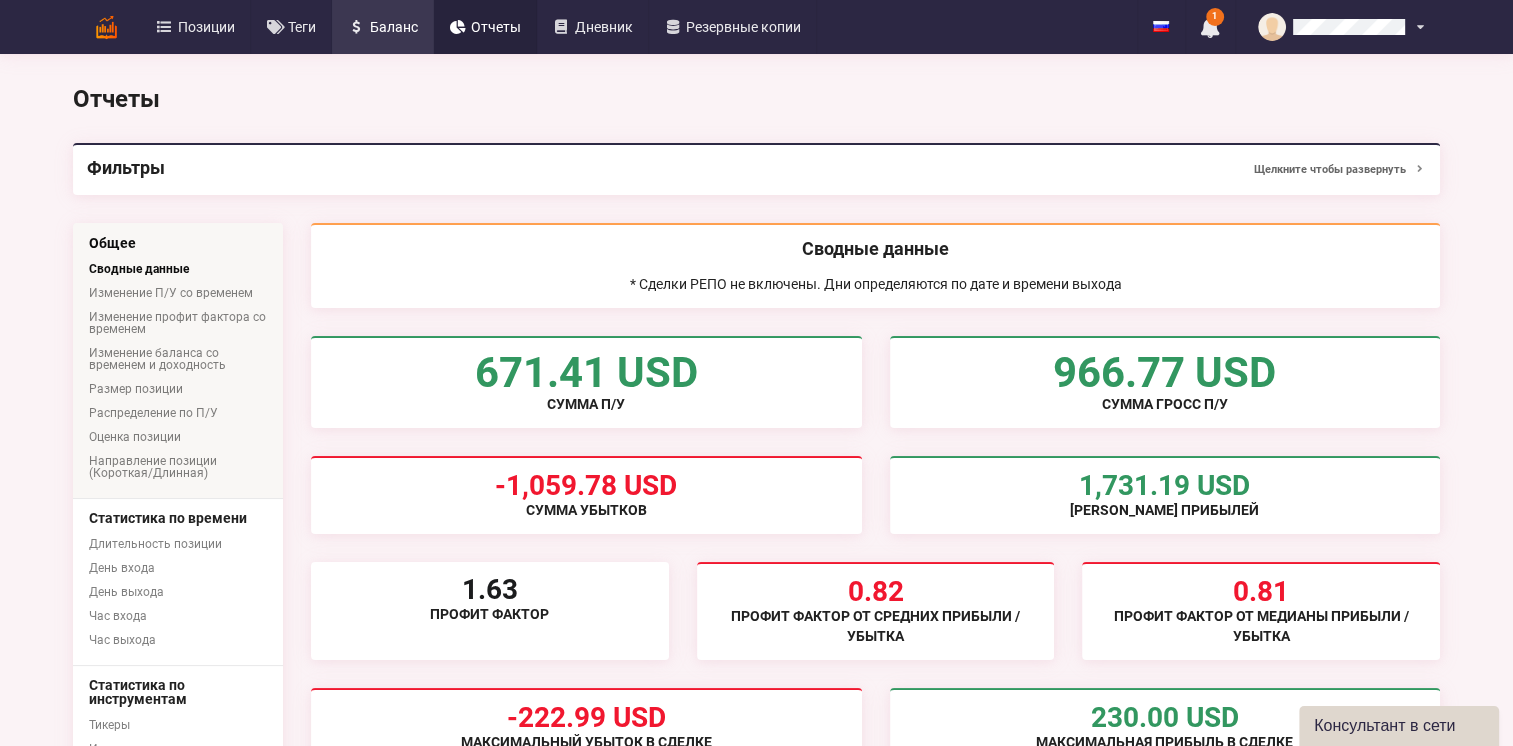 click on "Баланс" at bounding box center [394, 27] 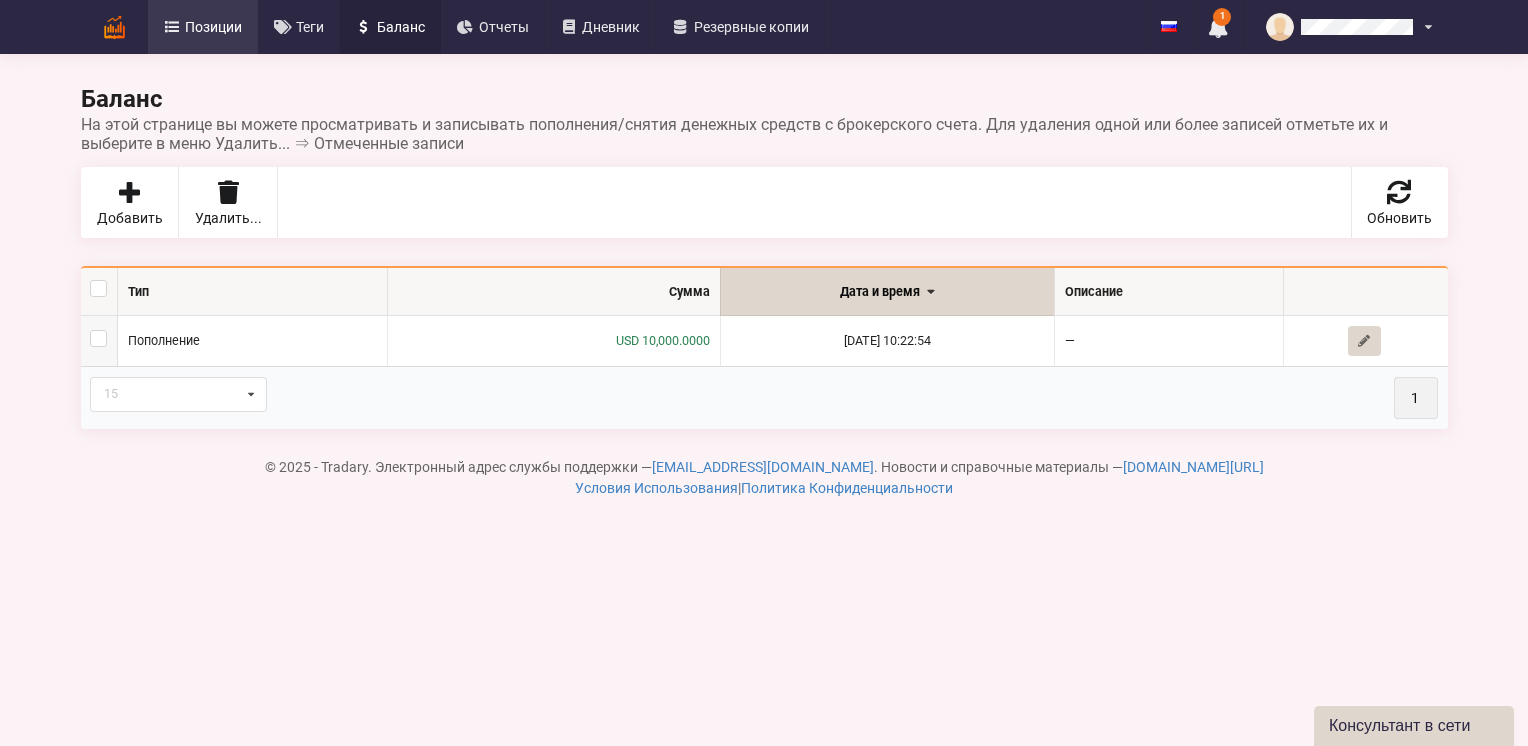 click on "Позиции" at bounding box center (213, 27) 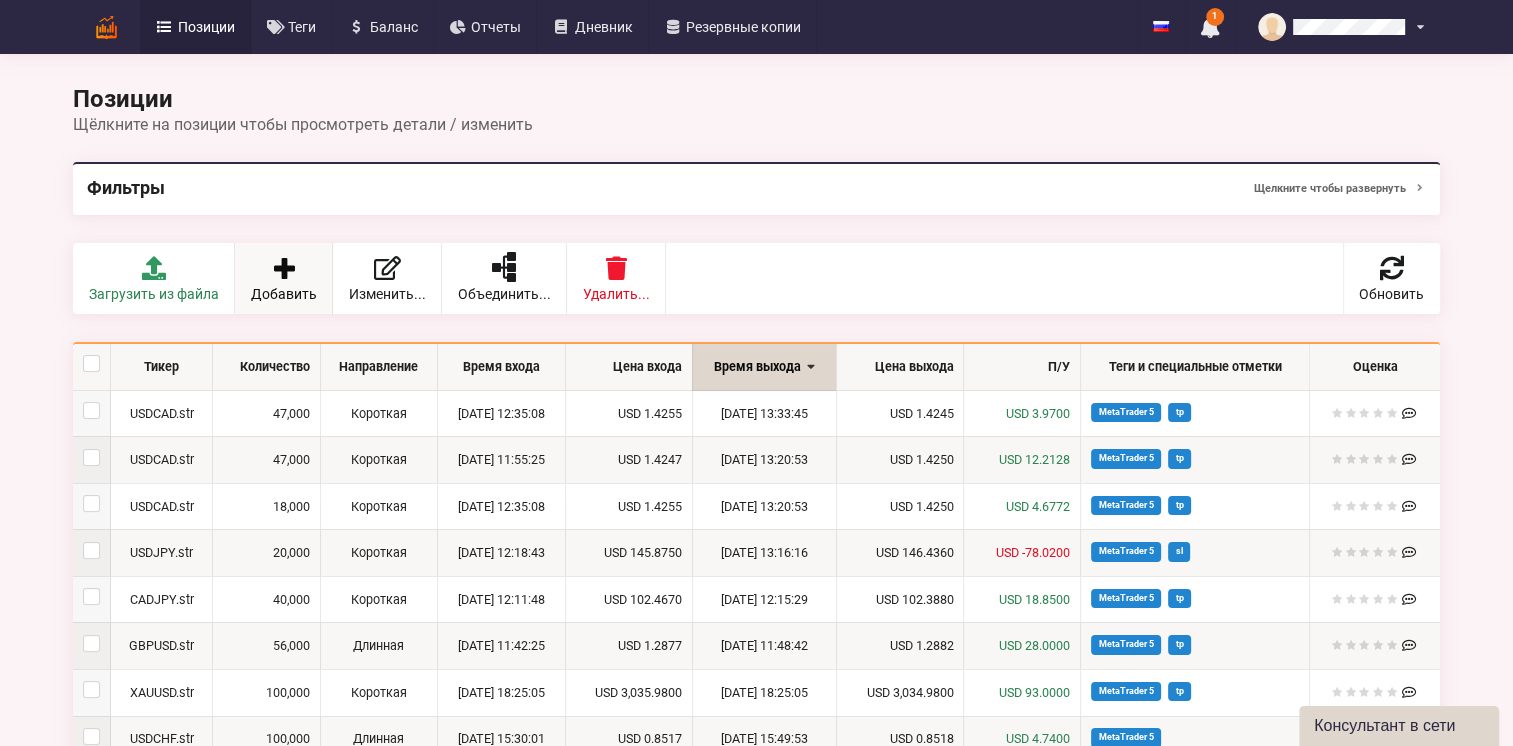 click on "Добавить" at bounding box center (284, 278) 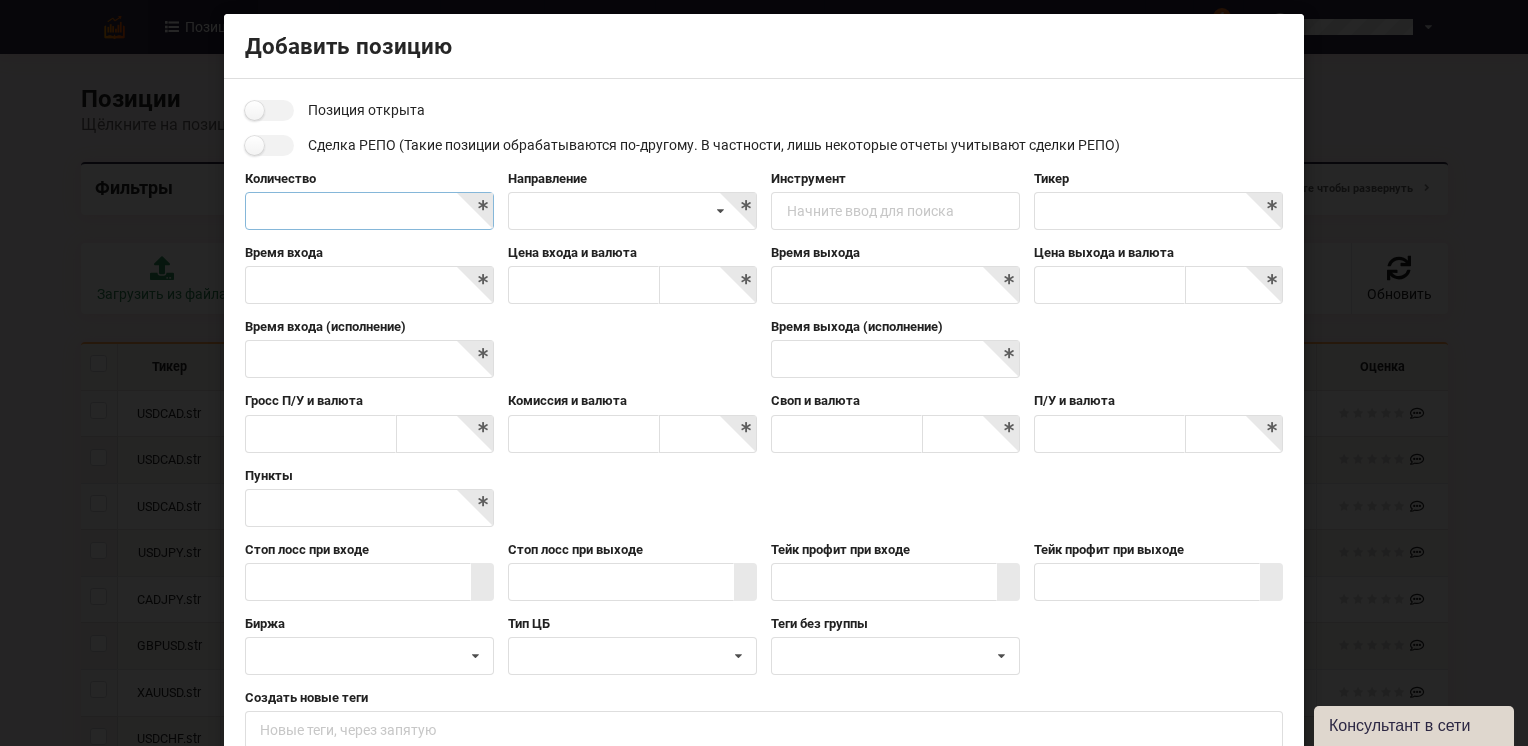 click at bounding box center (369, 211) 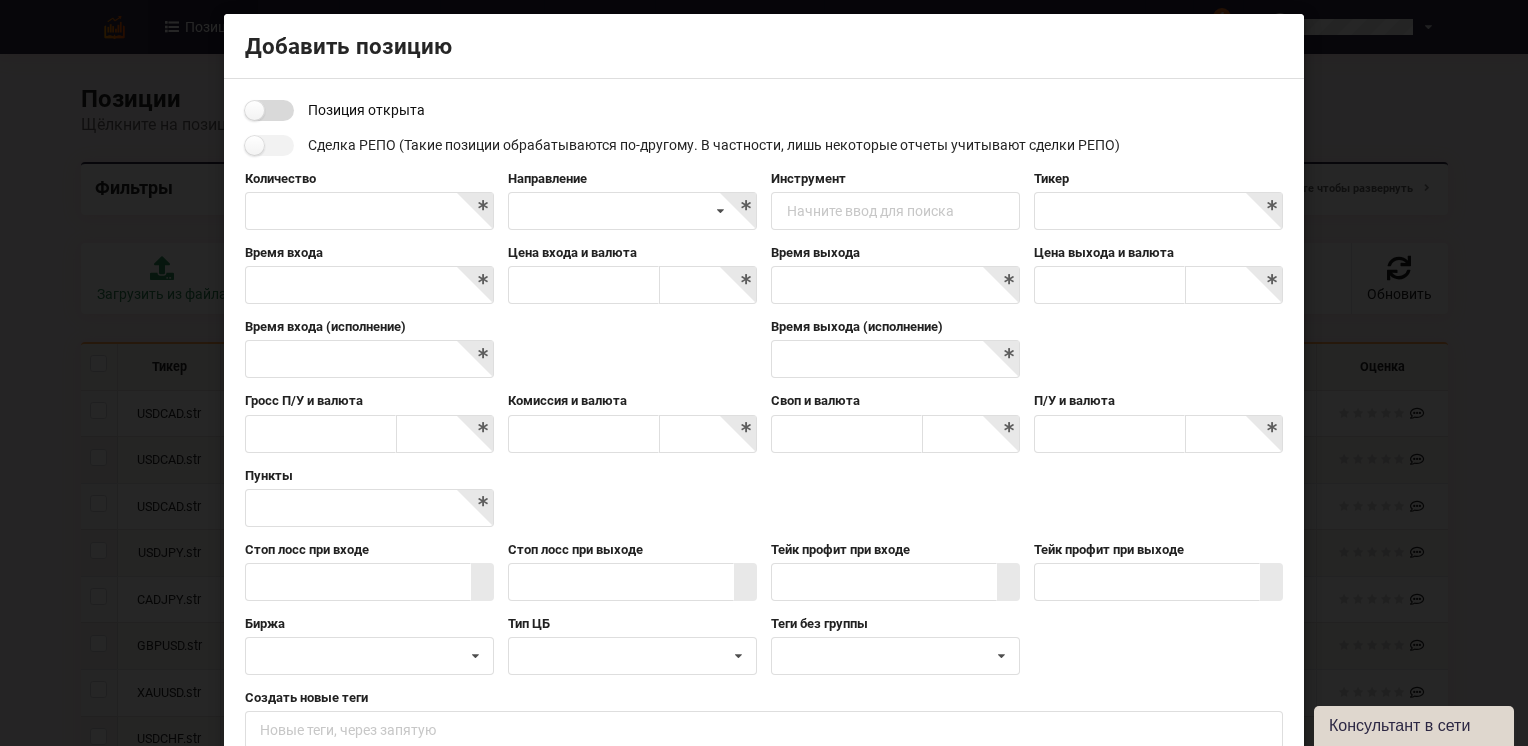 click at bounding box center [269, 110] 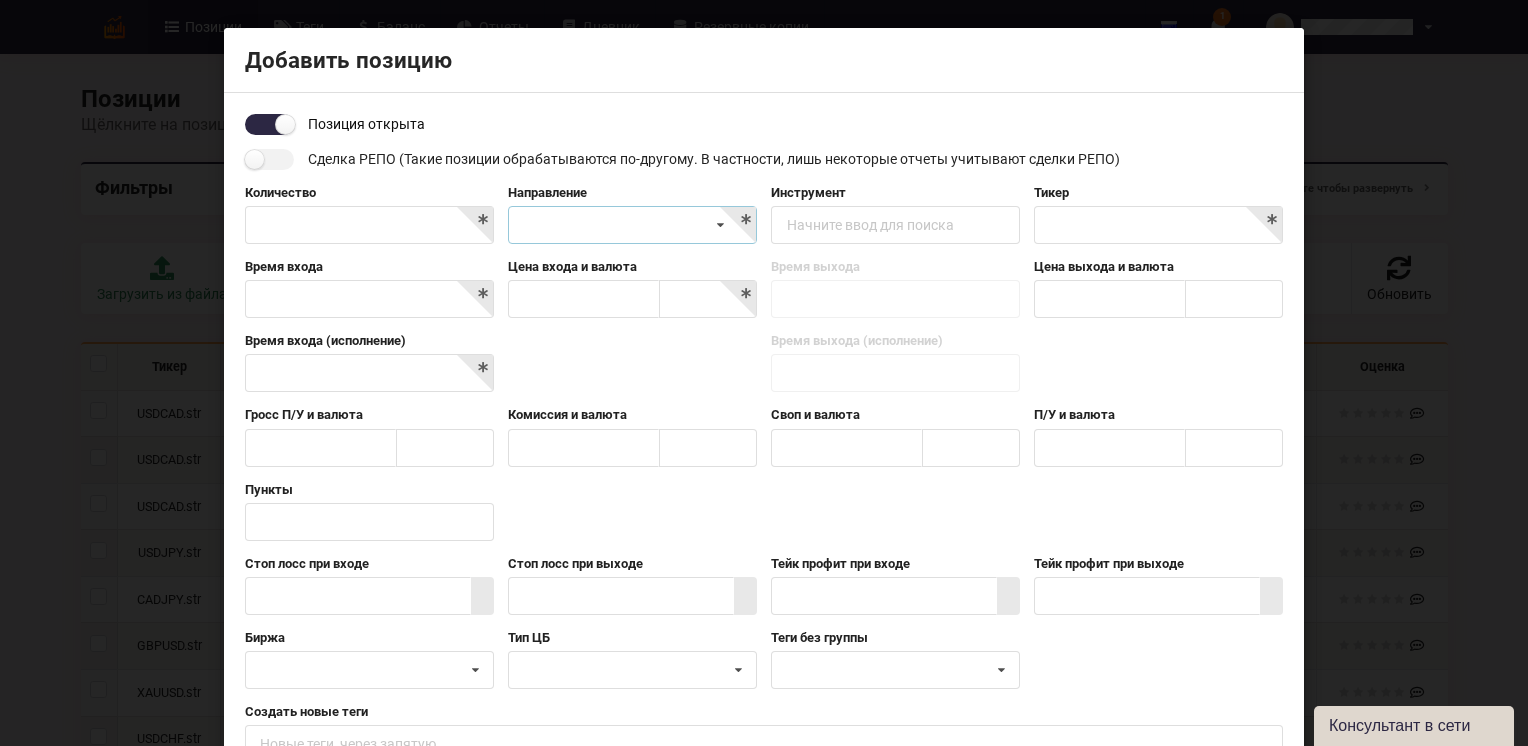 click on "Короткая
Длинная" at bounding box center (632, 225) 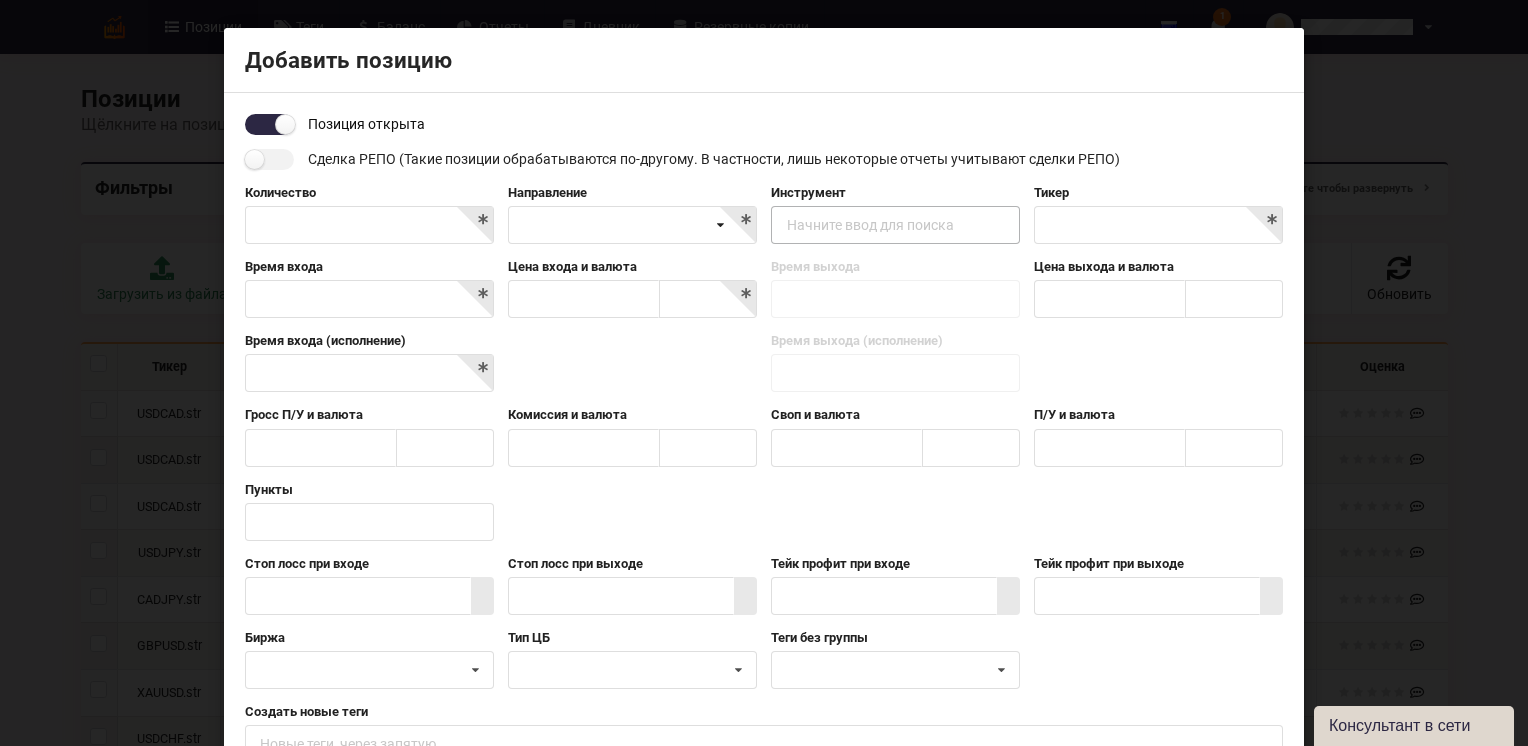 click on "Начните ввод для поиска" at bounding box center [870, 225] 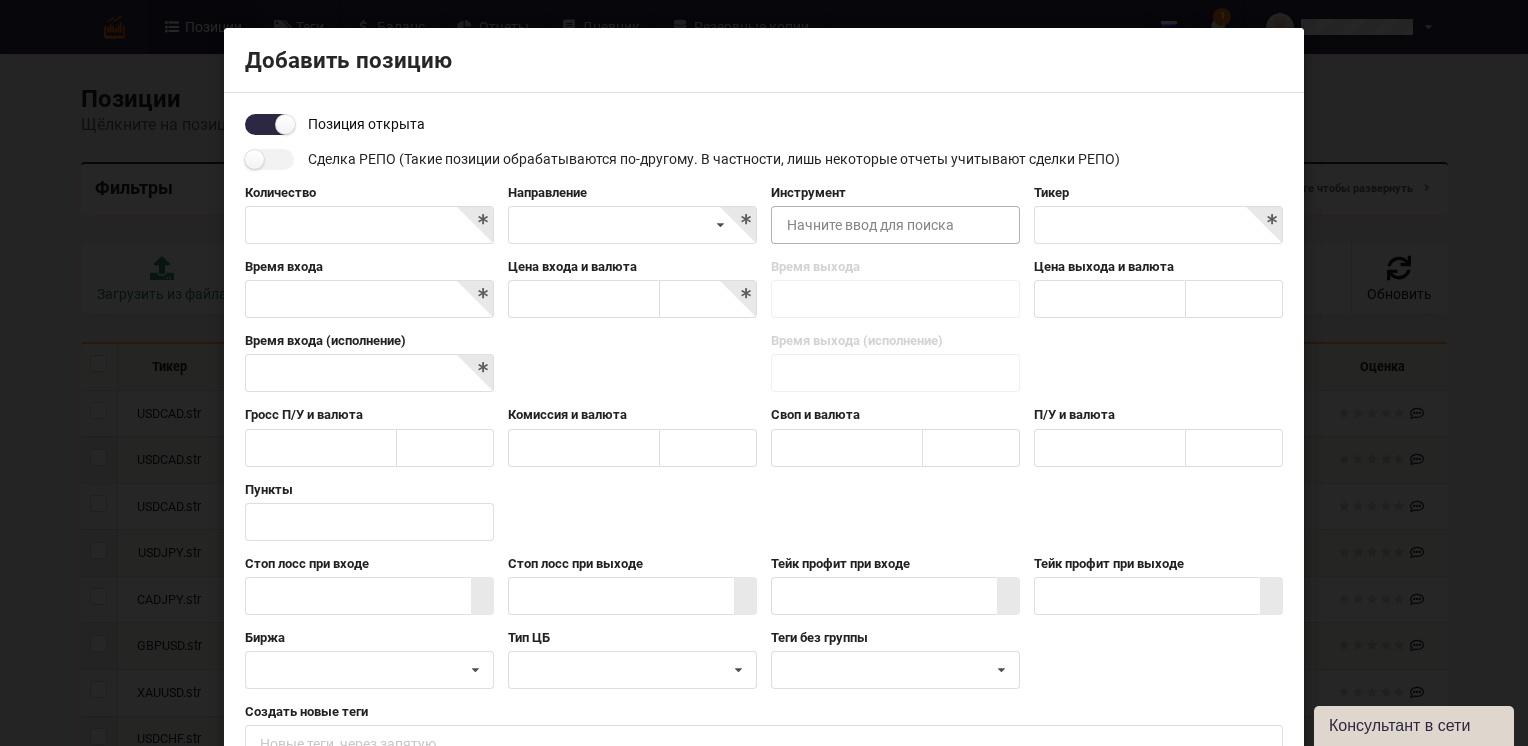 click at bounding box center (896, 226) 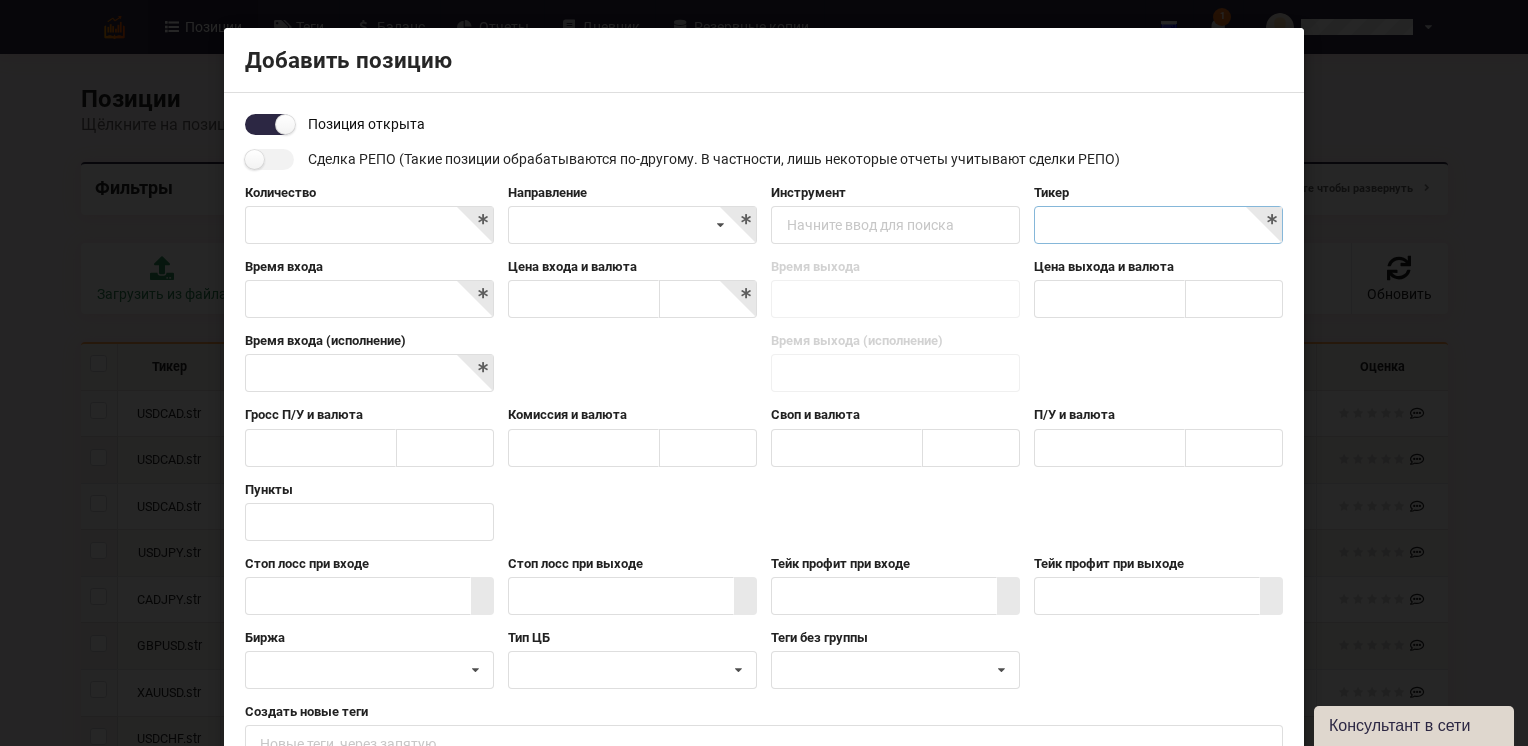 click at bounding box center (1158, 225) 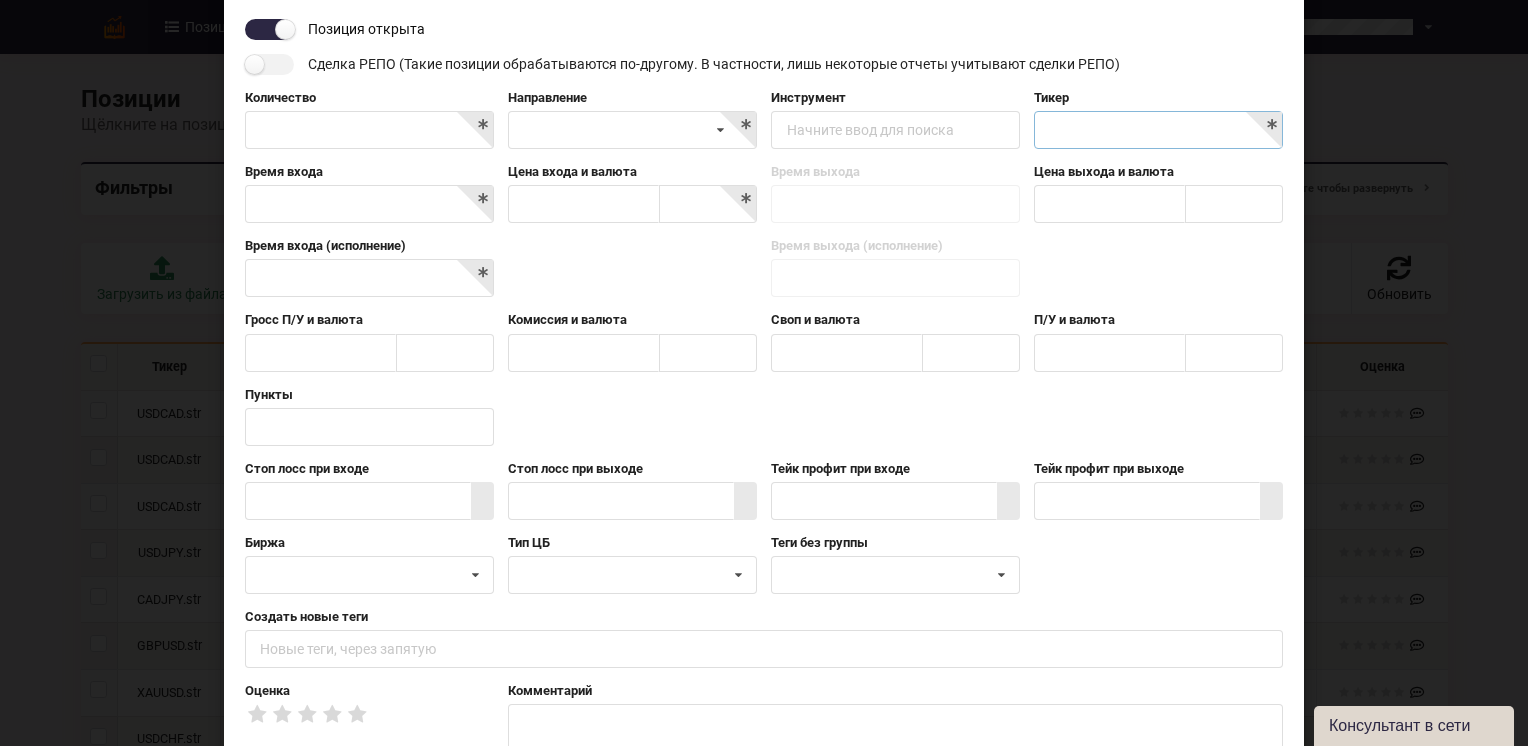 scroll, scrollTop: 246, scrollLeft: 0, axis: vertical 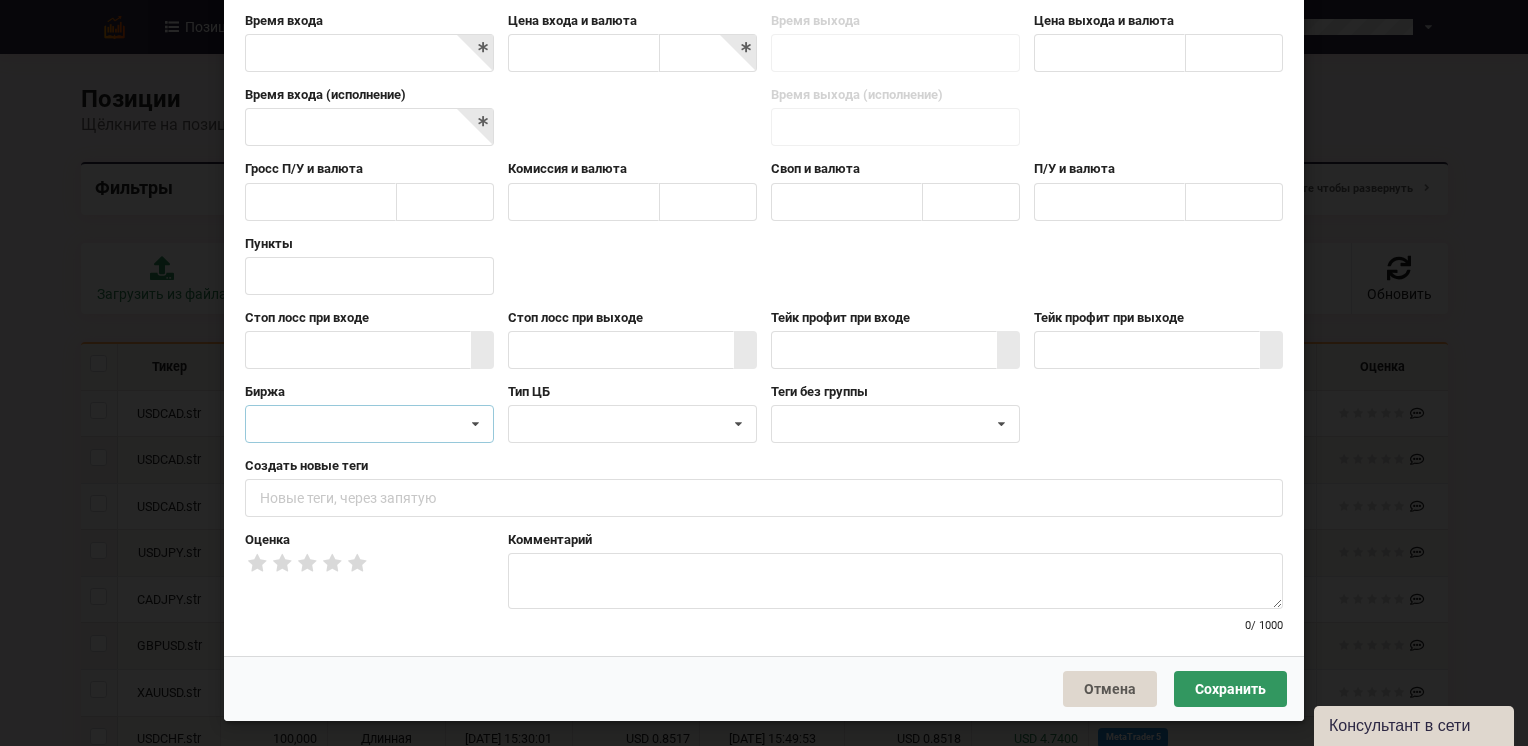 click at bounding box center [475, 424] 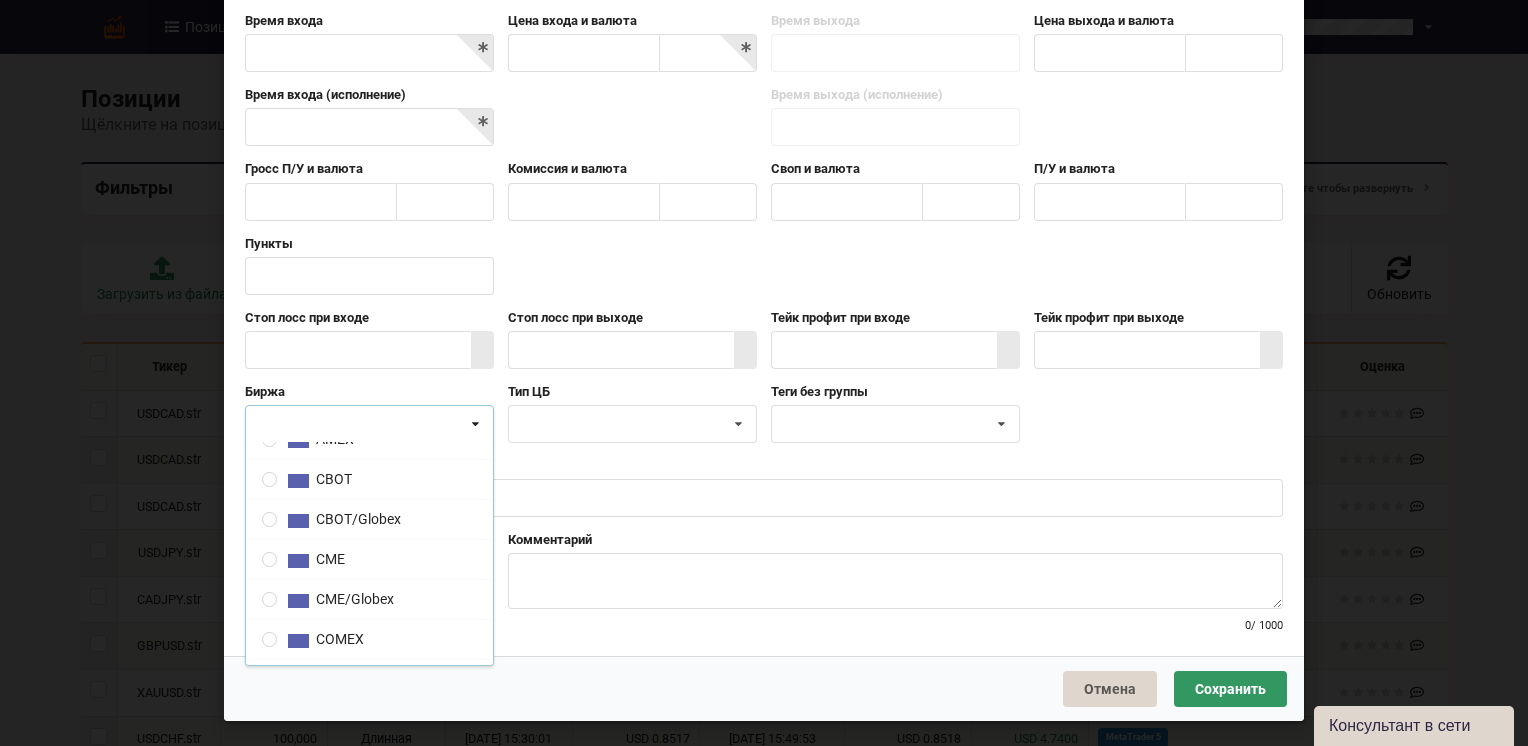 scroll, scrollTop: 0, scrollLeft: 0, axis: both 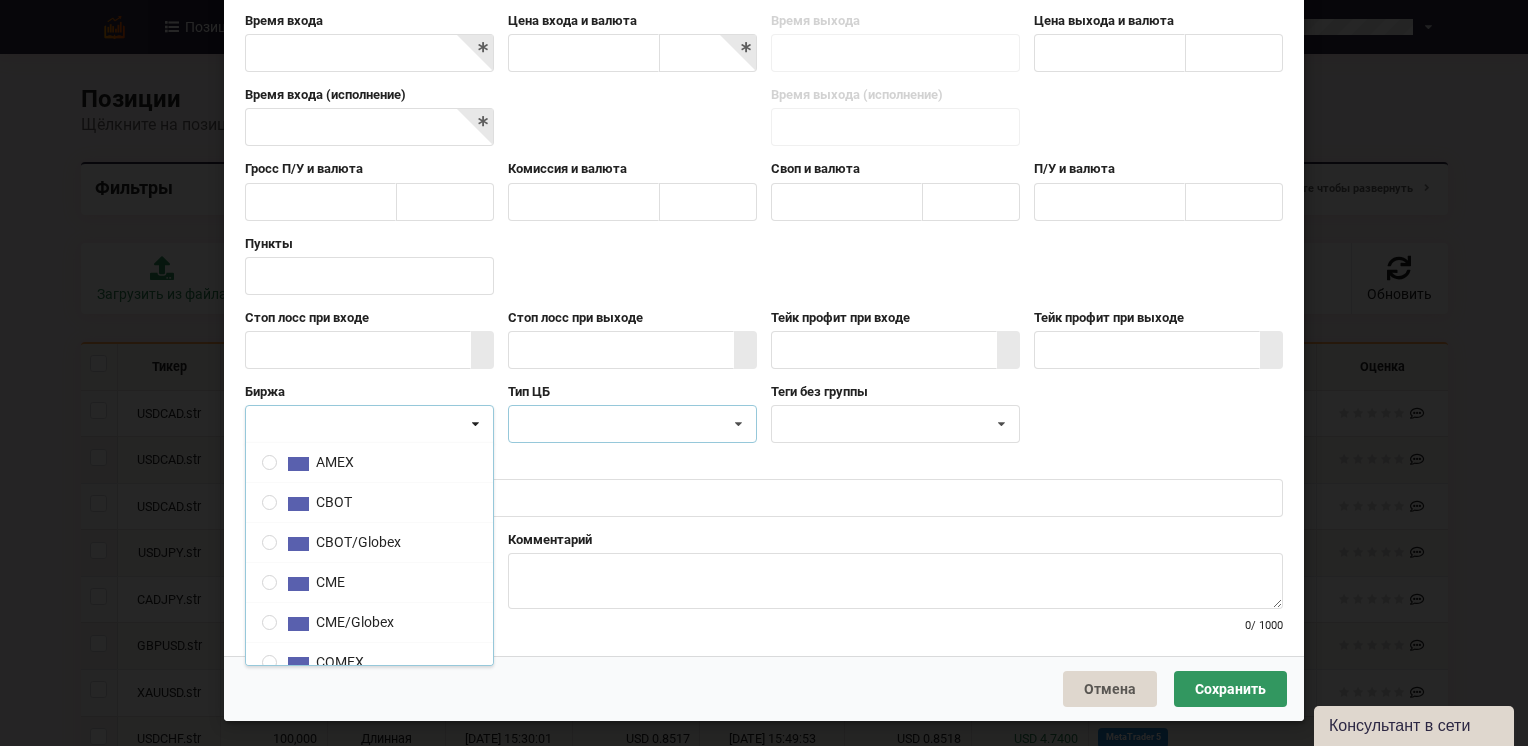 click on "CFDs
Валюты
Фьючерсы
Опционы
Акции" at bounding box center (632, 424) 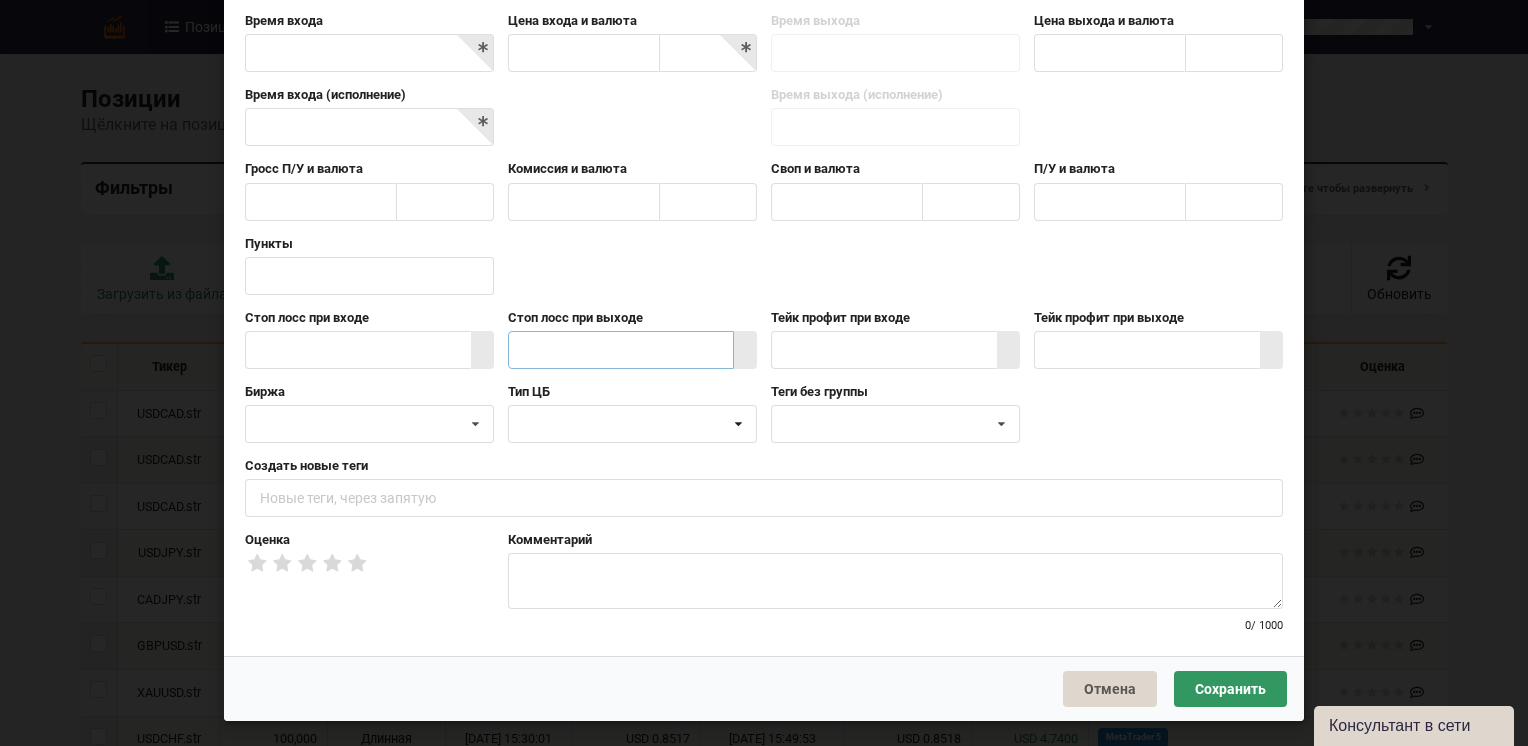 click at bounding box center (621, 350) 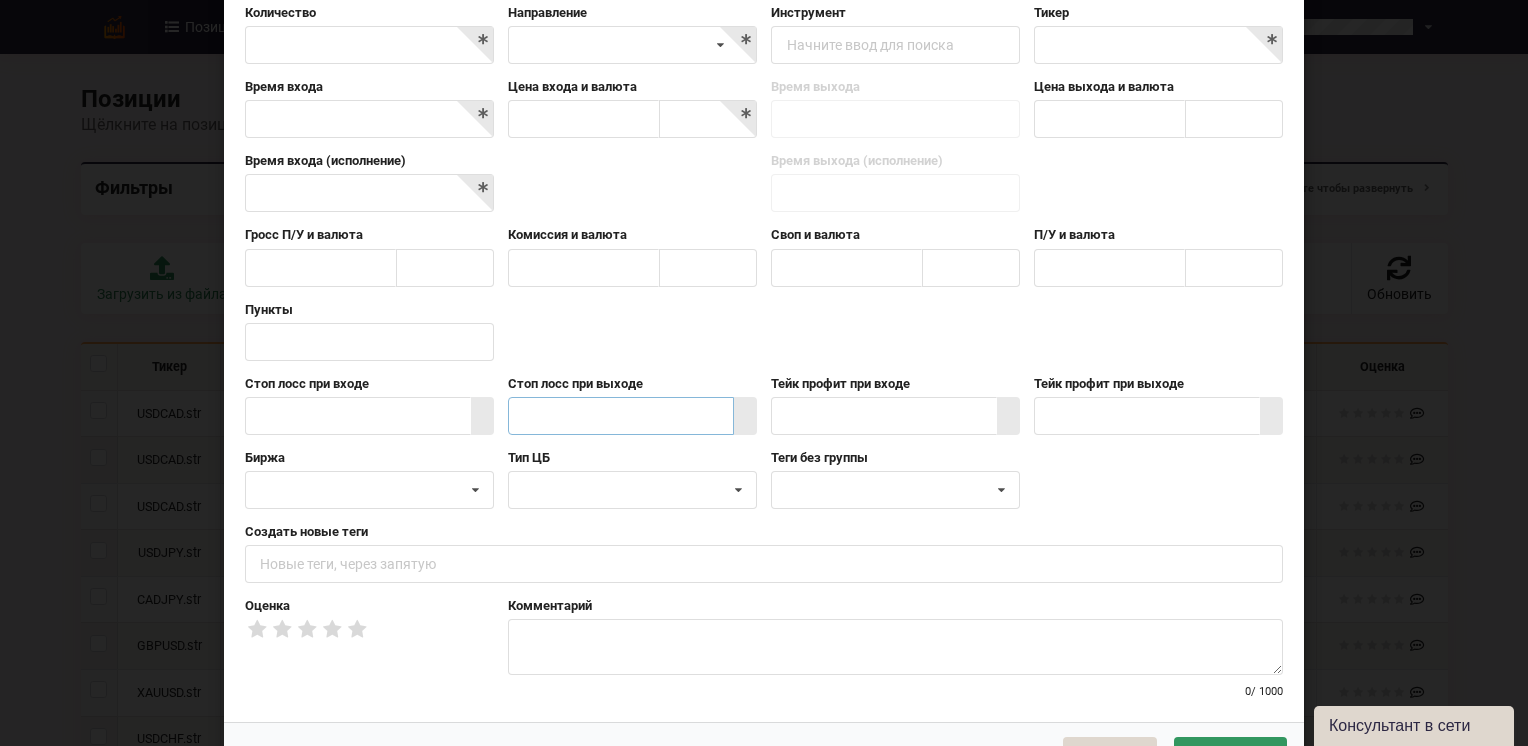scroll, scrollTop: 146, scrollLeft: 0, axis: vertical 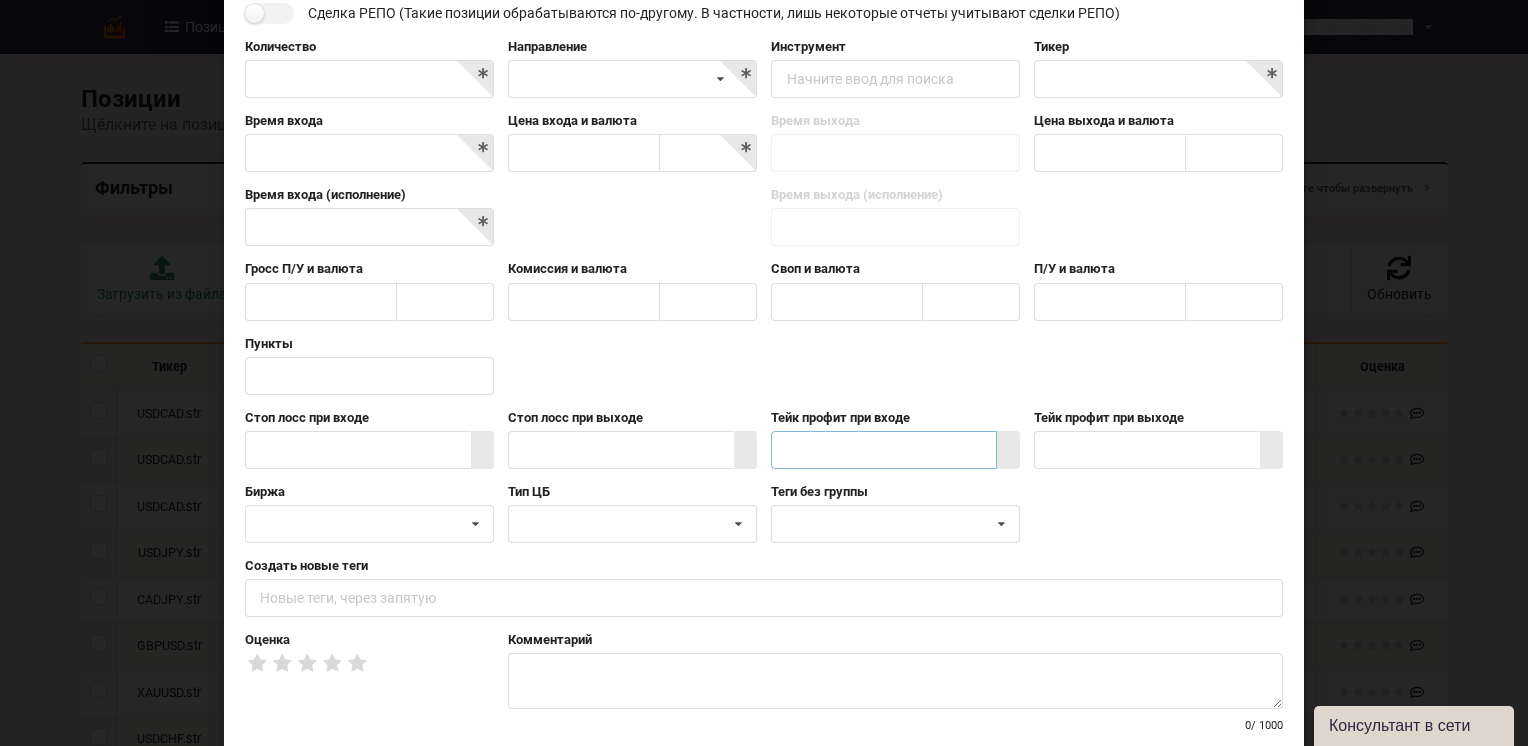 click at bounding box center (884, 450) 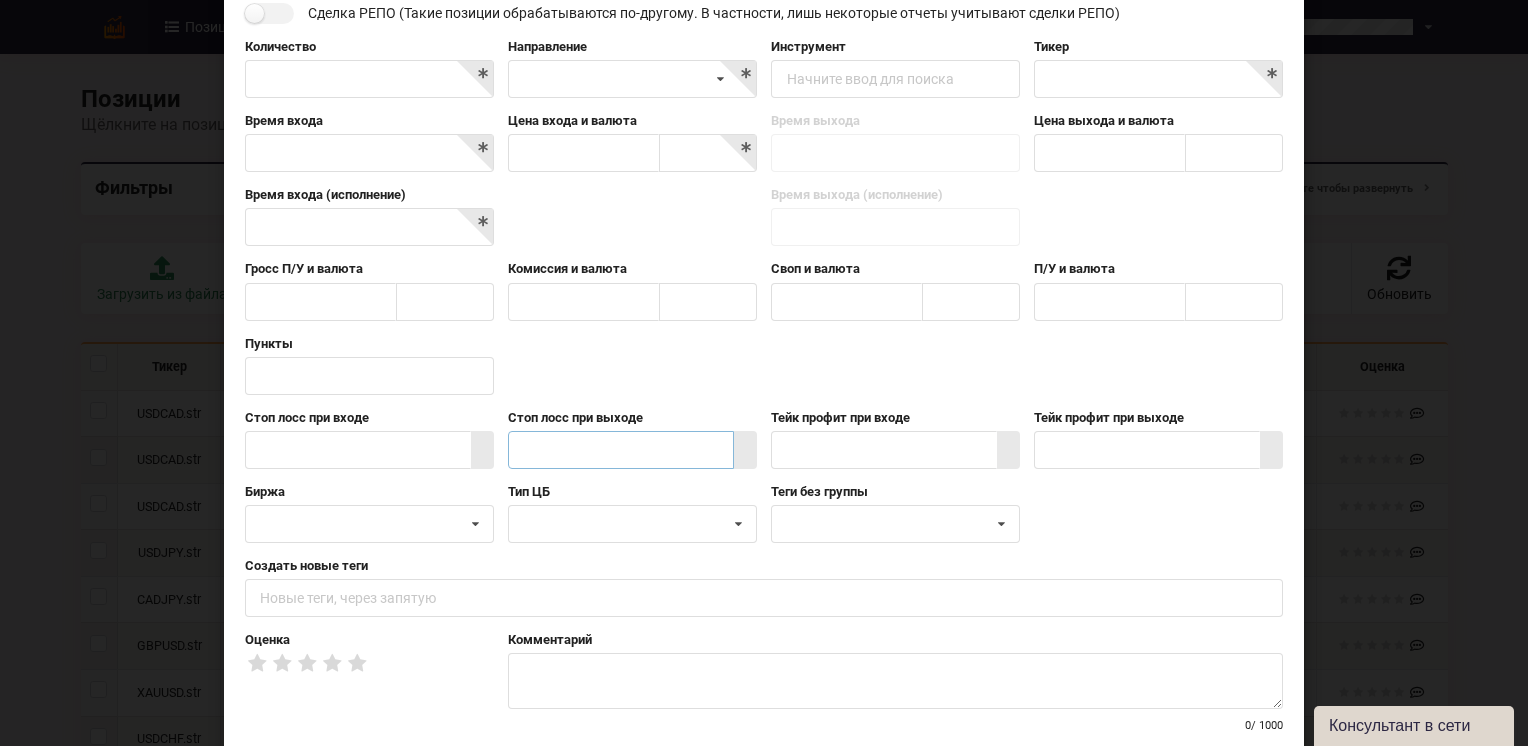 click at bounding box center (621, 450) 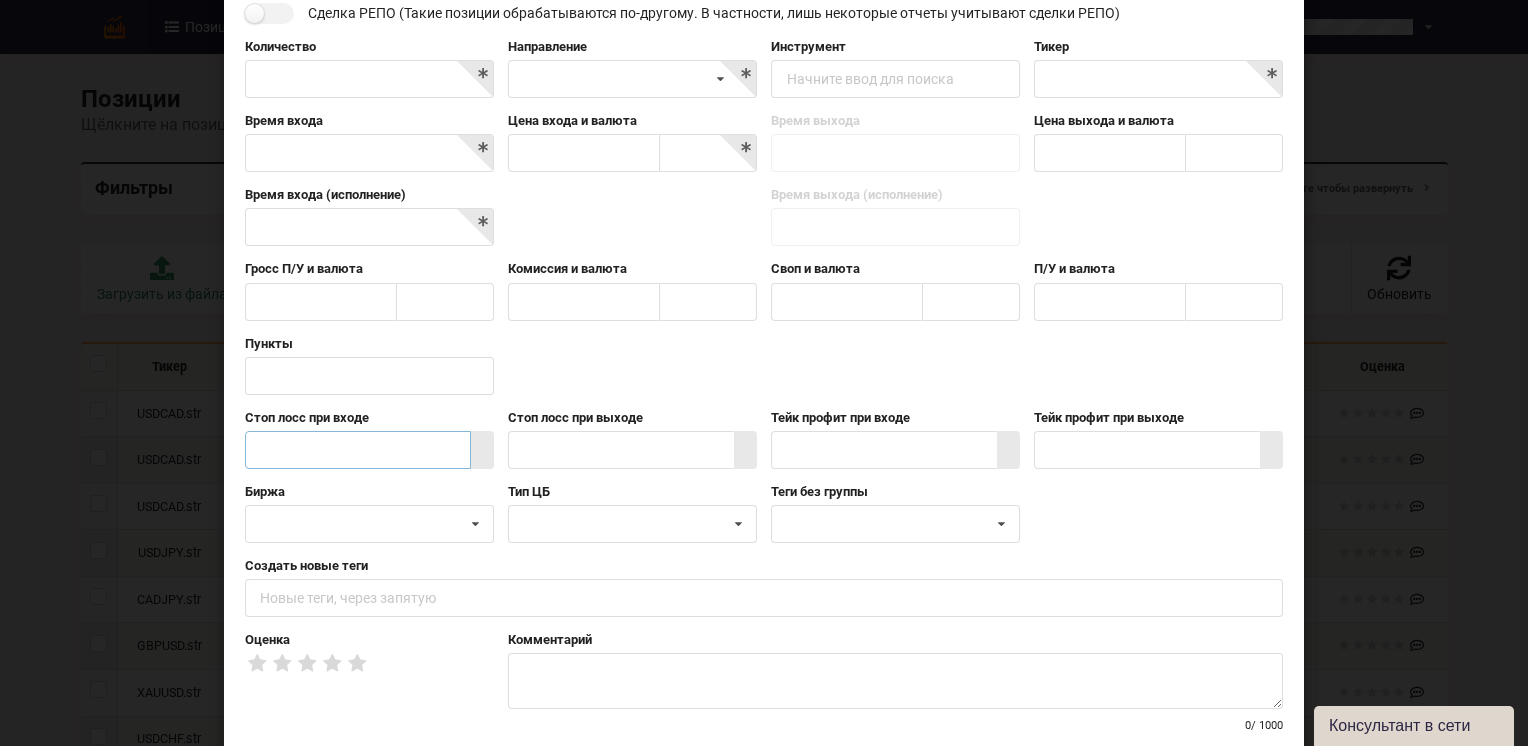 click at bounding box center (358, 450) 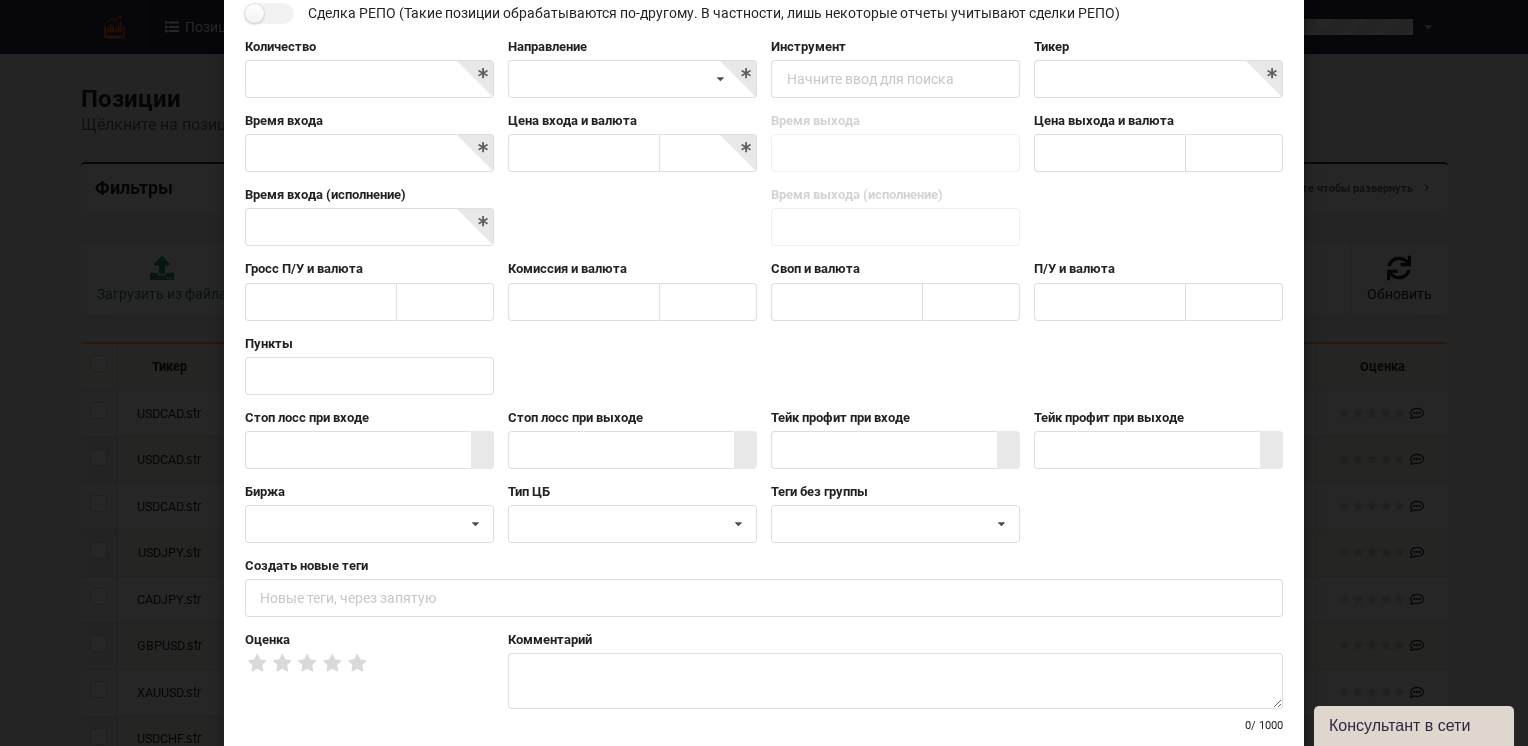 click on "Пункты" at bounding box center [369, 365] 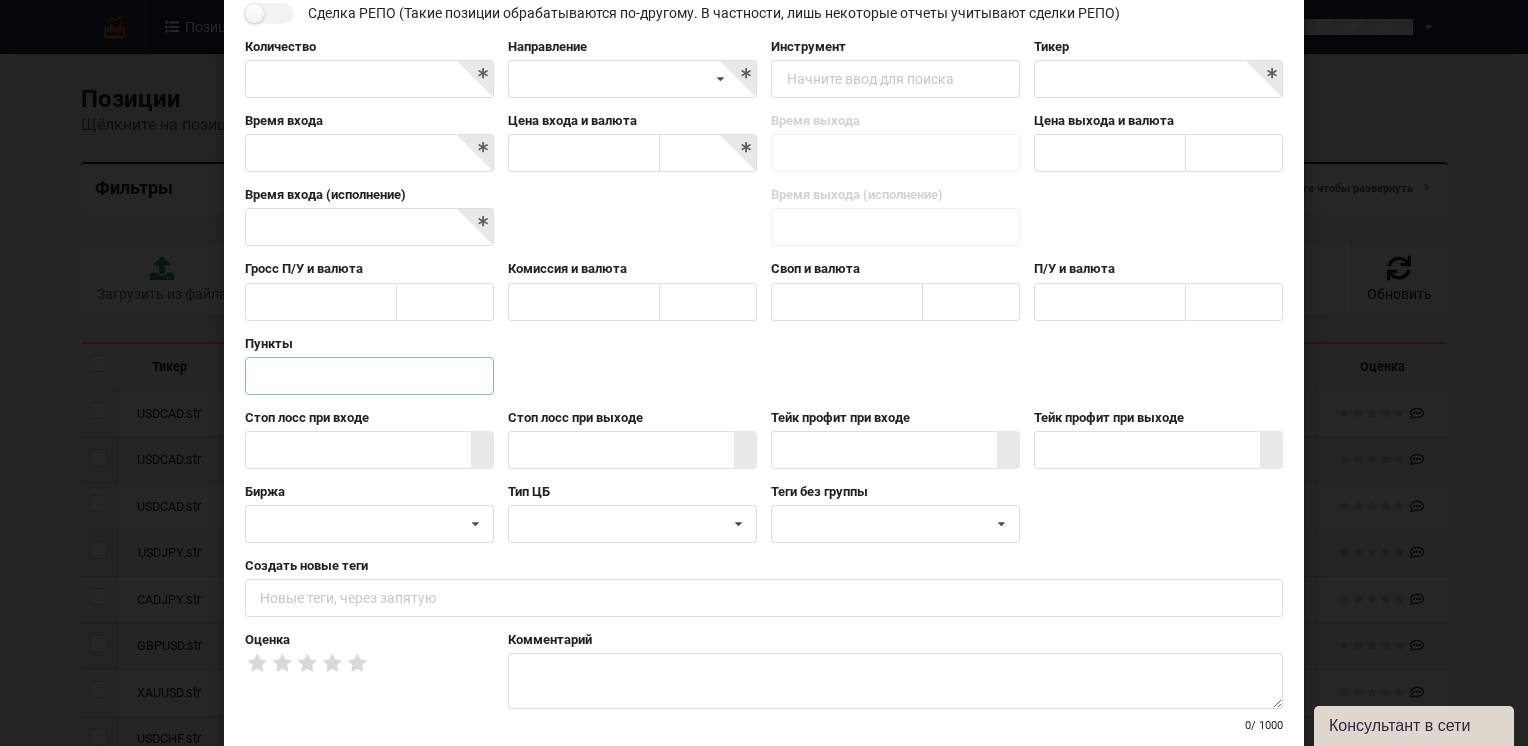 click at bounding box center [369, 376] 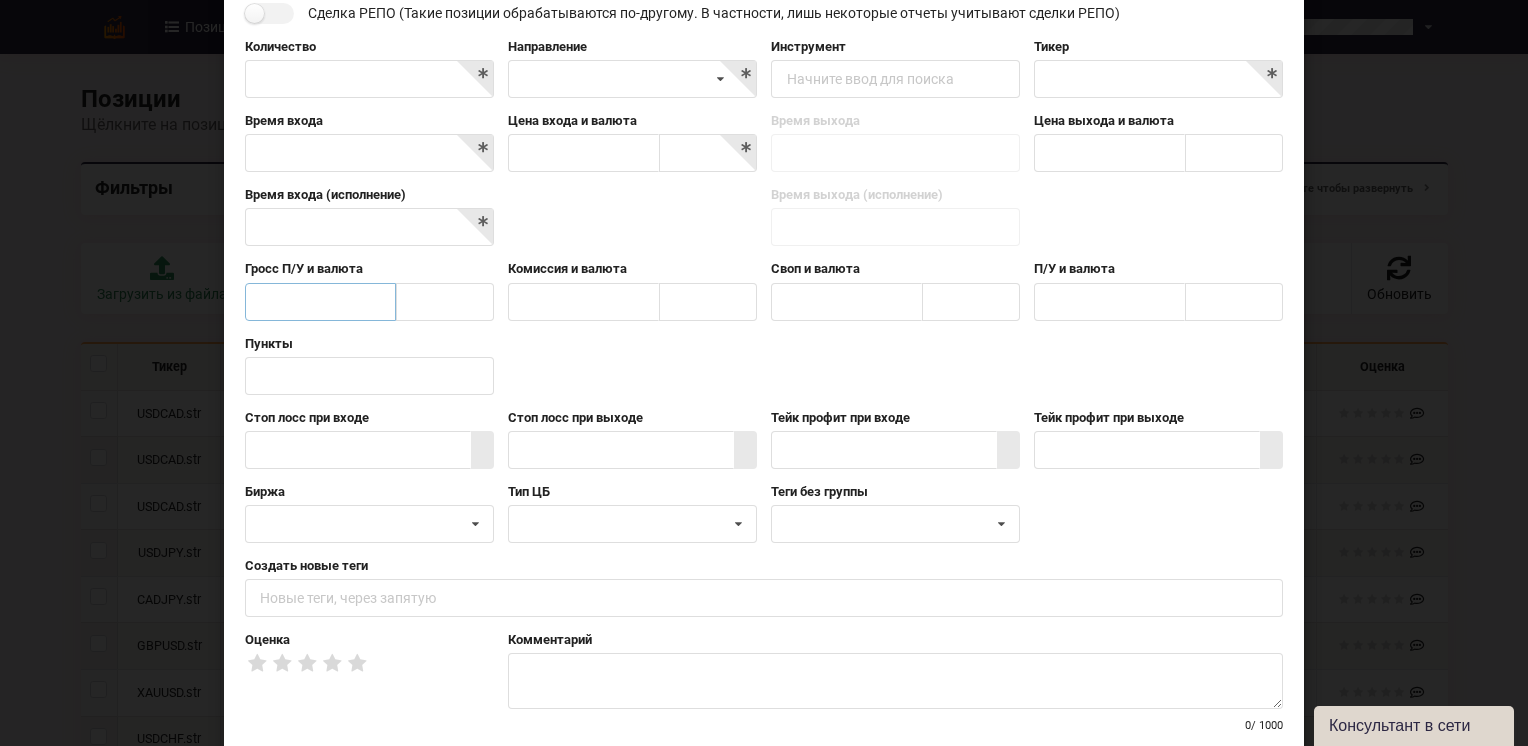 click at bounding box center (320, 302) 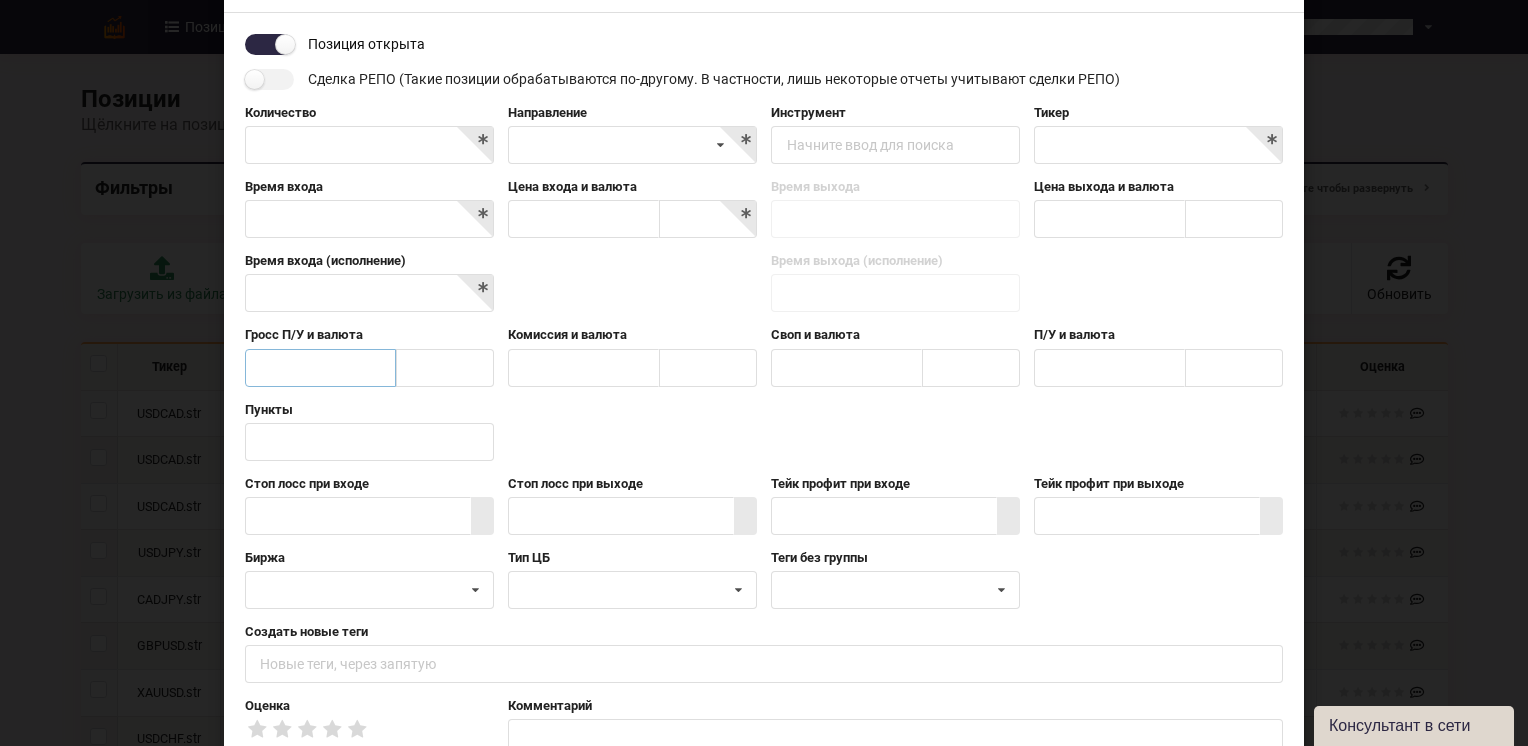 scroll, scrollTop: 0, scrollLeft: 0, axis: both 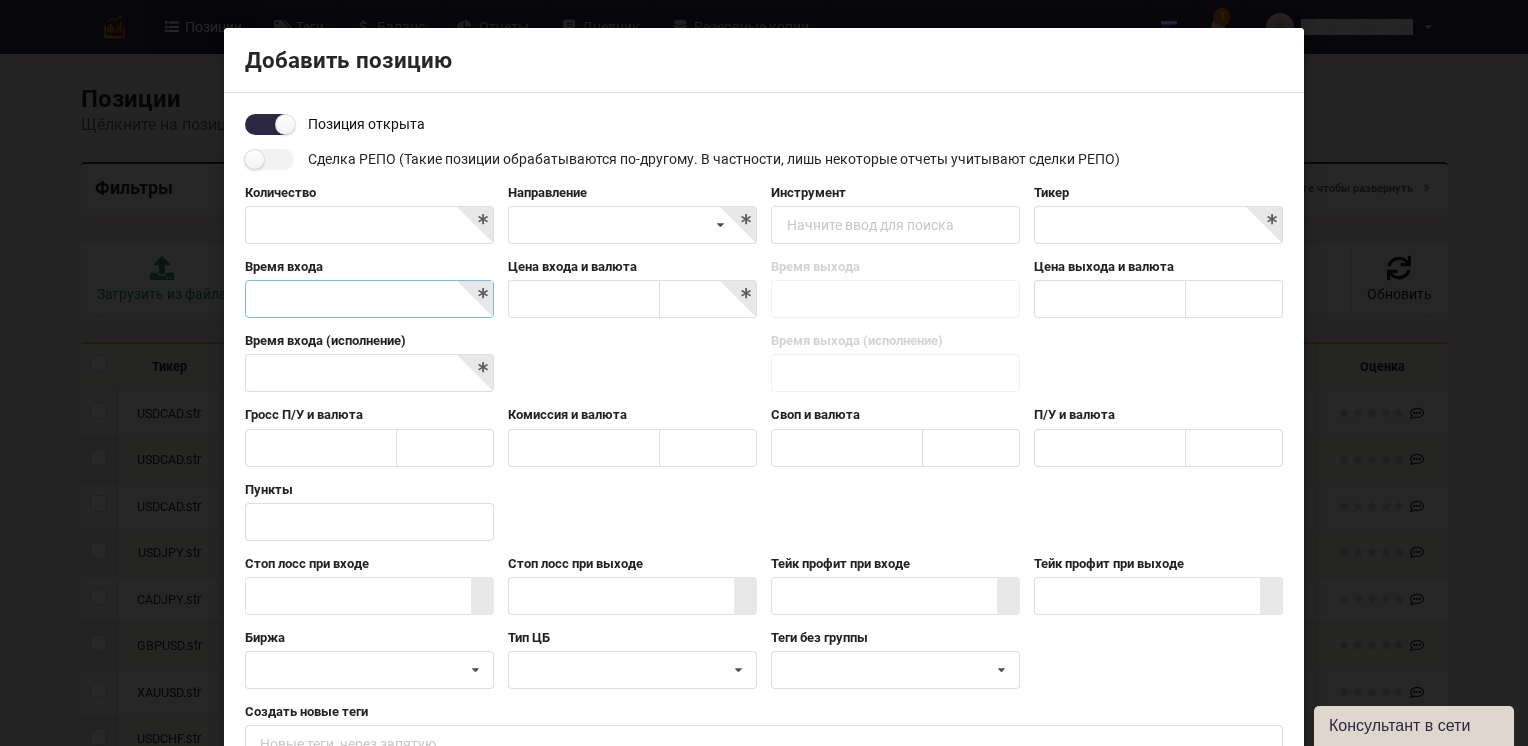 click on "Позиции
Теги
[GEOGRAPHIC_DATA]
Отчеты
Дневник
Резервные копии
English
Русский
1
Отчет брокера отчет мт5.xlsx был загружен и обработан
Смотреть все уведомления
Поделиться
Подписки
Настройки
Профиль
Выход
Позиции
Щёлкните на позиции чтобы просмотреть детали / изменить
Фильтры" at bounding box center [764, 518] 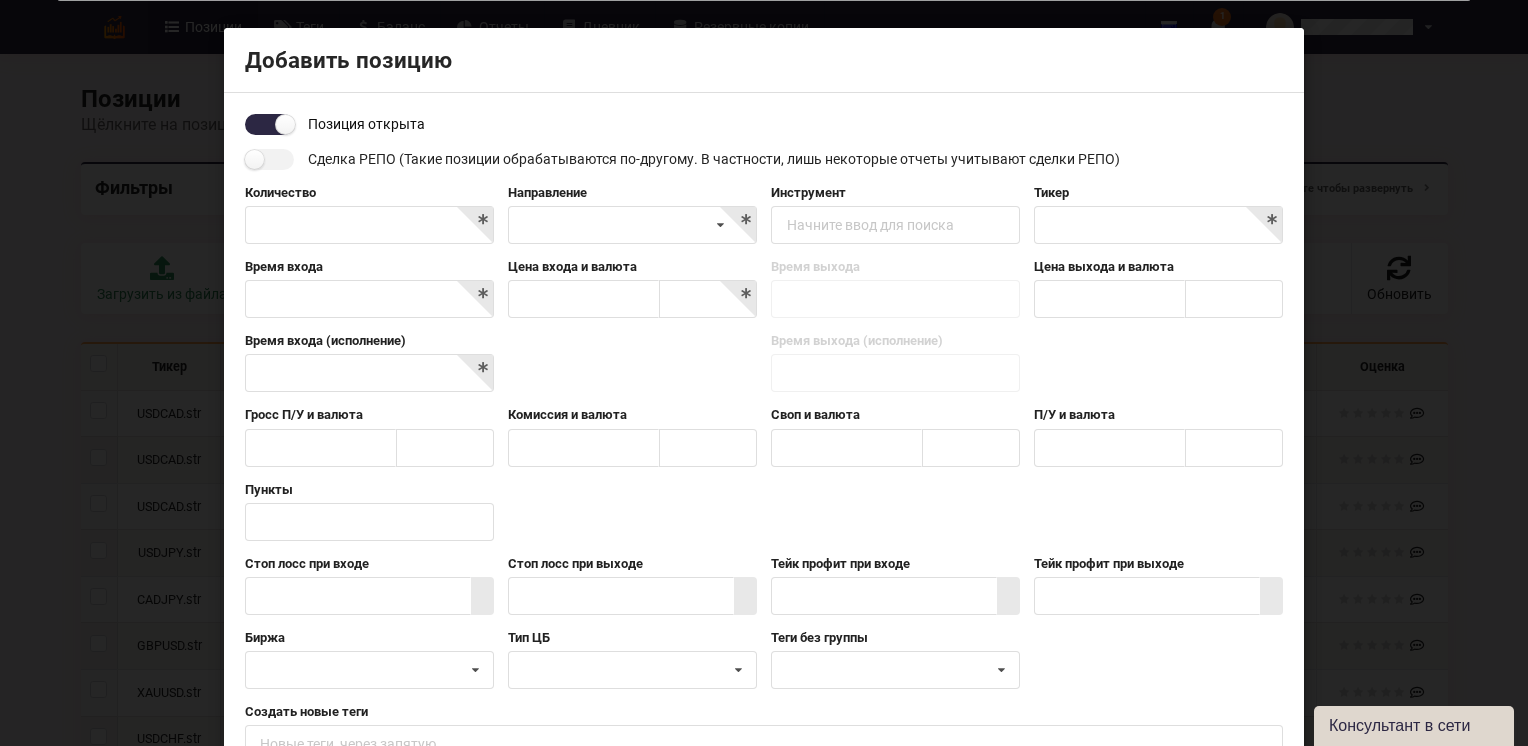 click on "Время входа
[DATE] 15:24:46
янв. февр. март апр. май июнь июль авг. [GEOGRAPHIC_DATA]. окт. [GEOGRAPHIC_DATA]. дек. 1975 1976 1977 1978 1979 1980 1981 1982 1983 1984 1985 1986 1987 1988 1989 1990 1991 1992 1993 1994 1995 1996 1997 1998 1999 2000 2001 2002 2003 2004 2005 2006 2007 2008 2009 2010 2011 2012 2013 2014 2015 2016 2017 2018 2019 2020 2021 2022 2023 2024 2025 2026 2027 2028 2029 2030 пн вт ср чт пт сб вс 30 1 2 3 4 5 6 7 8 9 10 11 12 13 14 15 16 17 18 19 20 21 22 23 24 25 26 27 28 29 30 31 1 2 3 4 5 6 7 8 9 10 0 1 2 3 4 5 6 7 8 9 10 11 12 13 14 15 16 17 18 19 20 21 22 23 00 01 02 03 04 05 06 07 08 09 10 11 12 13 14 15 16 17 18 19 20 21 22 23 24 25 26 27 28 29 30 31 32 33 34 35 36 37 38 39 40 41 42 43 44 45 46 47 48 49 50 51 52 53 54 55 56 57 58 59 00 01 02 03 04 05 06 07 08 09 10" at bounding box center (764, 373) 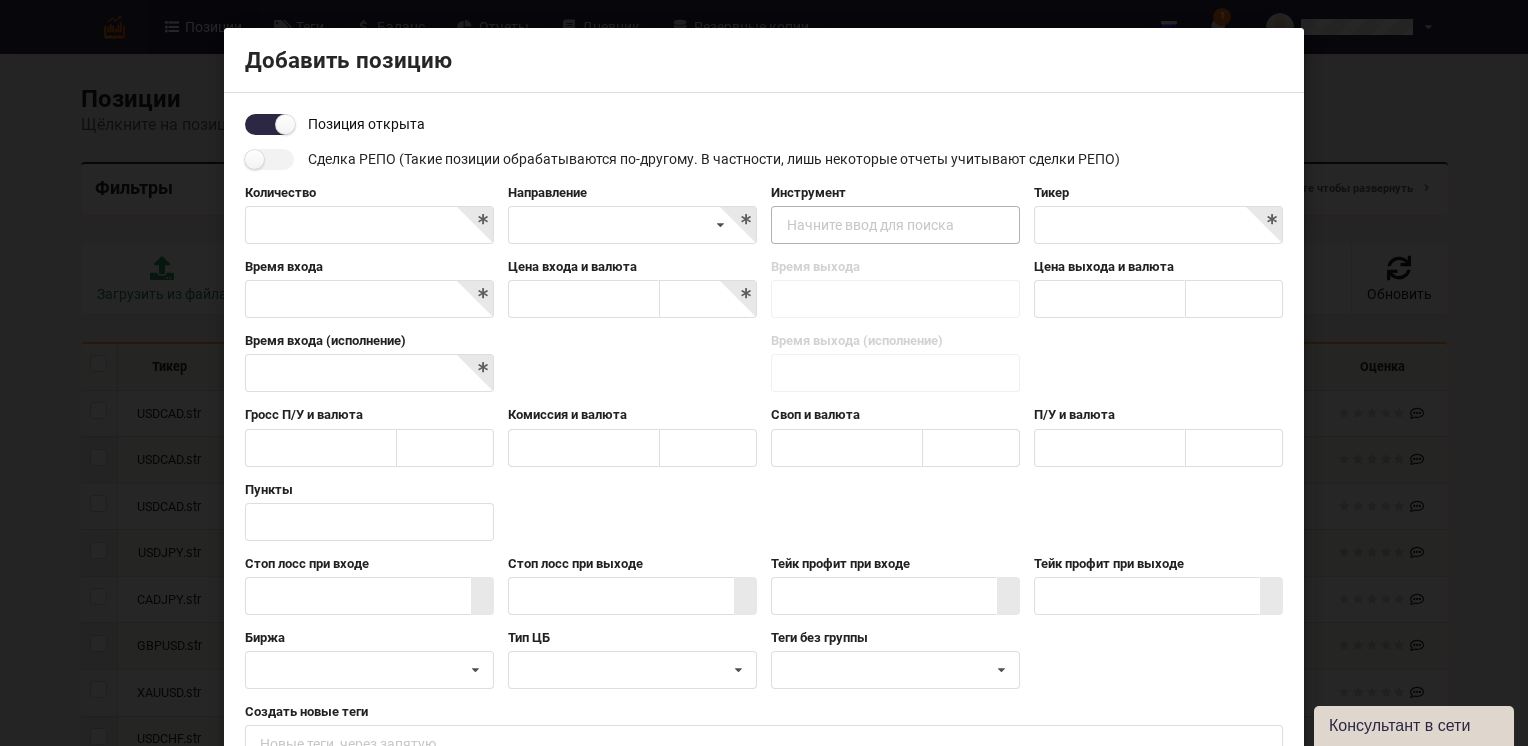 click on "Начните ввод для поиска" at bounding box center [870, 225] 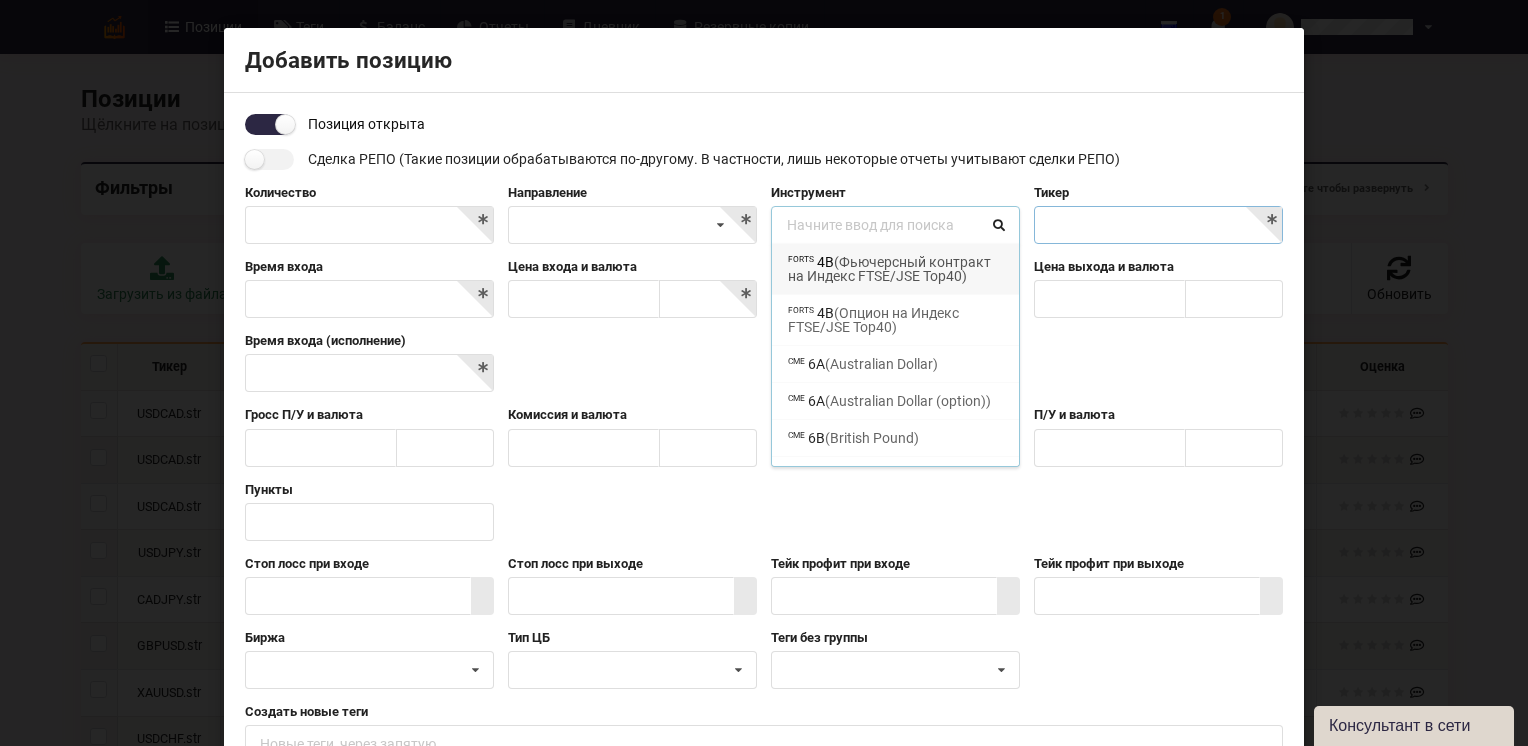 click at bounding box center [1158, 225] 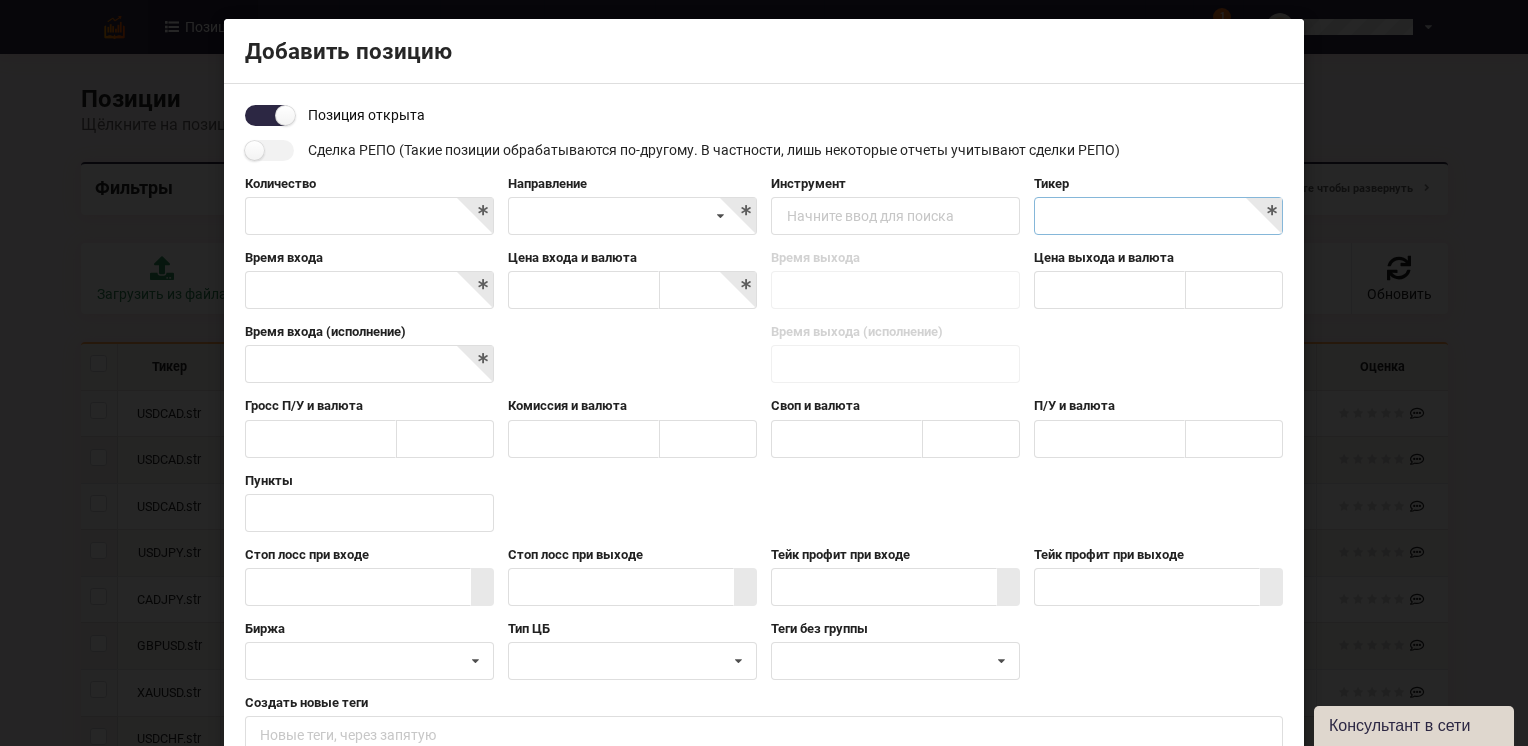 scroll, scrollTop: 0, scrollLeft: 0, axis: both 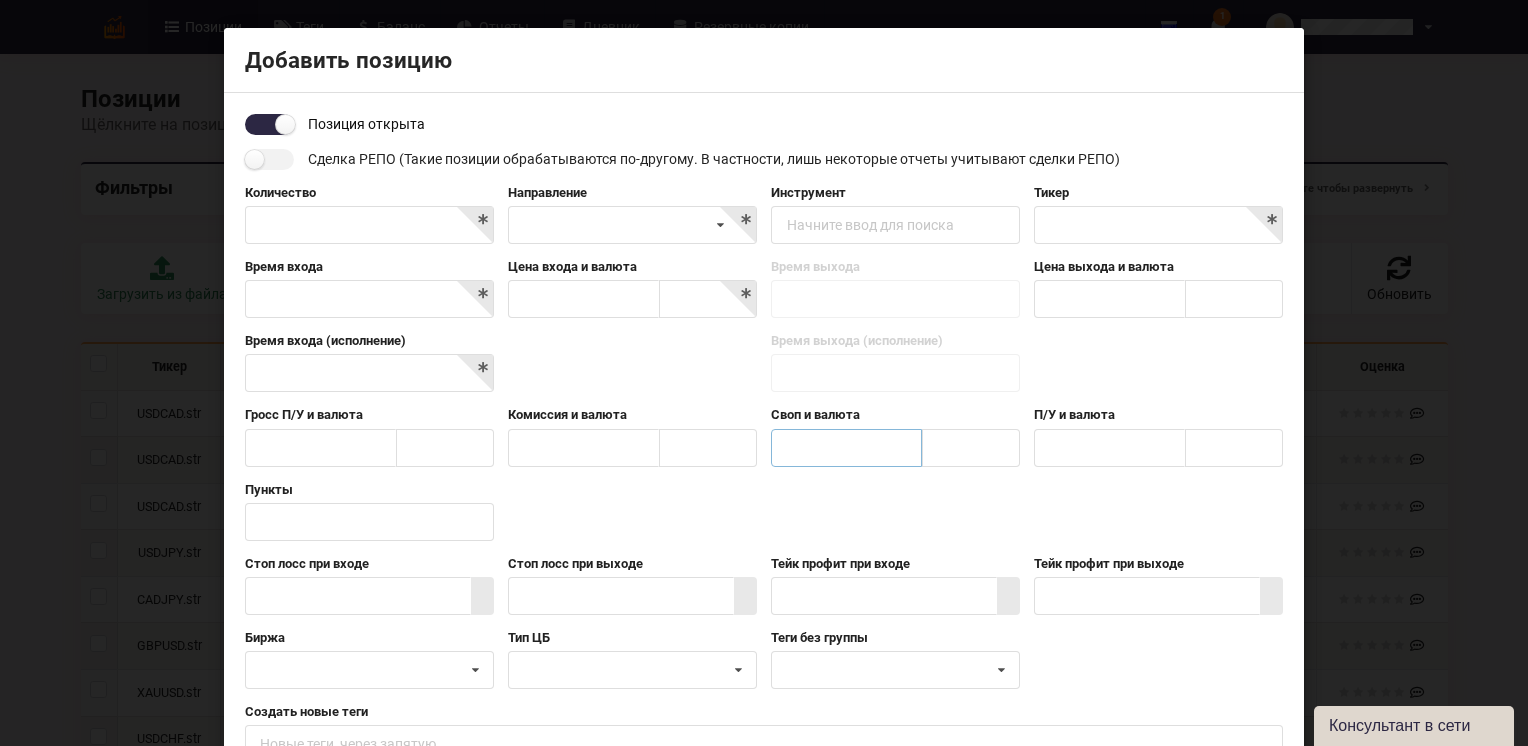 click at bounding box center (846, 448) 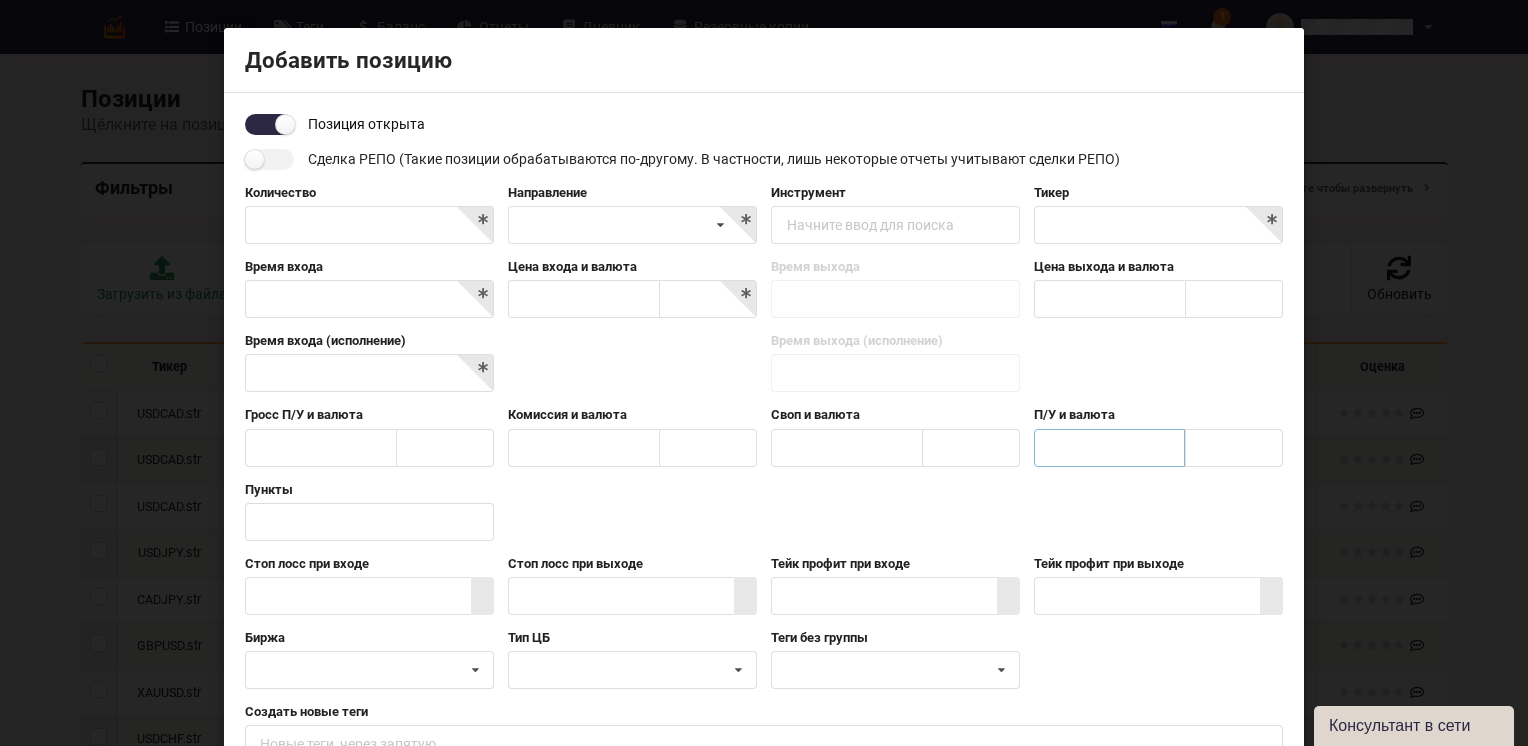 click at bounding box center [1109, 448] 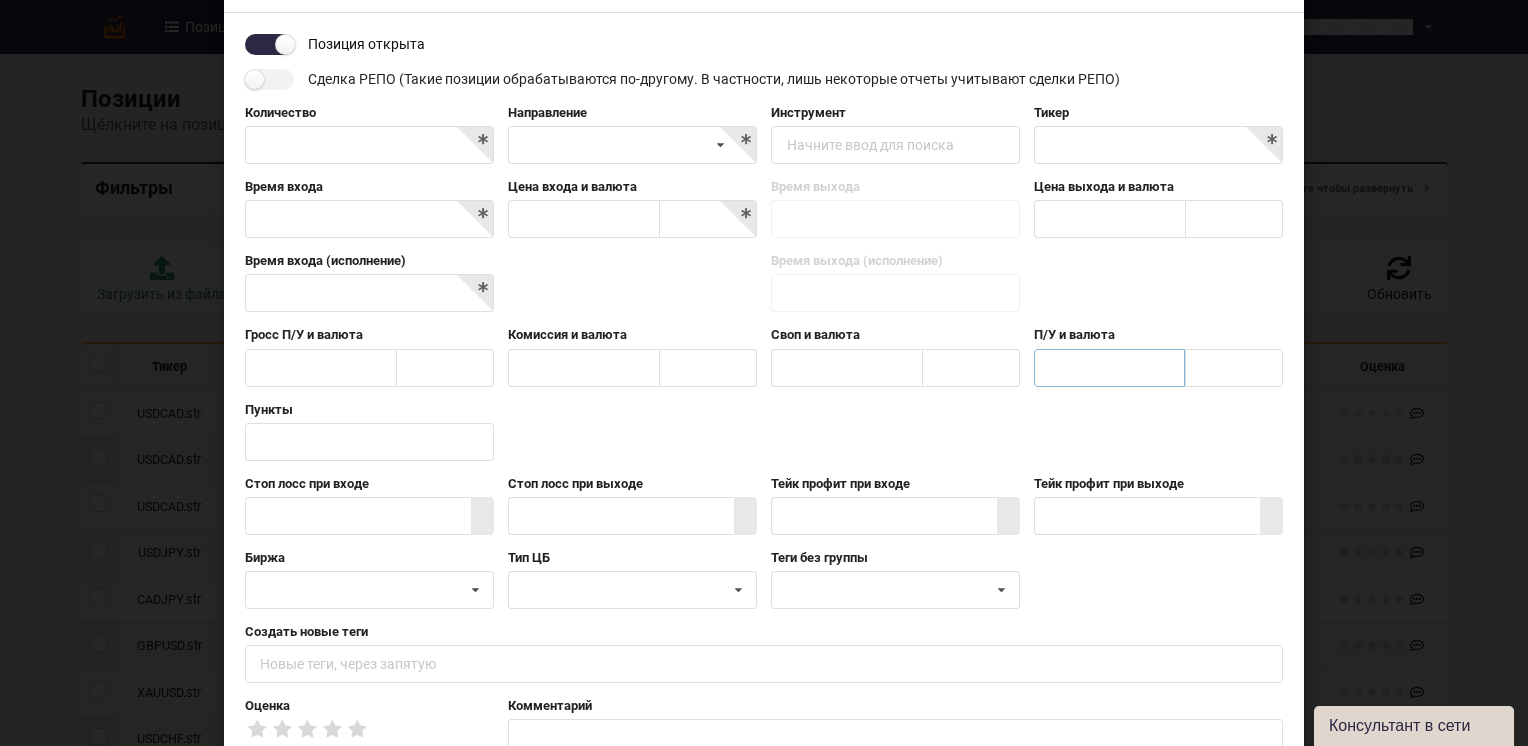 scroll, scrollTop: 200, scrollLeft: 0, axis: vertical 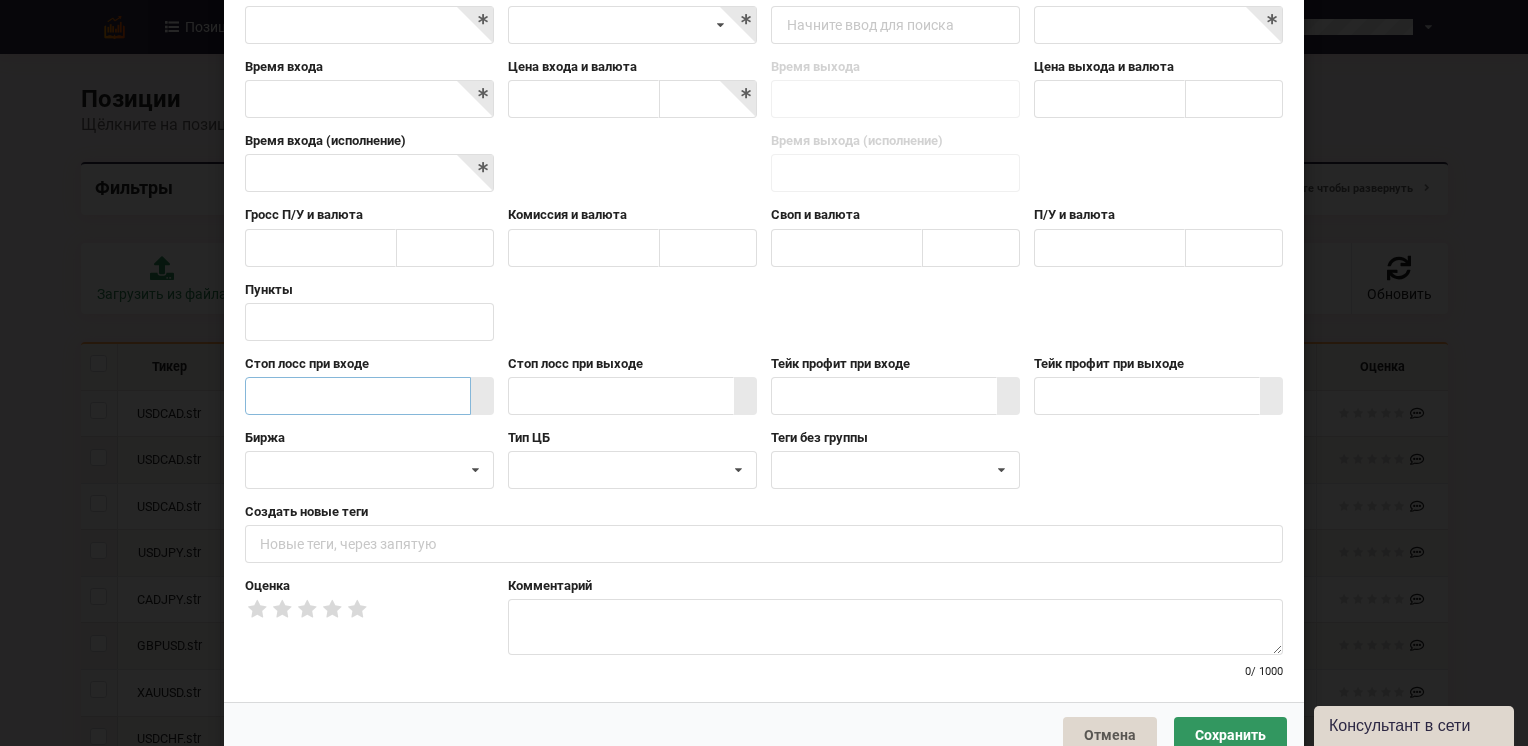 click at bounding box center [358, 396] 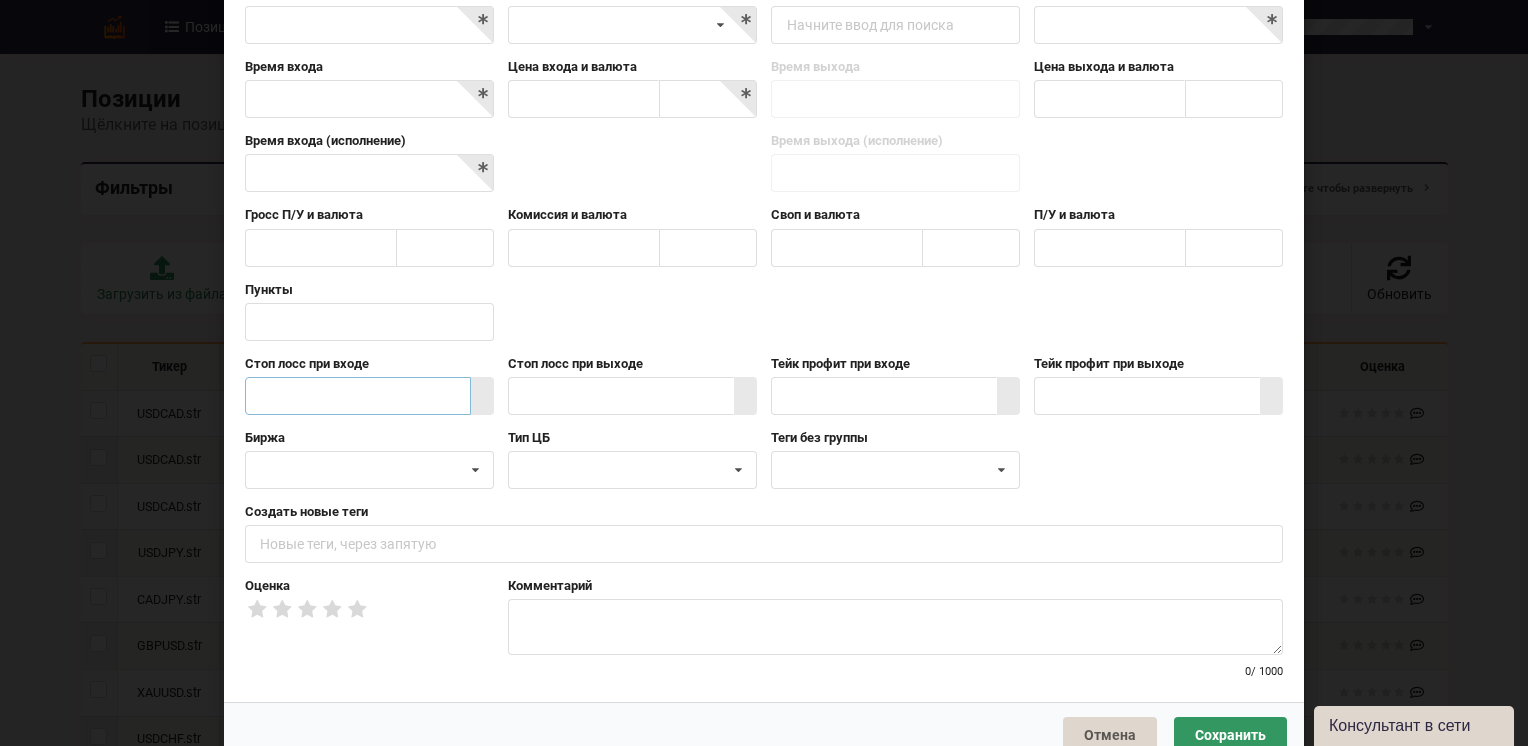 scroll, scrollTop: 0, scrollLeft: 0, axis: both 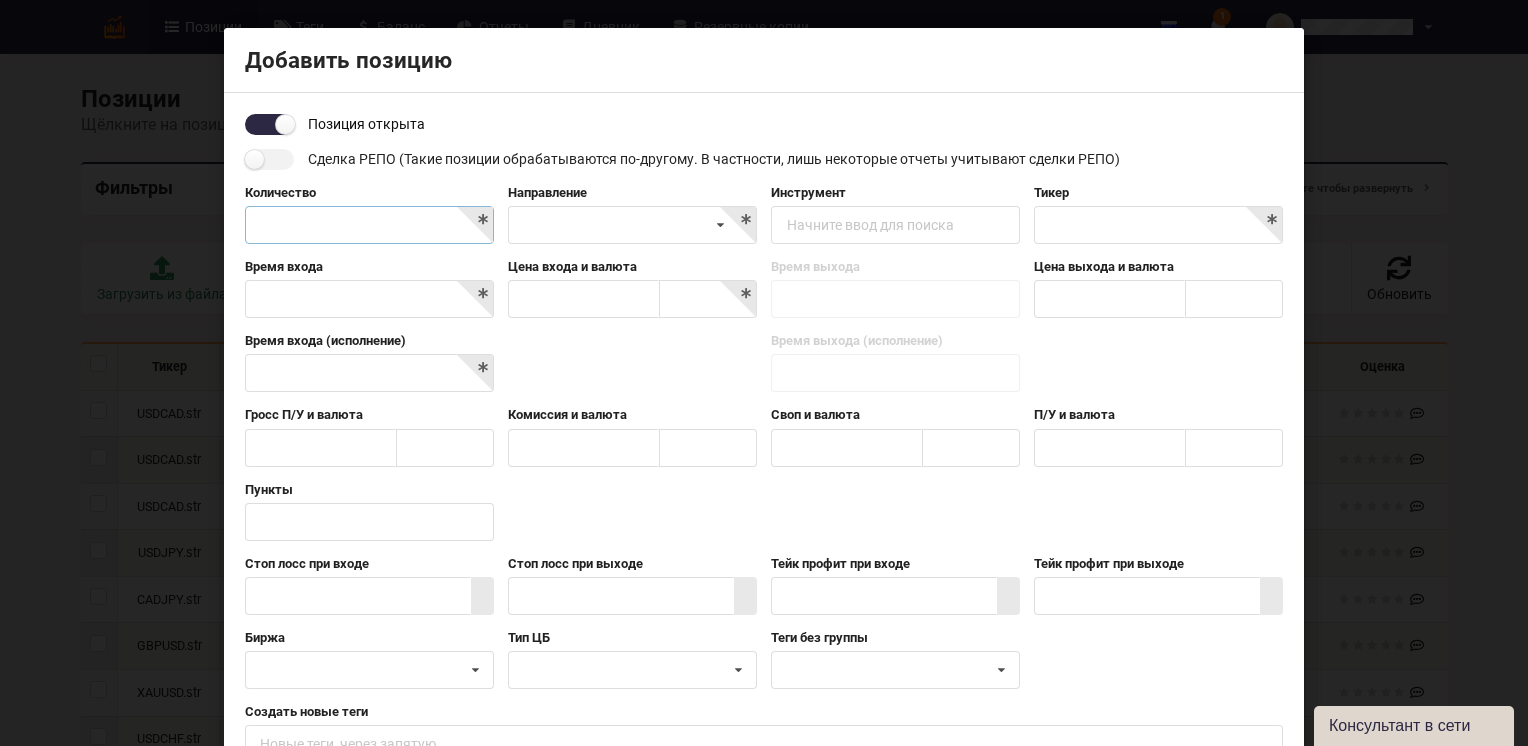 click at bounding box center (369, 225) 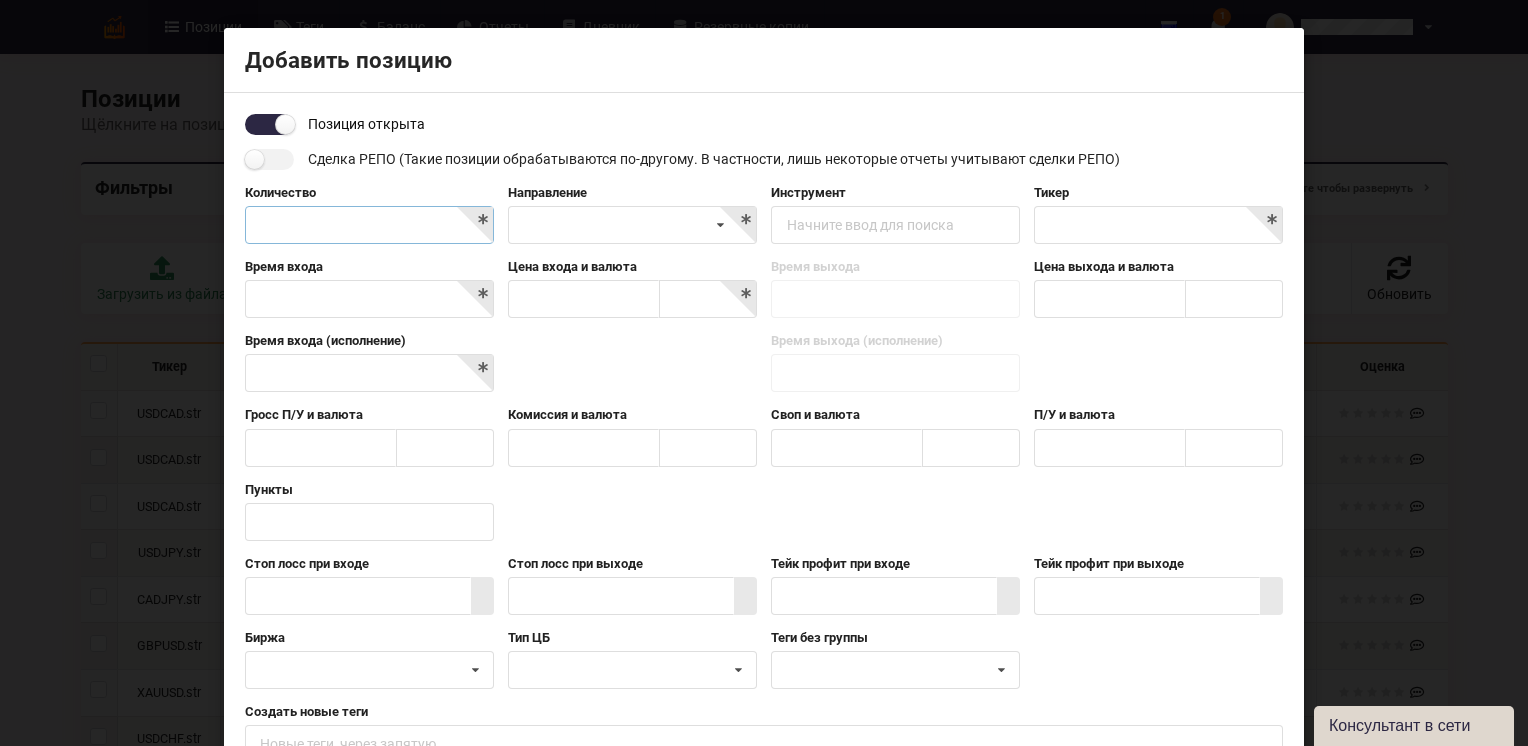 drag, startPoint x: 470, startPoint y: 231, endPoint x: 477, endPoint y: 220, distance: 13.038404 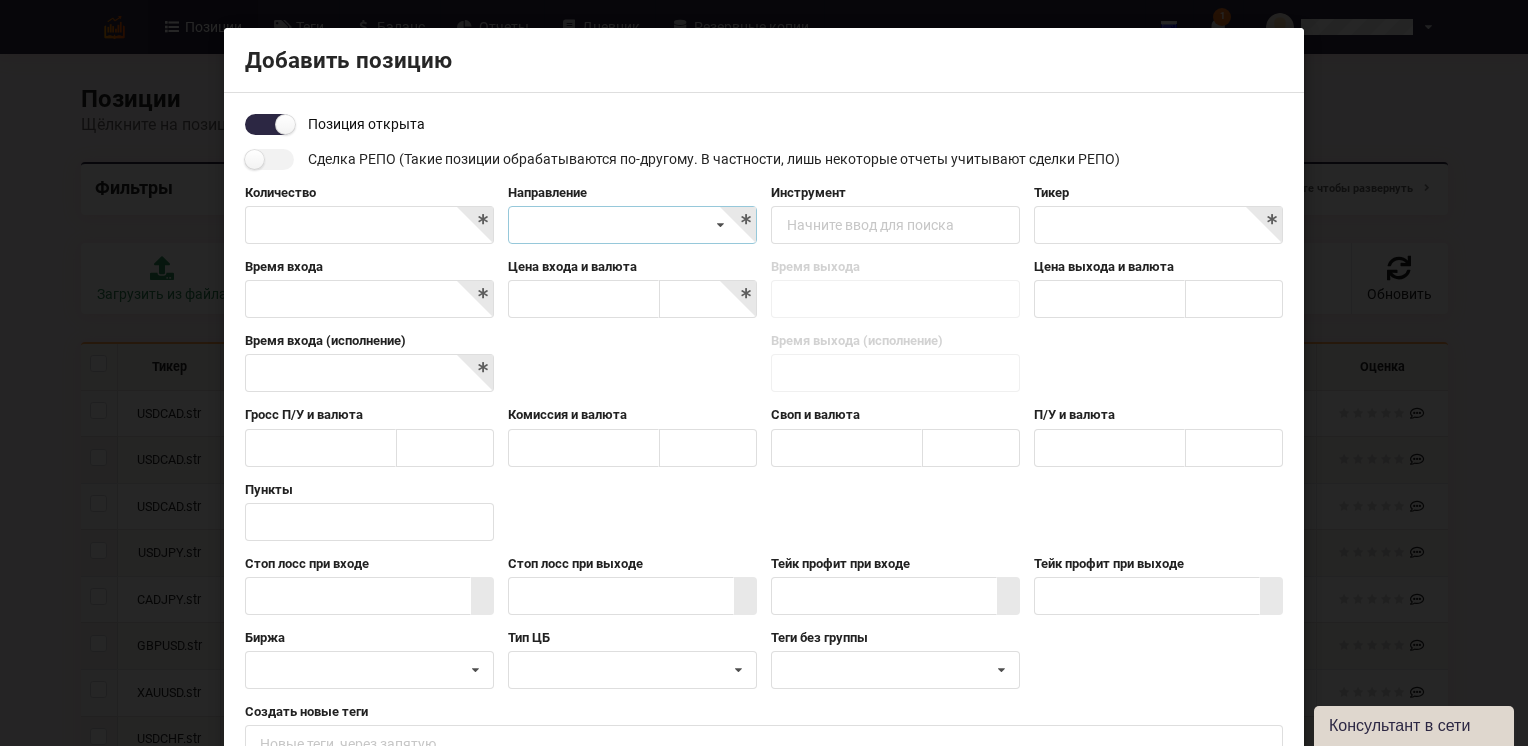 click on "Короткая
Длинная" at bounding box center [632, 225] 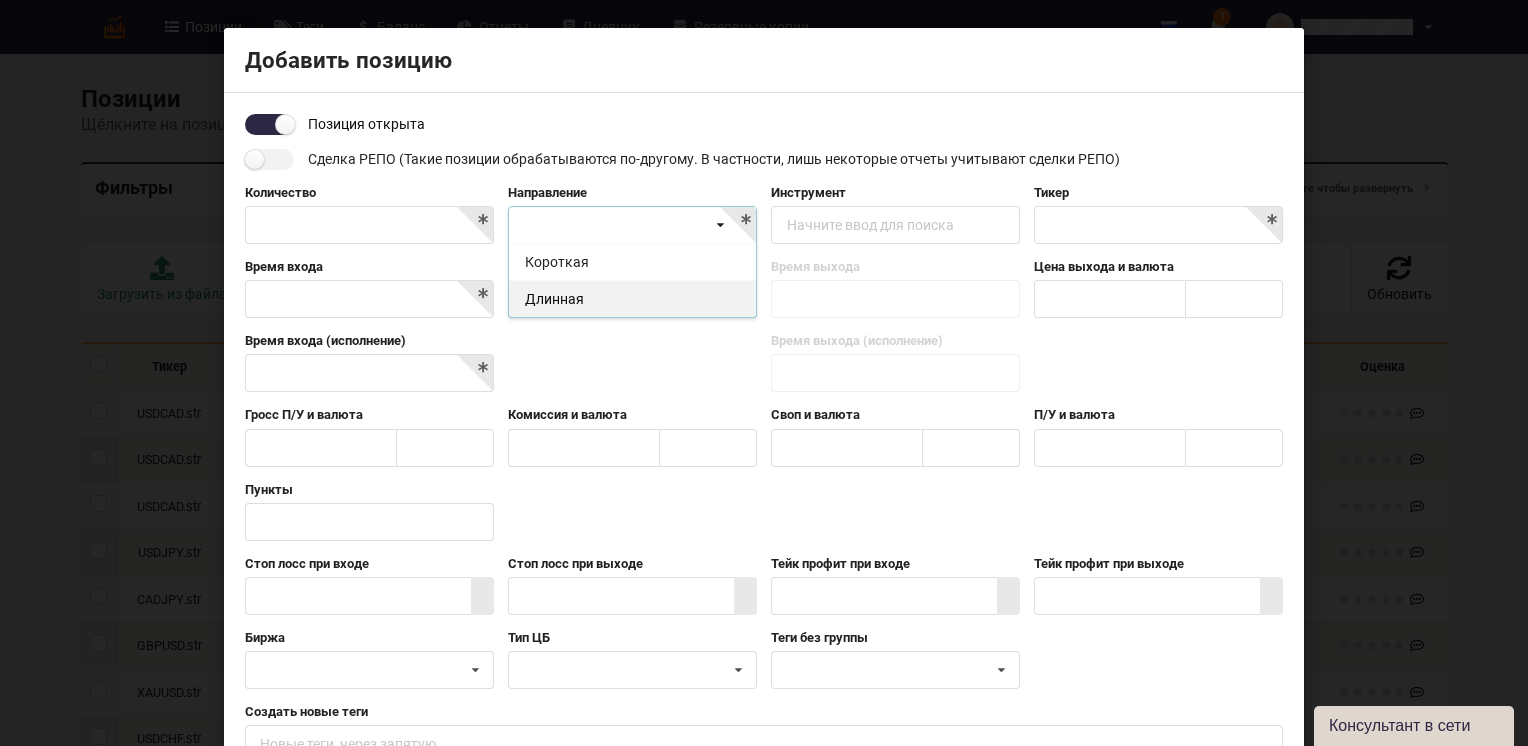 click on "Длинная" at bounding box center [632, 298] 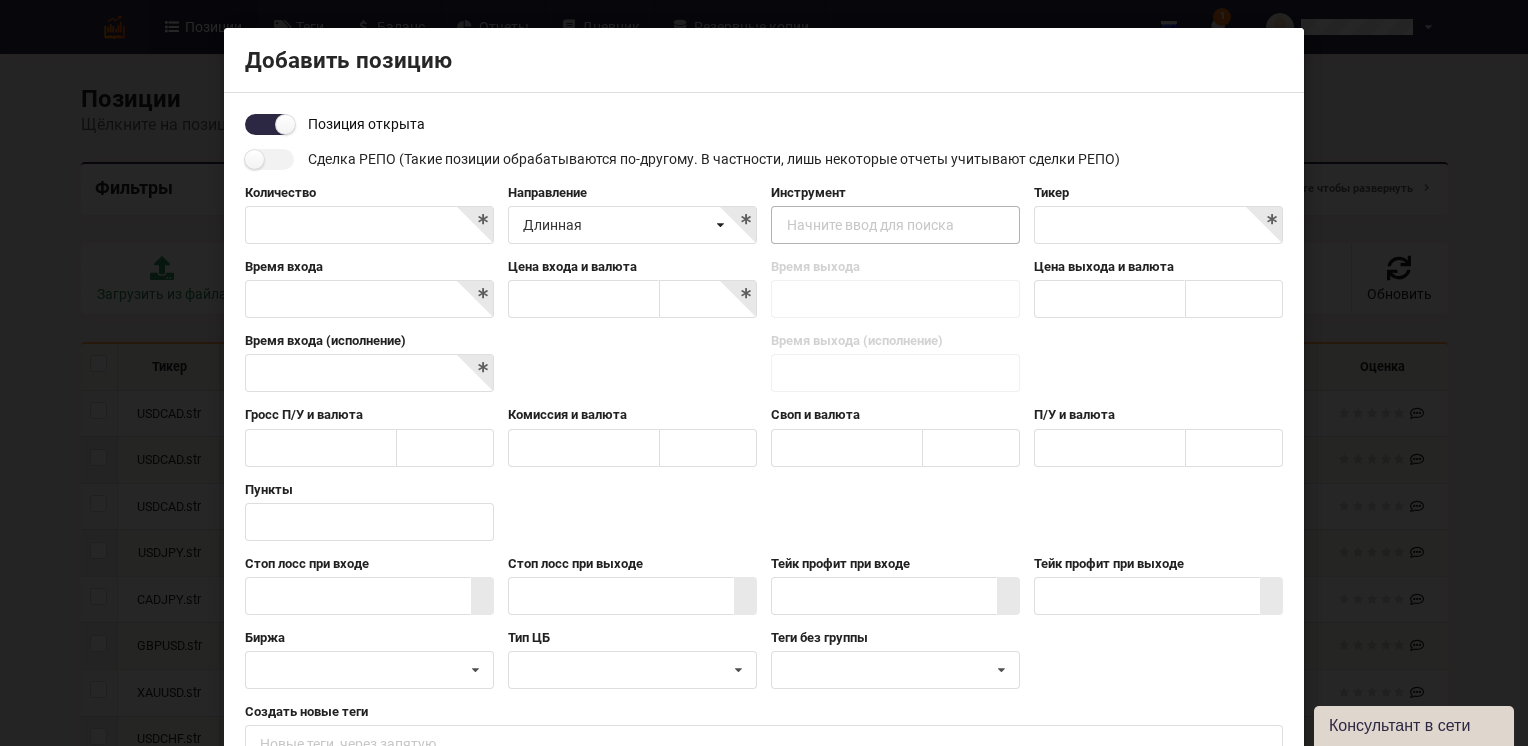 click on "Начните ввод для поиска" at bounding box center [870, 225] 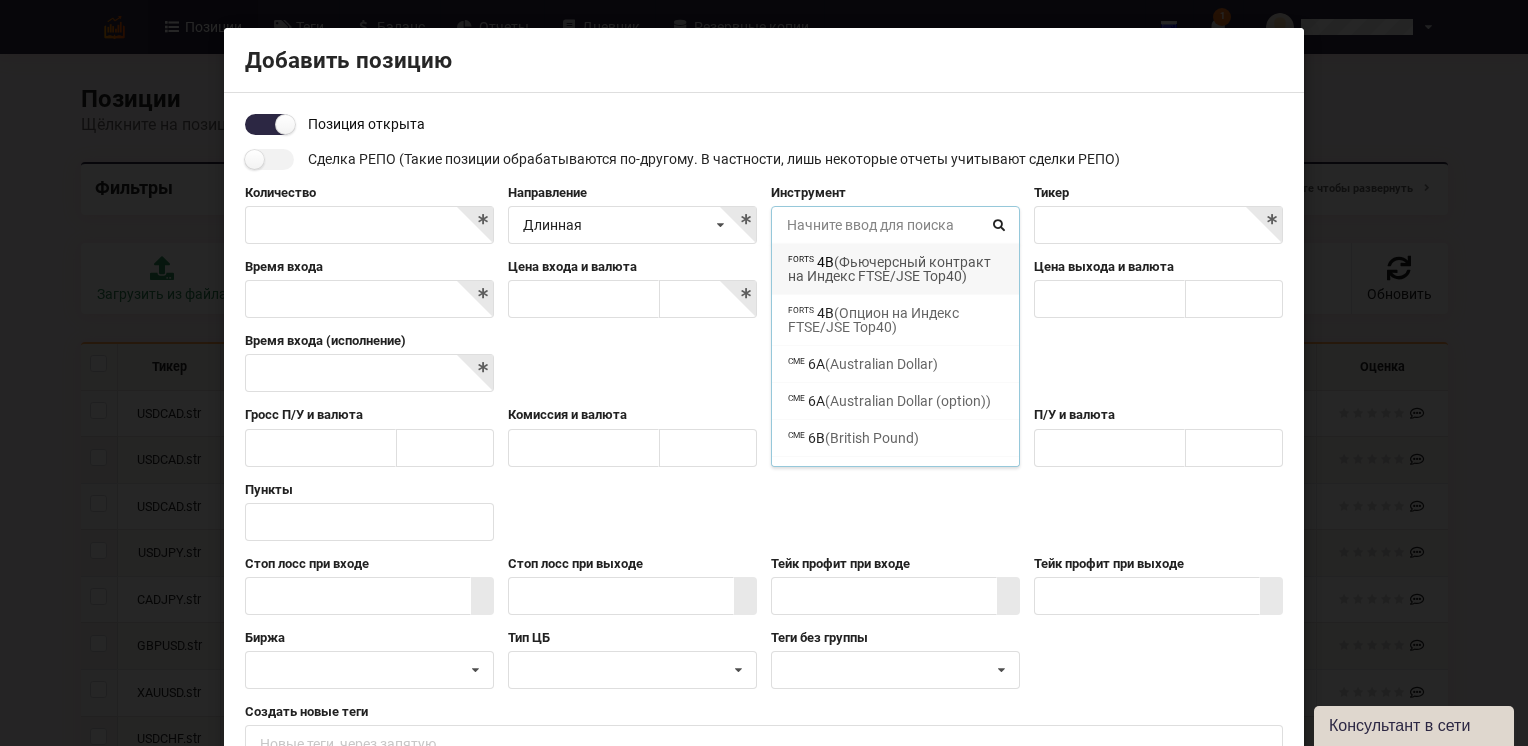 click at bounding box center [896, 226] 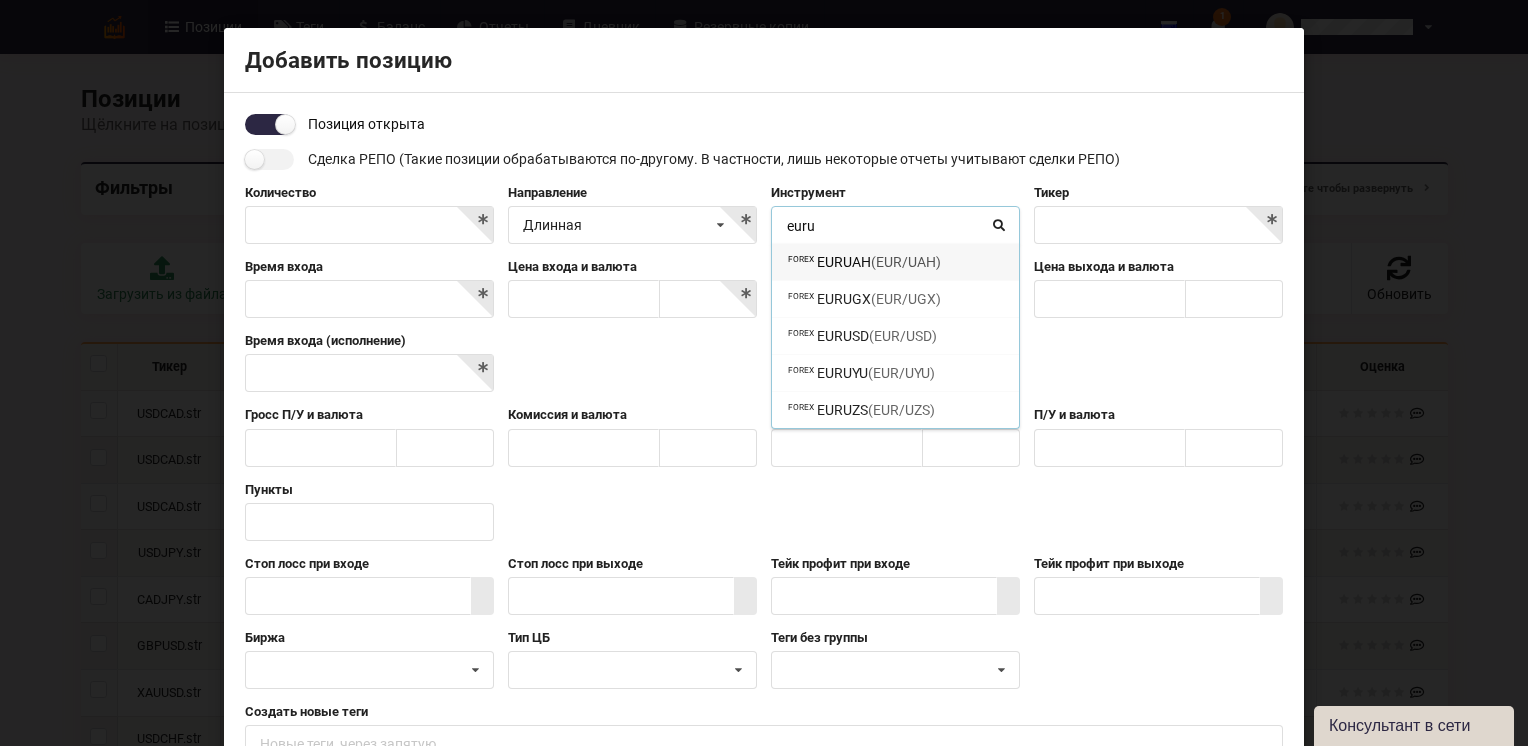 scroll, scrollTop: 0, scrollLeft: 0, axis: both 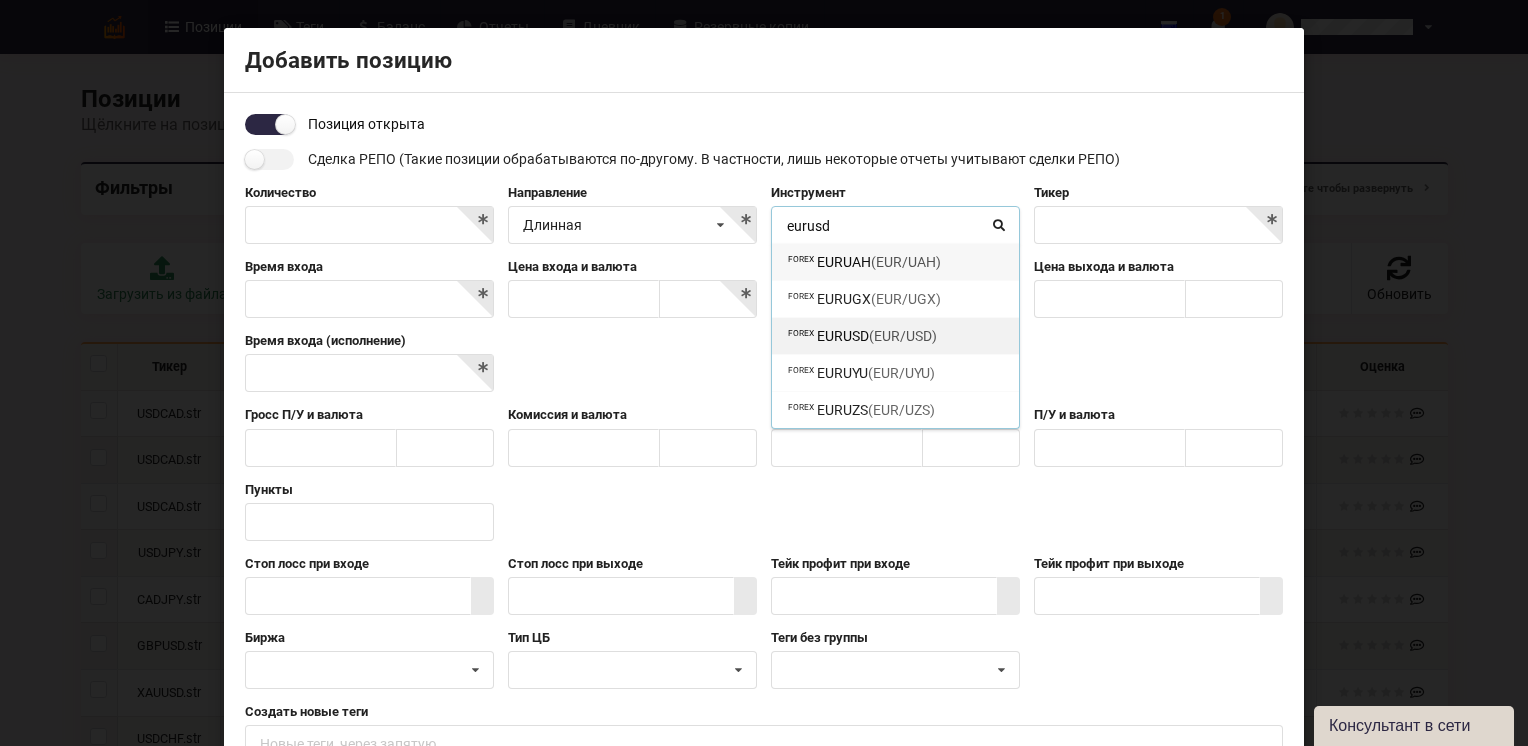 type on "eurusd" 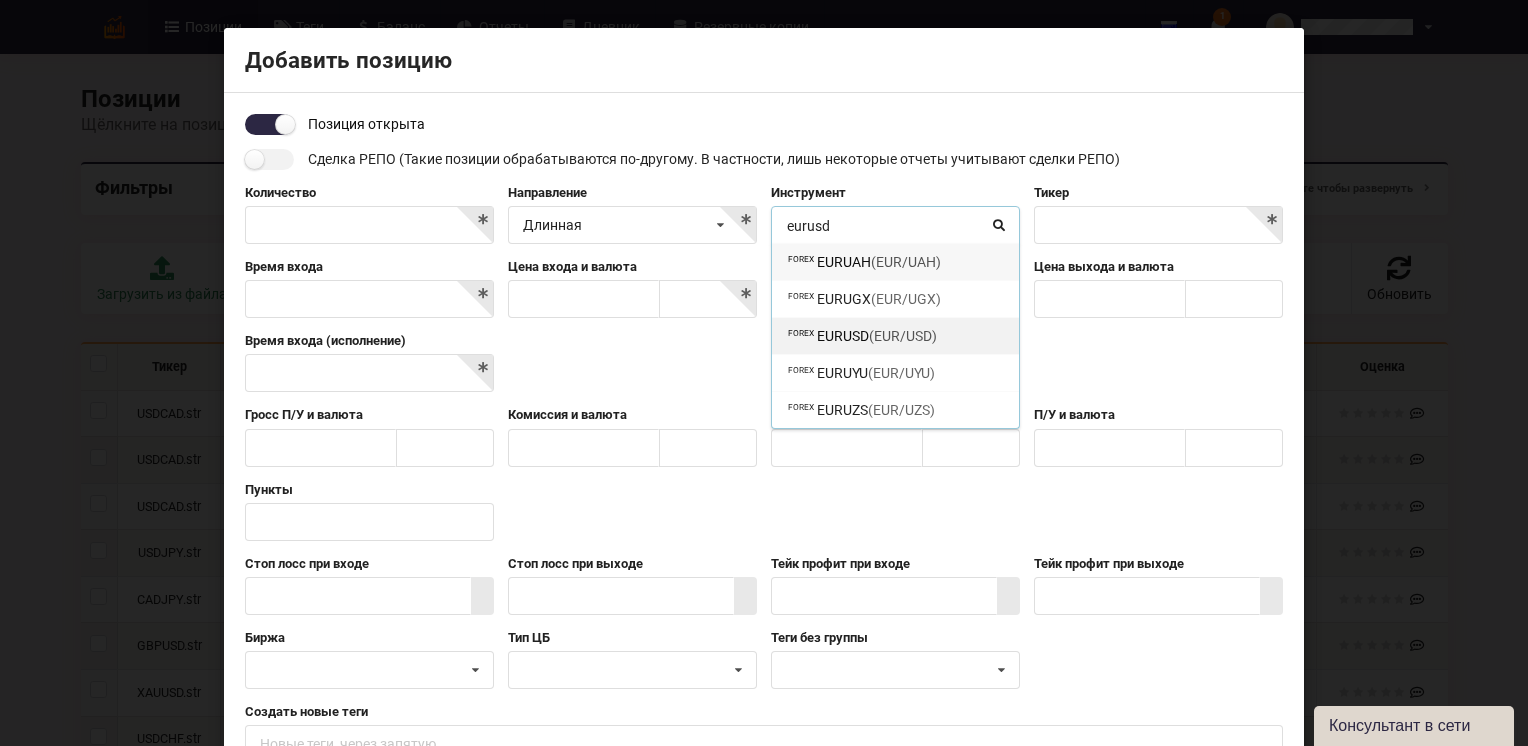 click on "FOREX
EURUSD
(EUR/USD)" at bounding box center (895, 335) 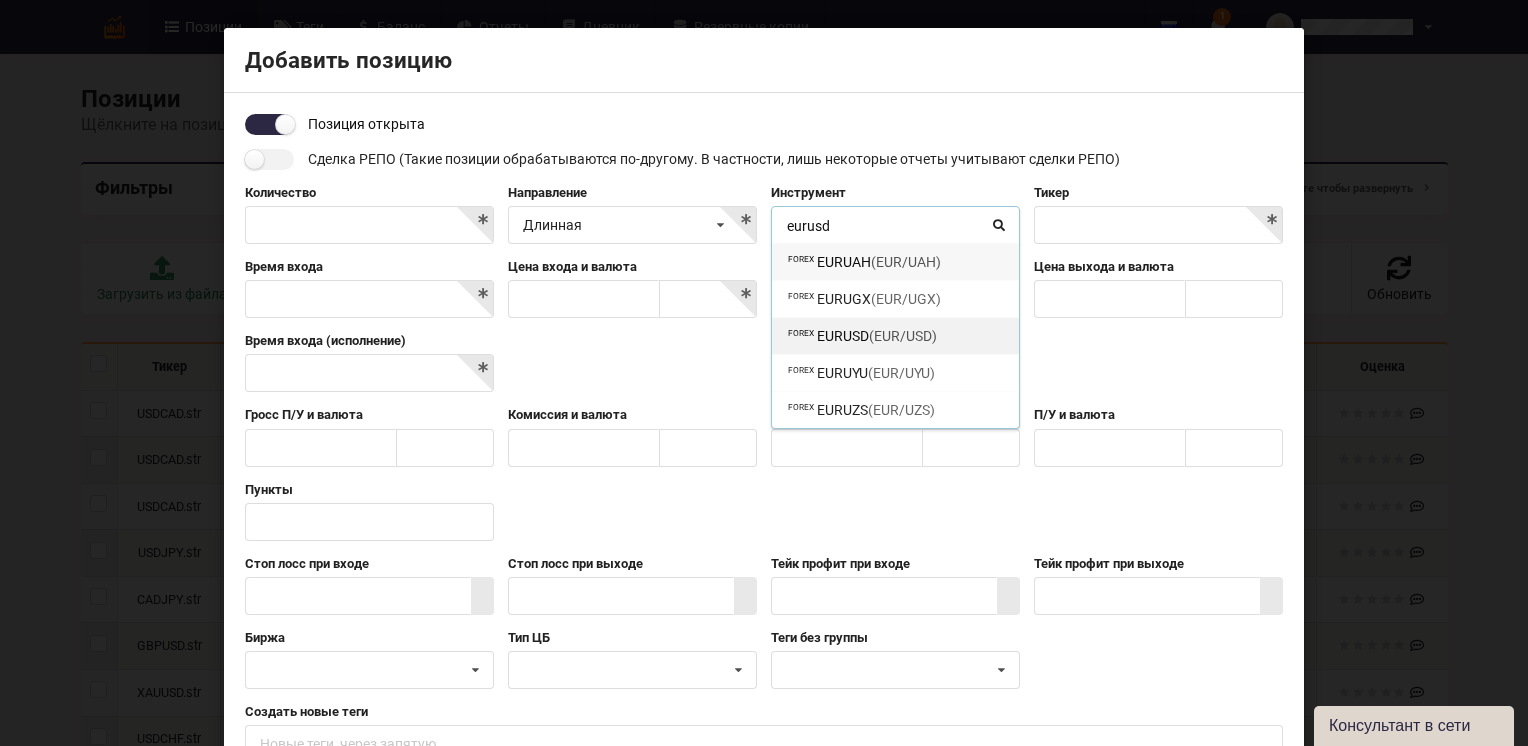 type 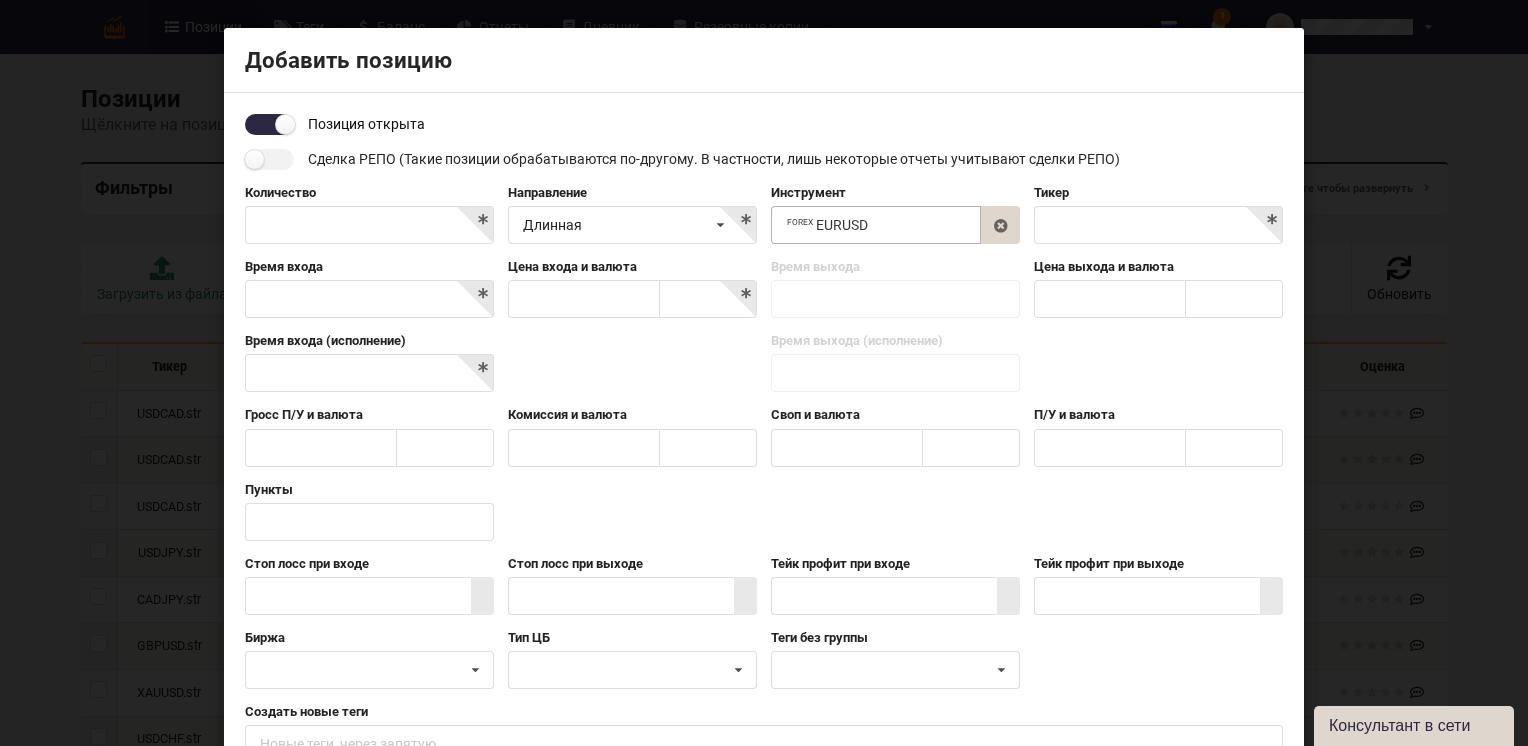 type on "EURUSD" 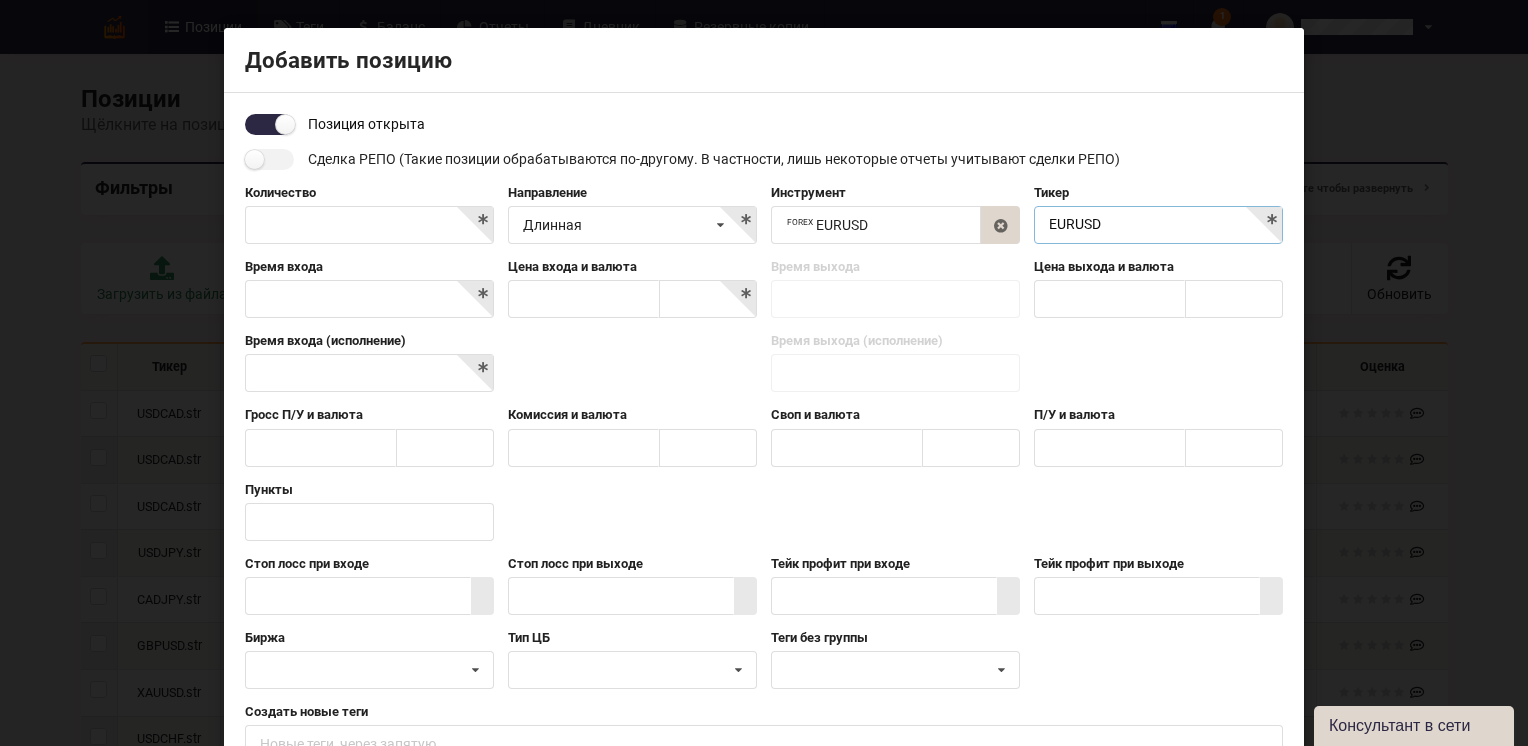 click on "EURUSD" at bounding box center [1158, 225] 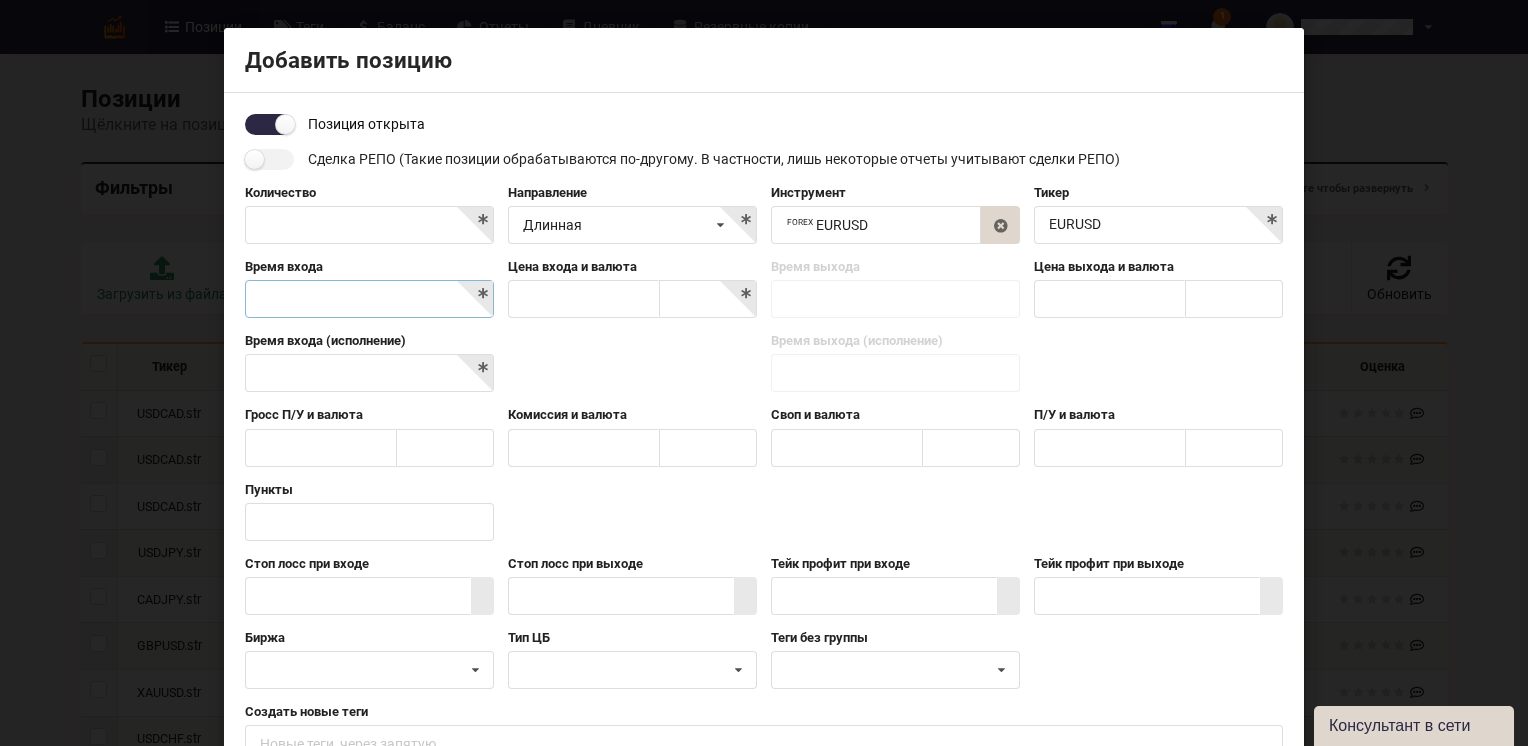 click on "Позиции
Теги
[GEOGRAPHIC_DATA]
Отчеты
Дневник
Резервные копии
English
Русский
1
Отчет брокера отчет мт5.xlsx был загружен и обработан
Смотреть все уведомления
Поделиться
Подписки
Настройки
Профиль
Выход
Позиции
Щёлкните на позиции чтобы просмотреть детали / изменить
Фильтры" at bounding box center [764, 518] 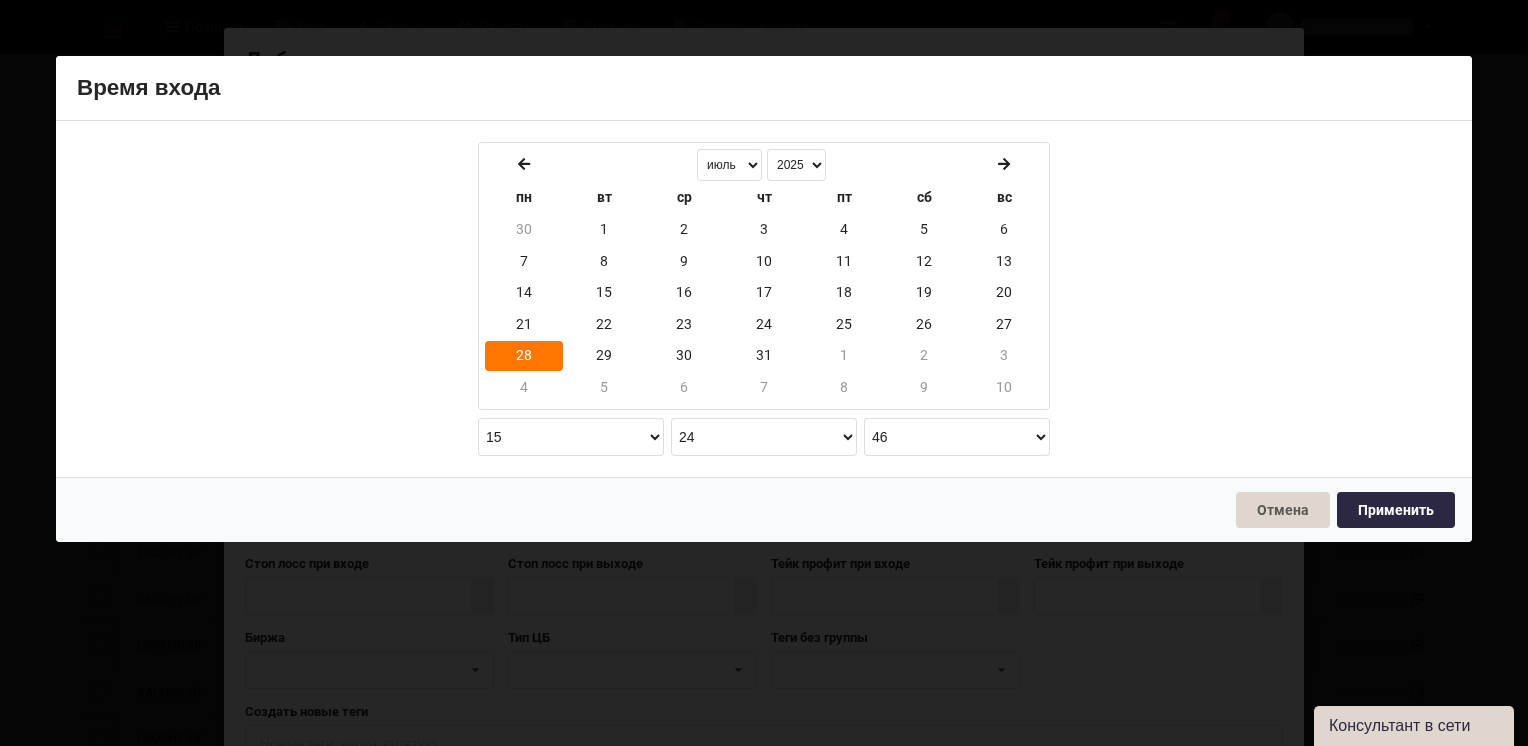 click on "28" at bounding box center [524, 356] 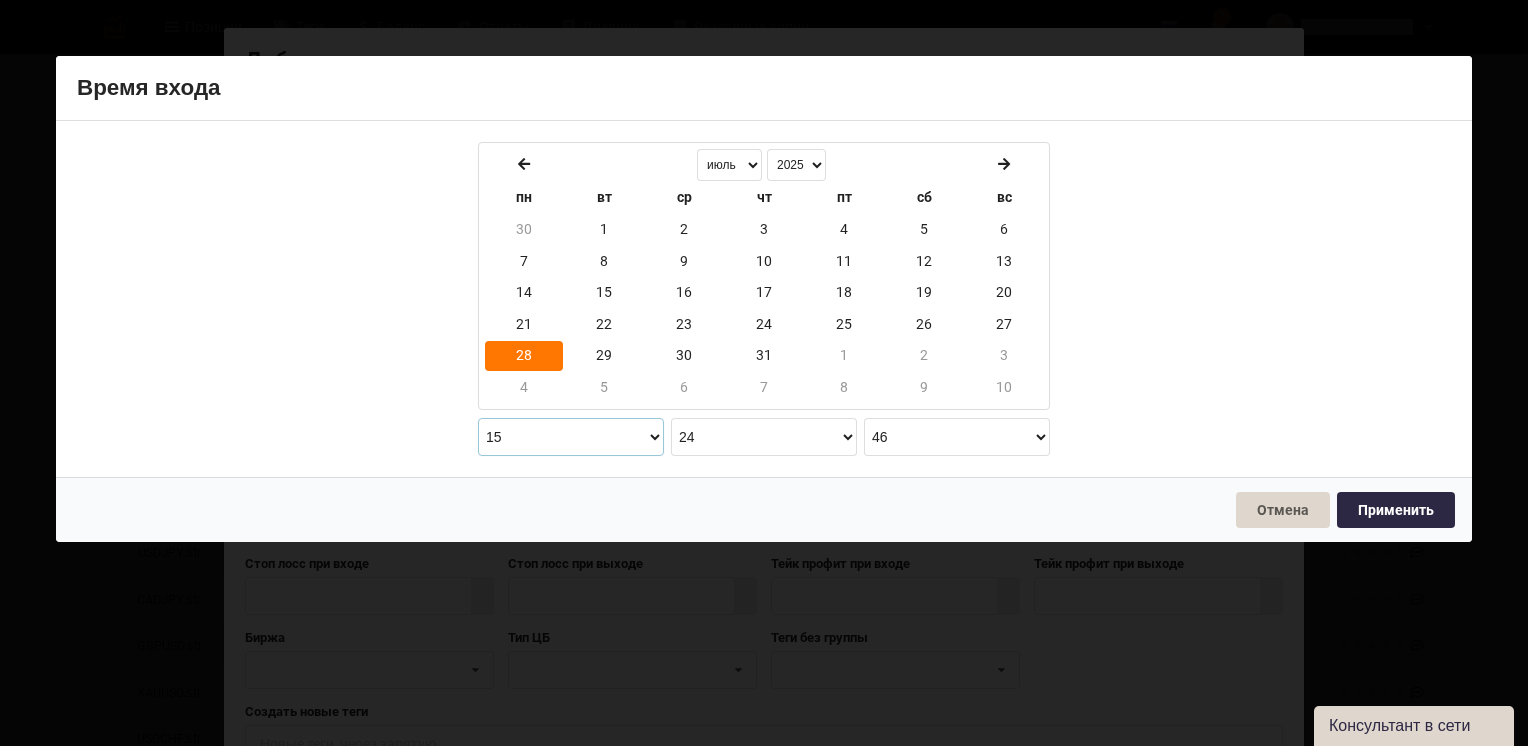 click on "0 1 2 3 4 5 6 7 8 9 10 11 12 13 14 15 16 17 18 19 20 21 22 23" at bounding box center [571, 437] 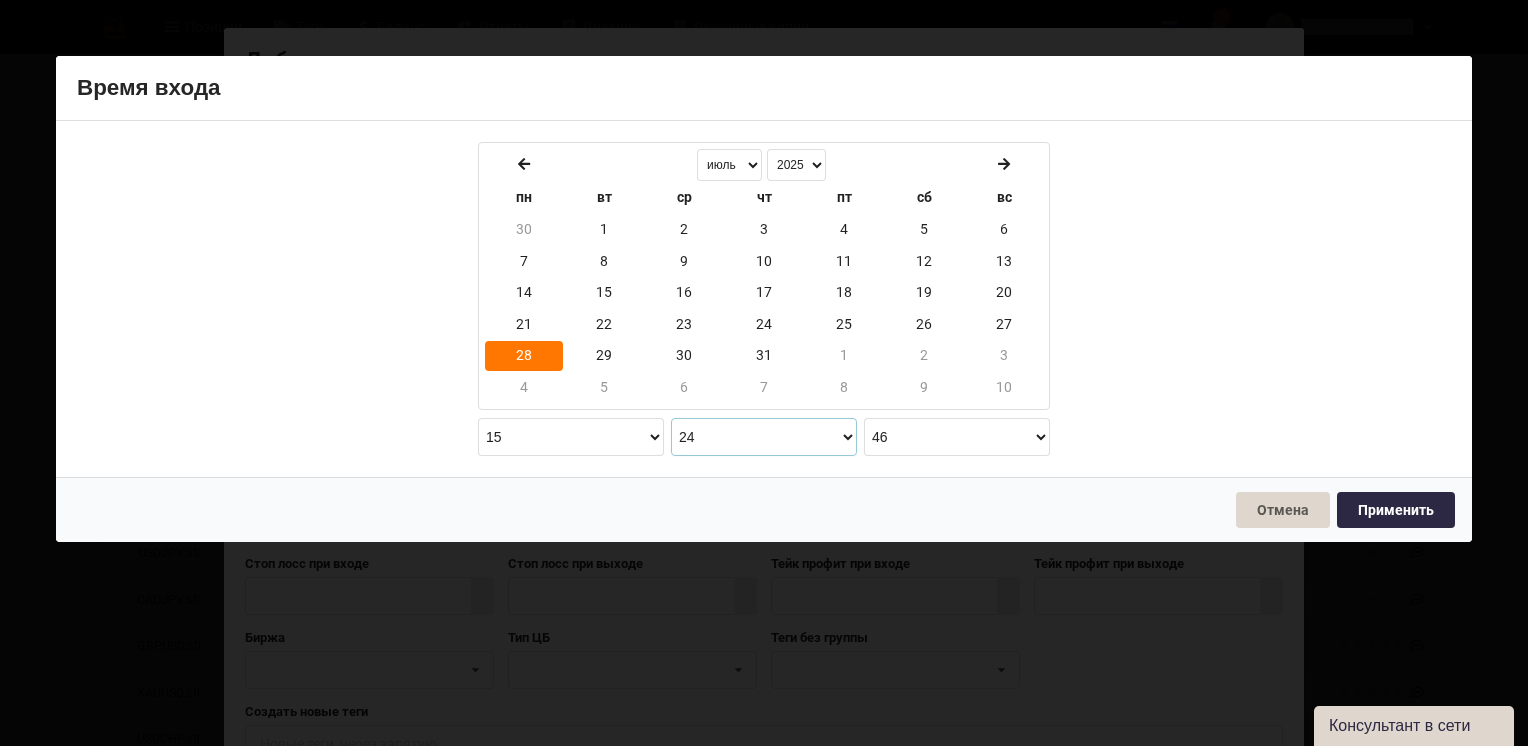 click on "00 01 02 03 04 05 06 07 08 09 10 11 12 13 14 15 16 17 18 19 20 21 22 23 24 25 26 27 28 29 30 31 32 33 34 35 36 37 38 39 40 41 42 43 44 45 46 47 48 49 50 51 52 53 54 55 56 57 58 59" at bounding box center (764, 437) 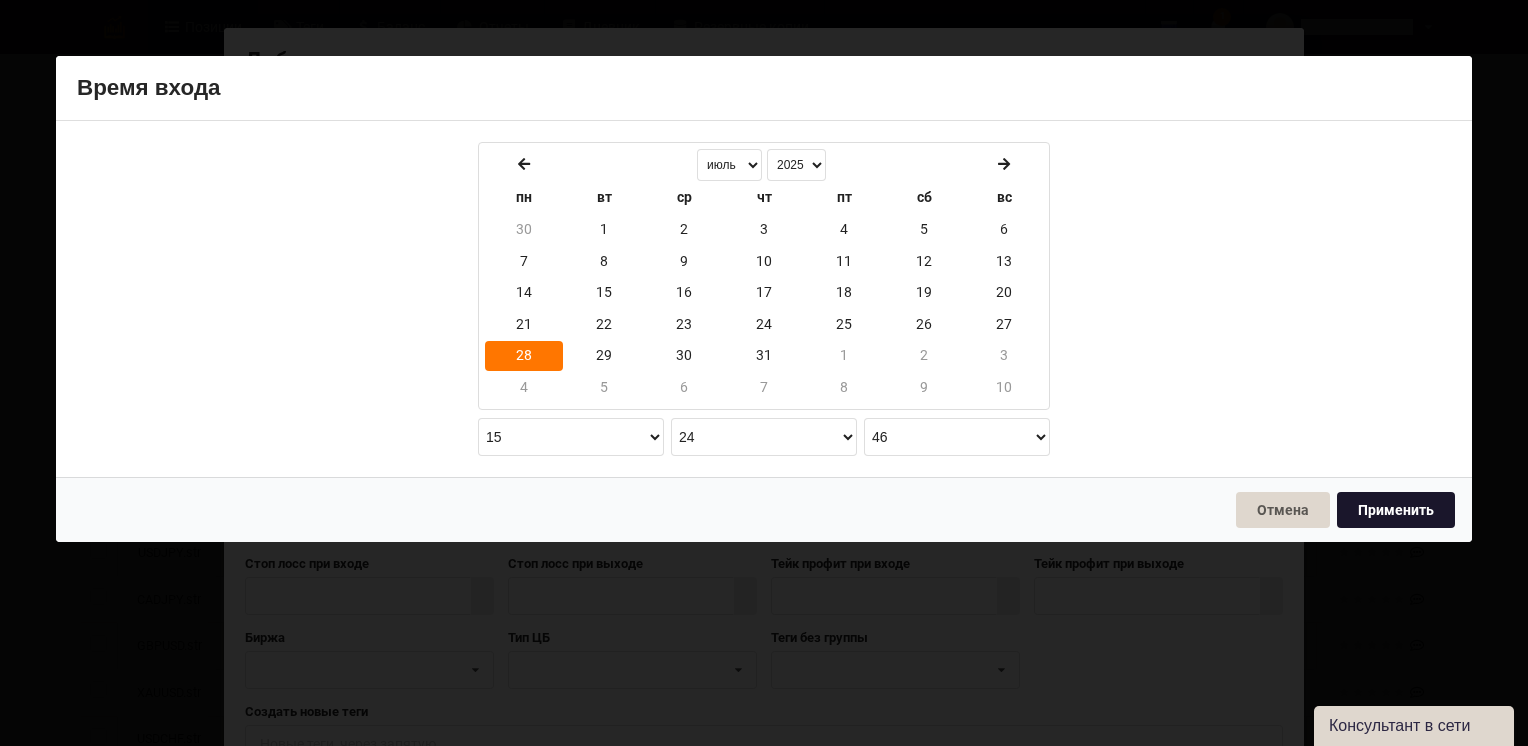 click on "Применить" at bounding box center (1396, 510) 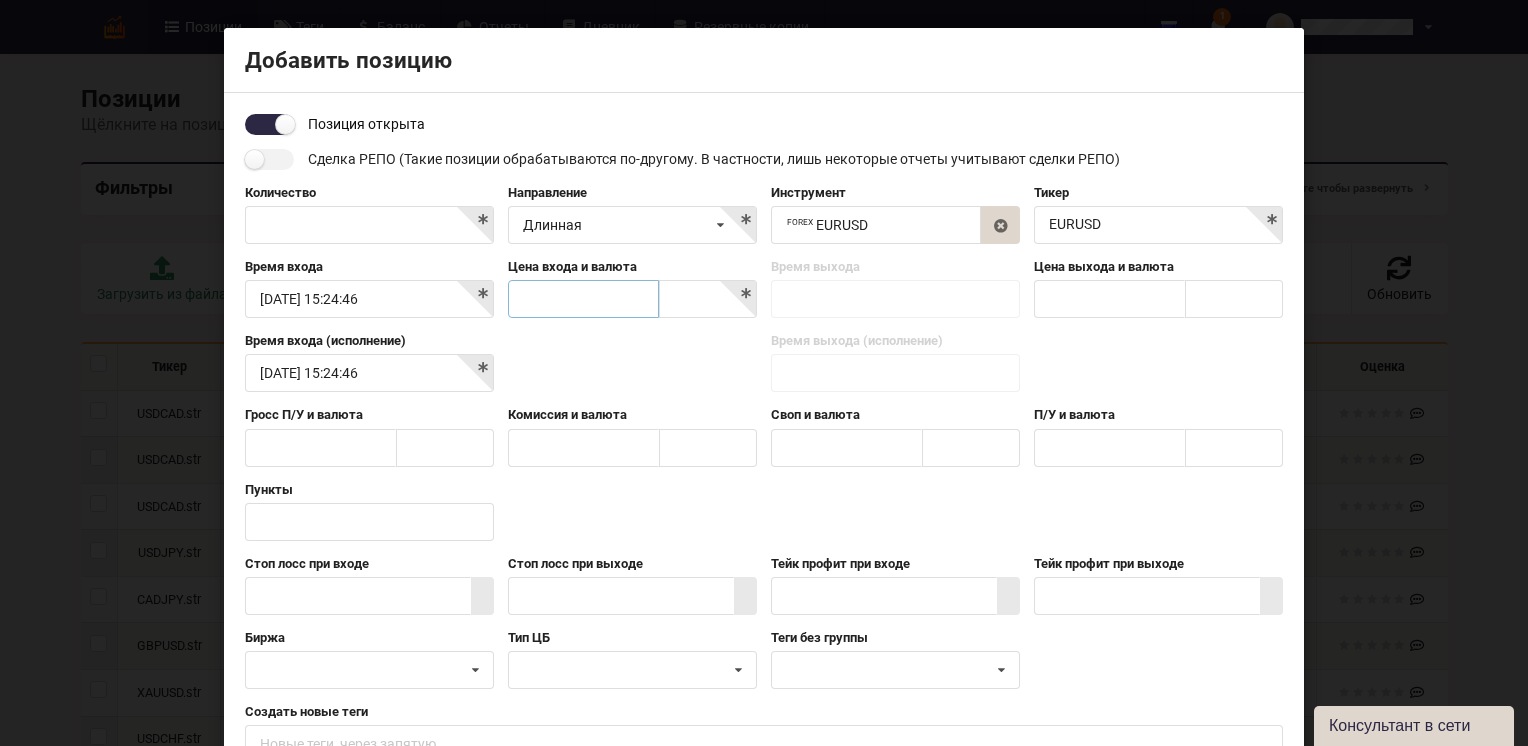 click at bounding box center [583, 299] 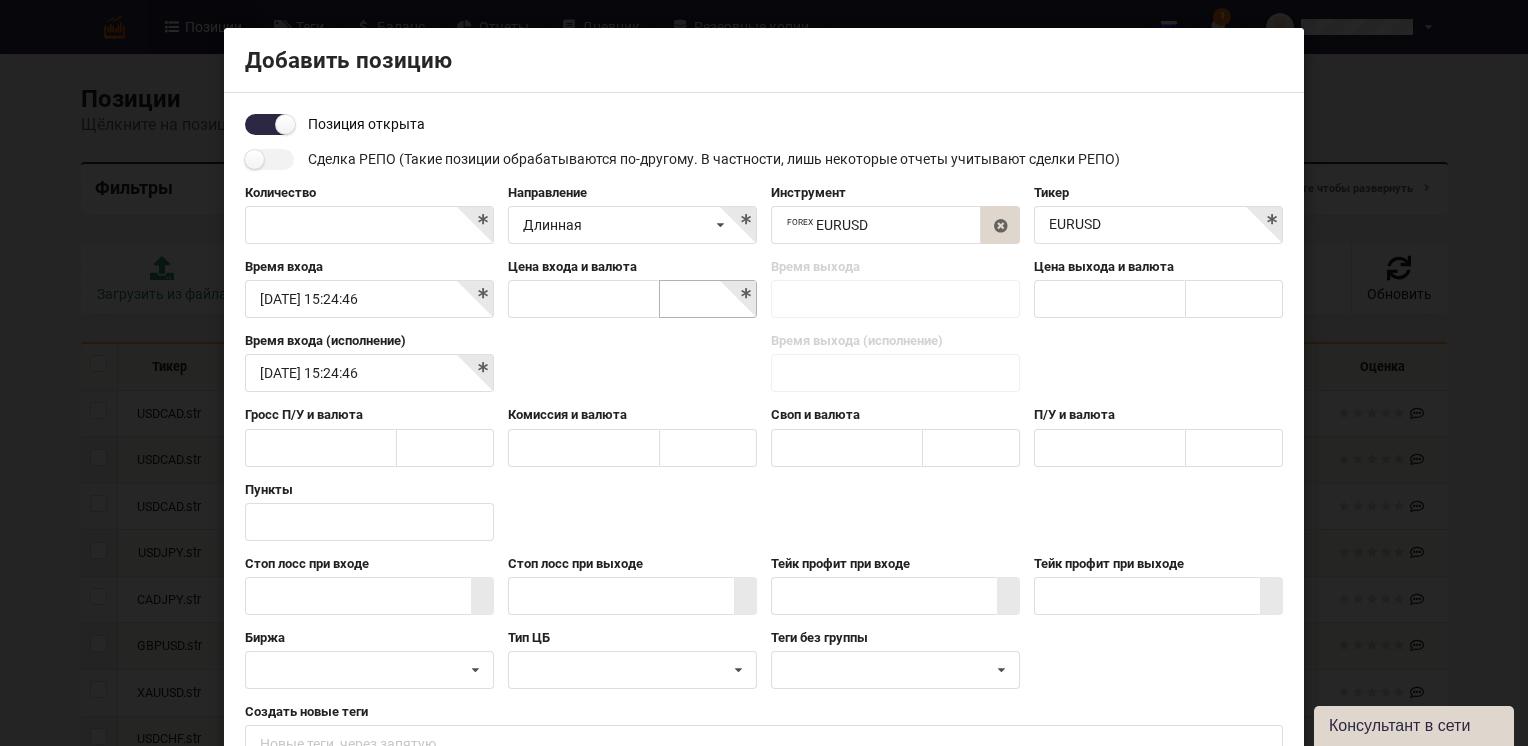 click at bounding box center (709, 300) 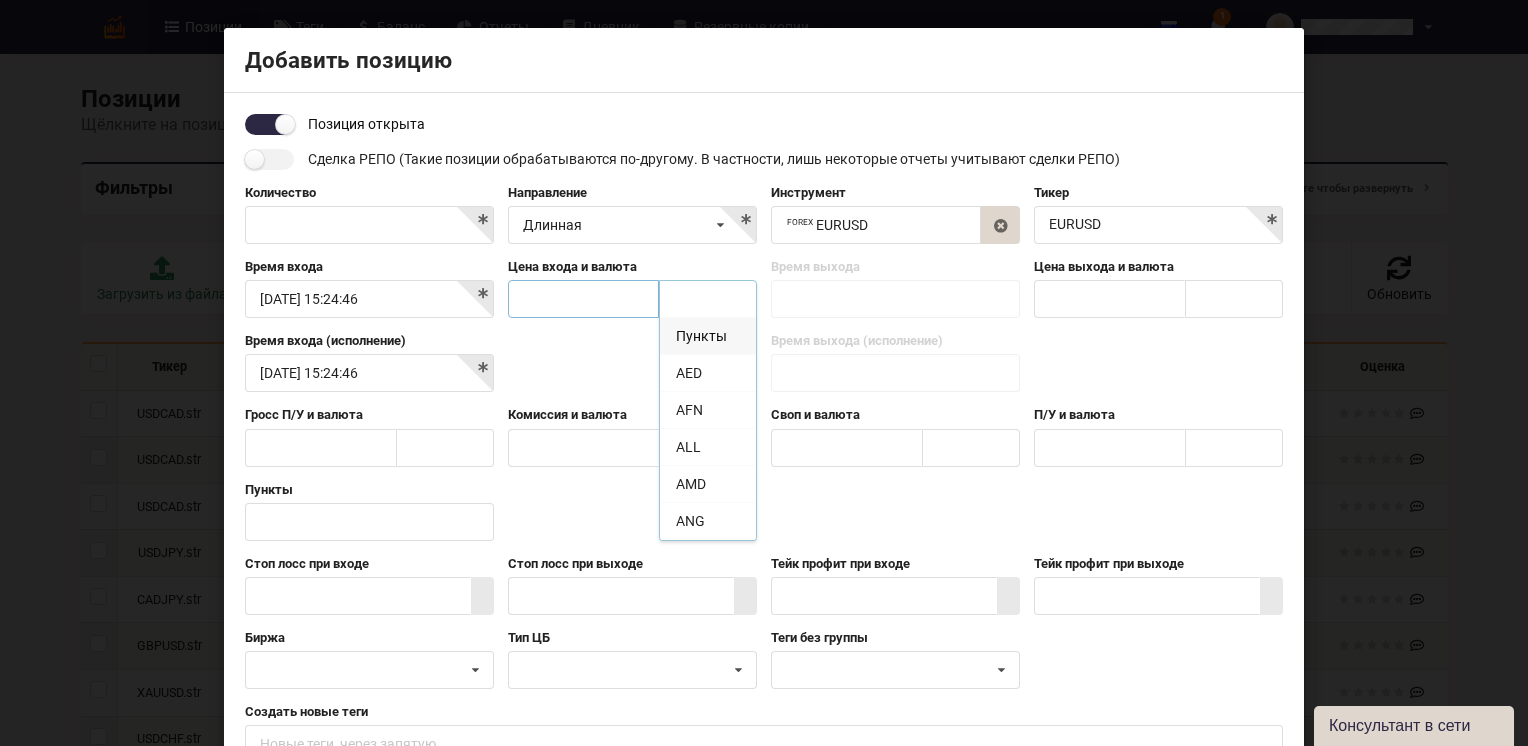 click at bounding box center [583, 299] 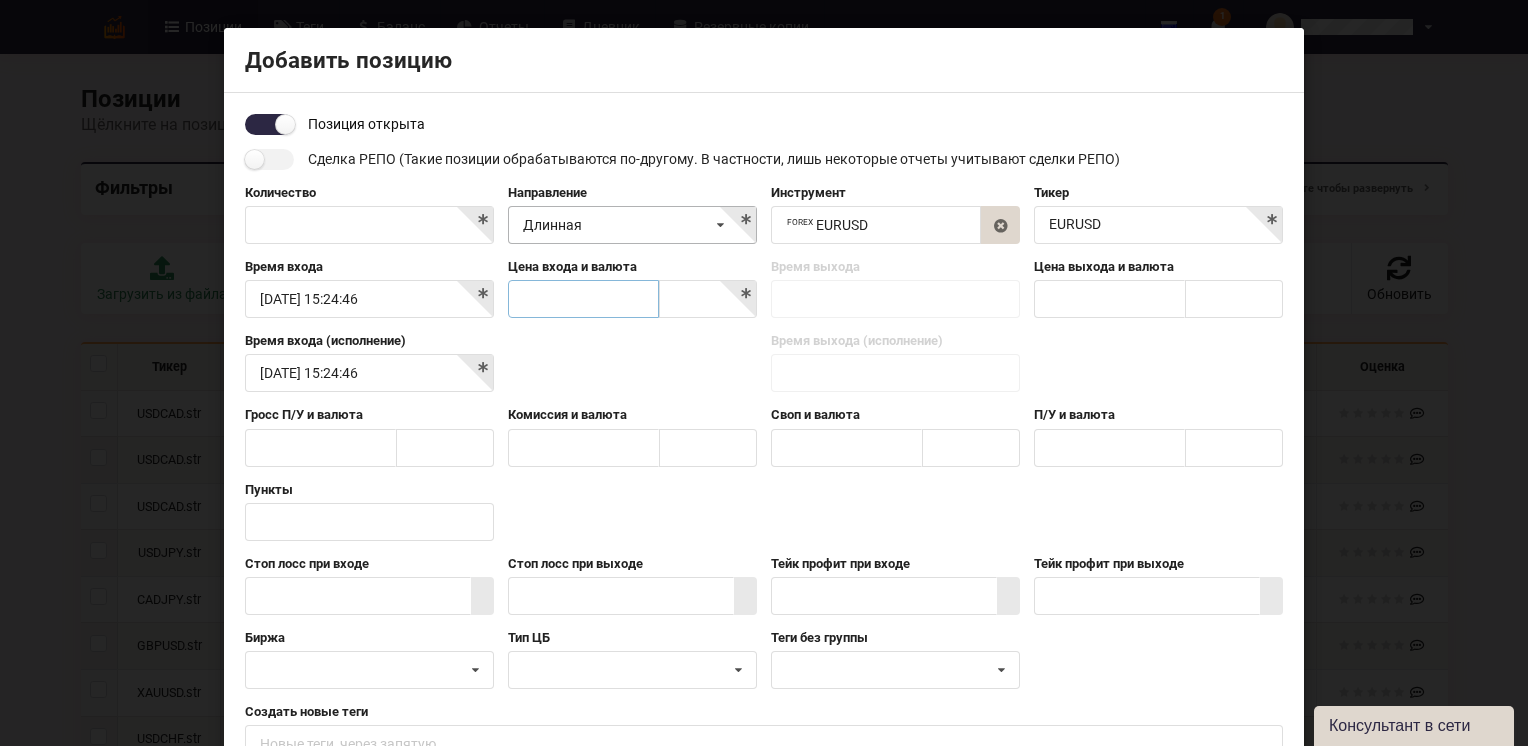 scroll, scrollTop: 100, scrollLeft: 0, axis: vertical 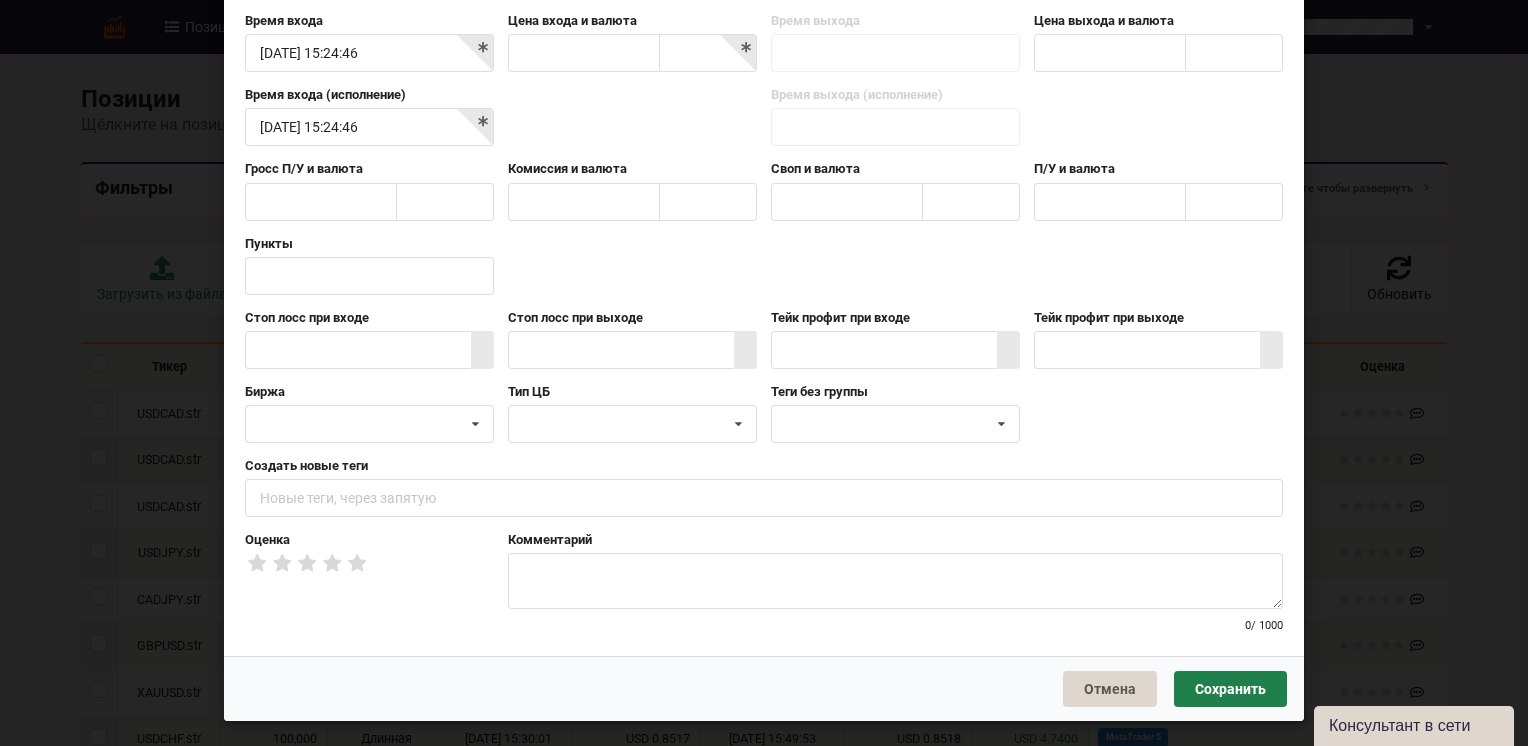 click on "Сохранить" at bounding box center [1230, 689] 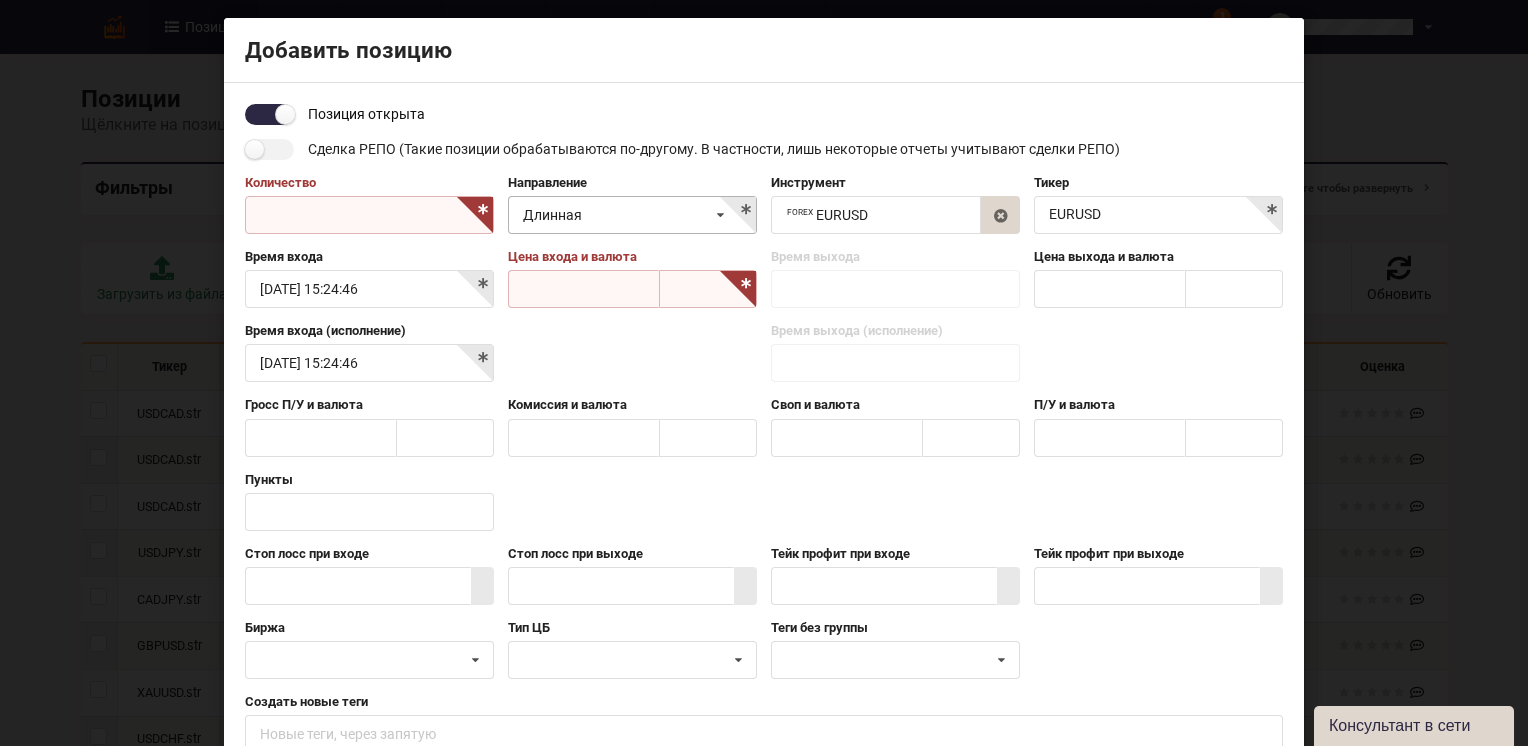 scroll, scrollTop: 0, scrollLeft: 0, axis: both 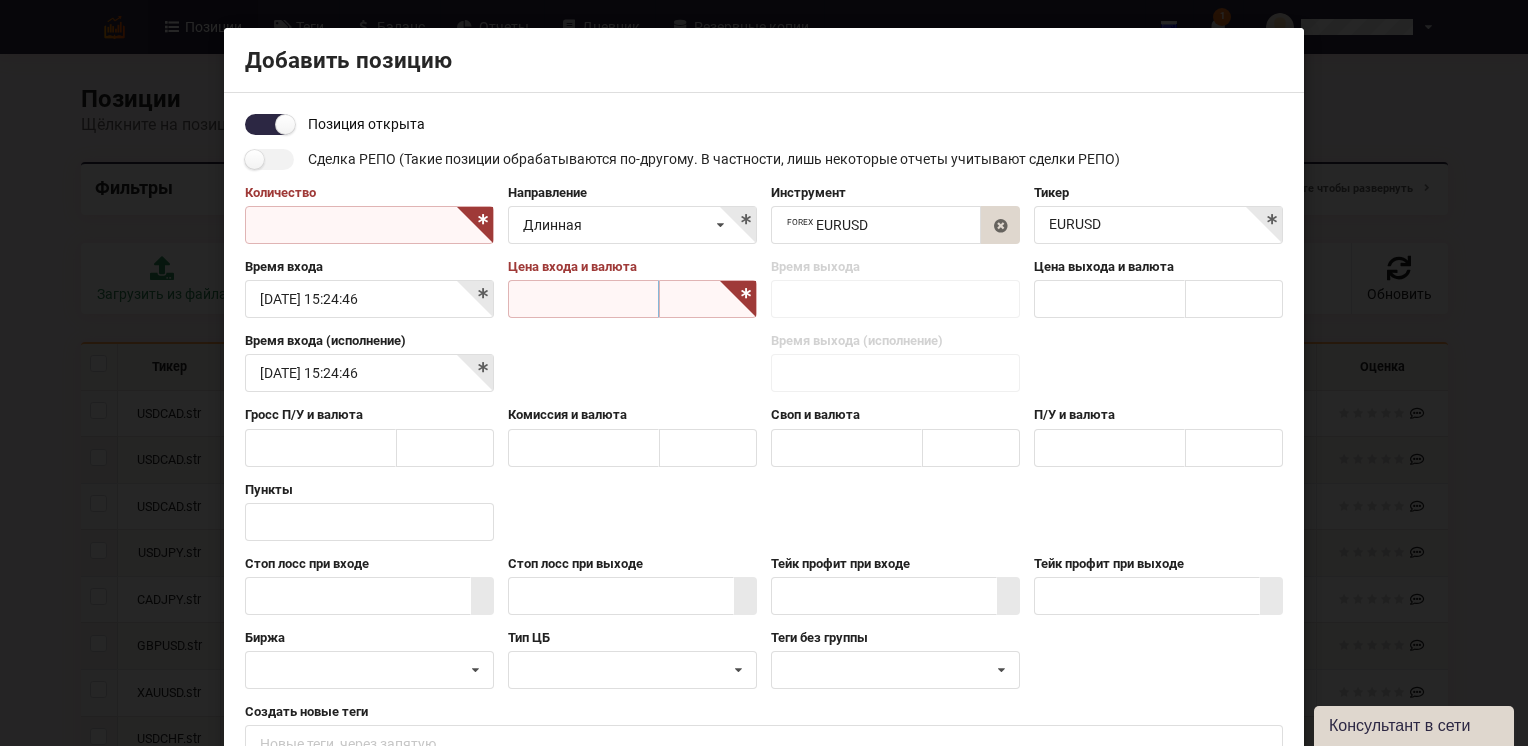 click at bounding box center (583, 299) 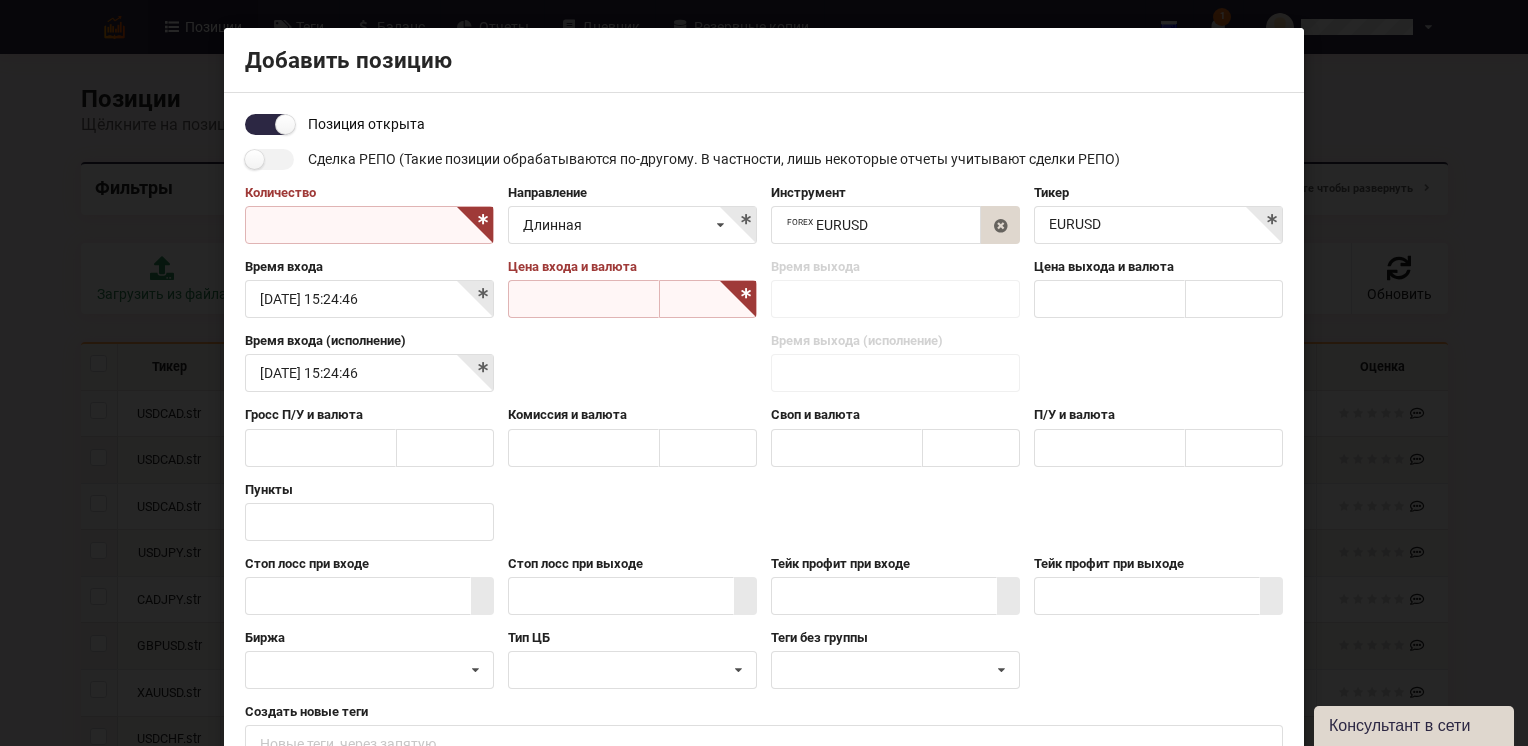 click at bounding box center (709, 300) 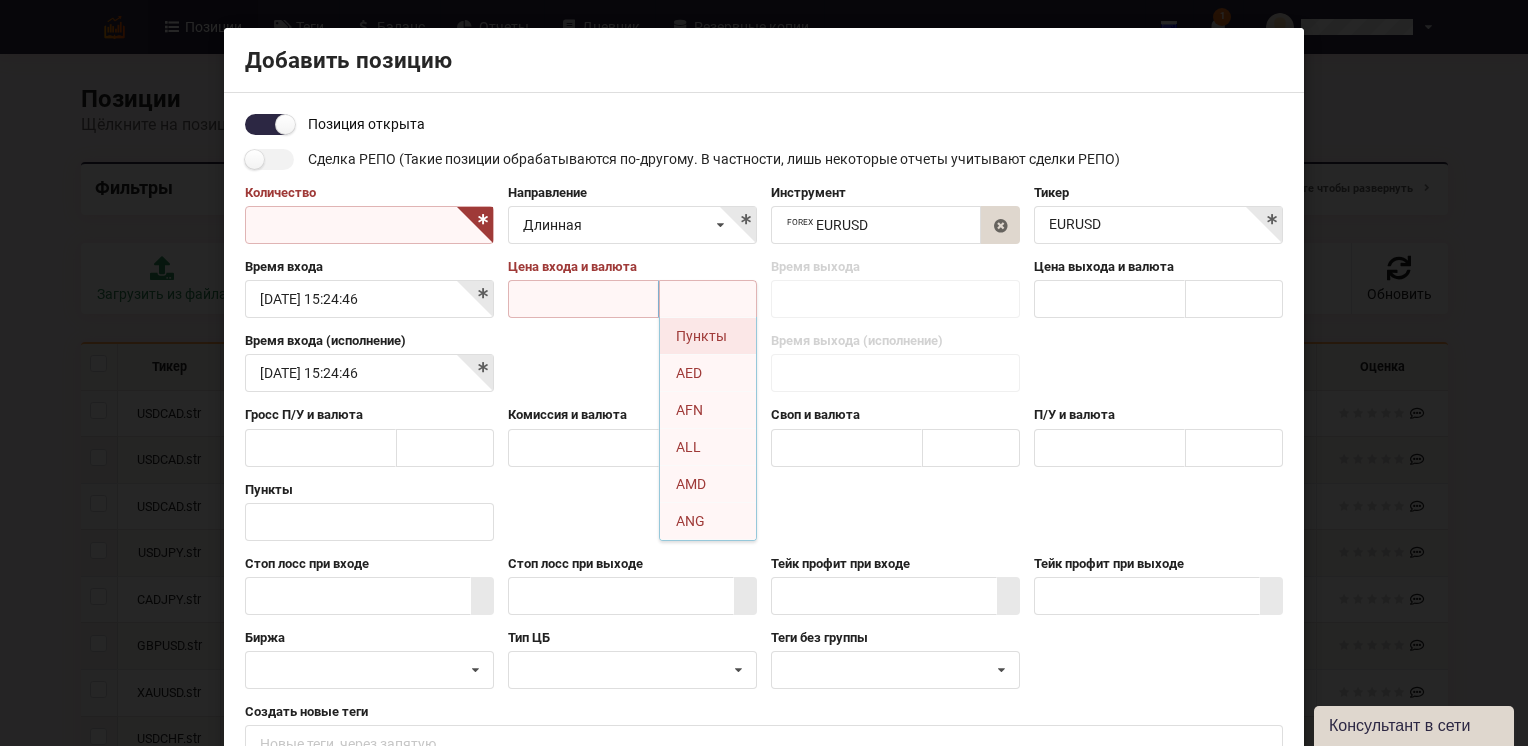 click at bounding box center (583, 299) 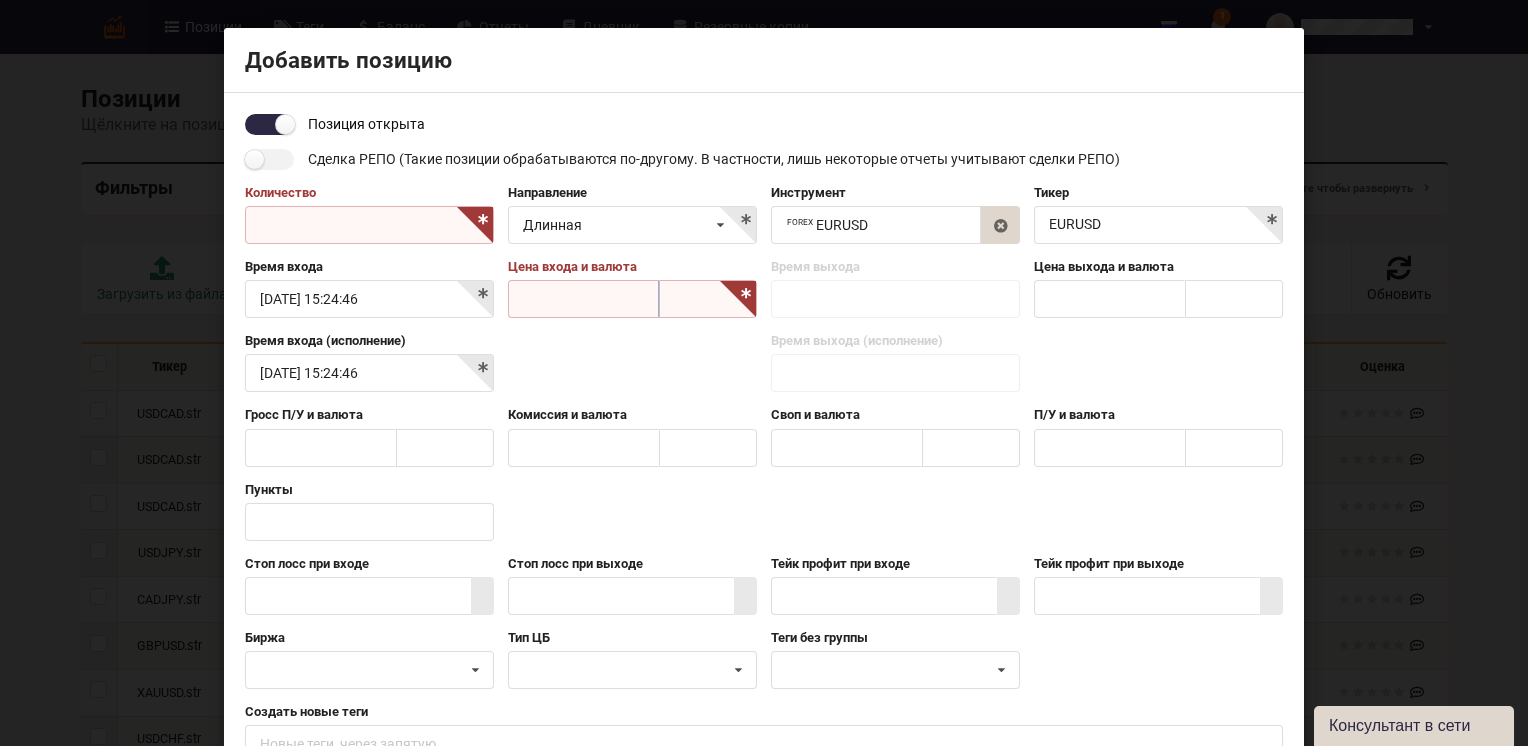 click at bounding box center [583, 299] 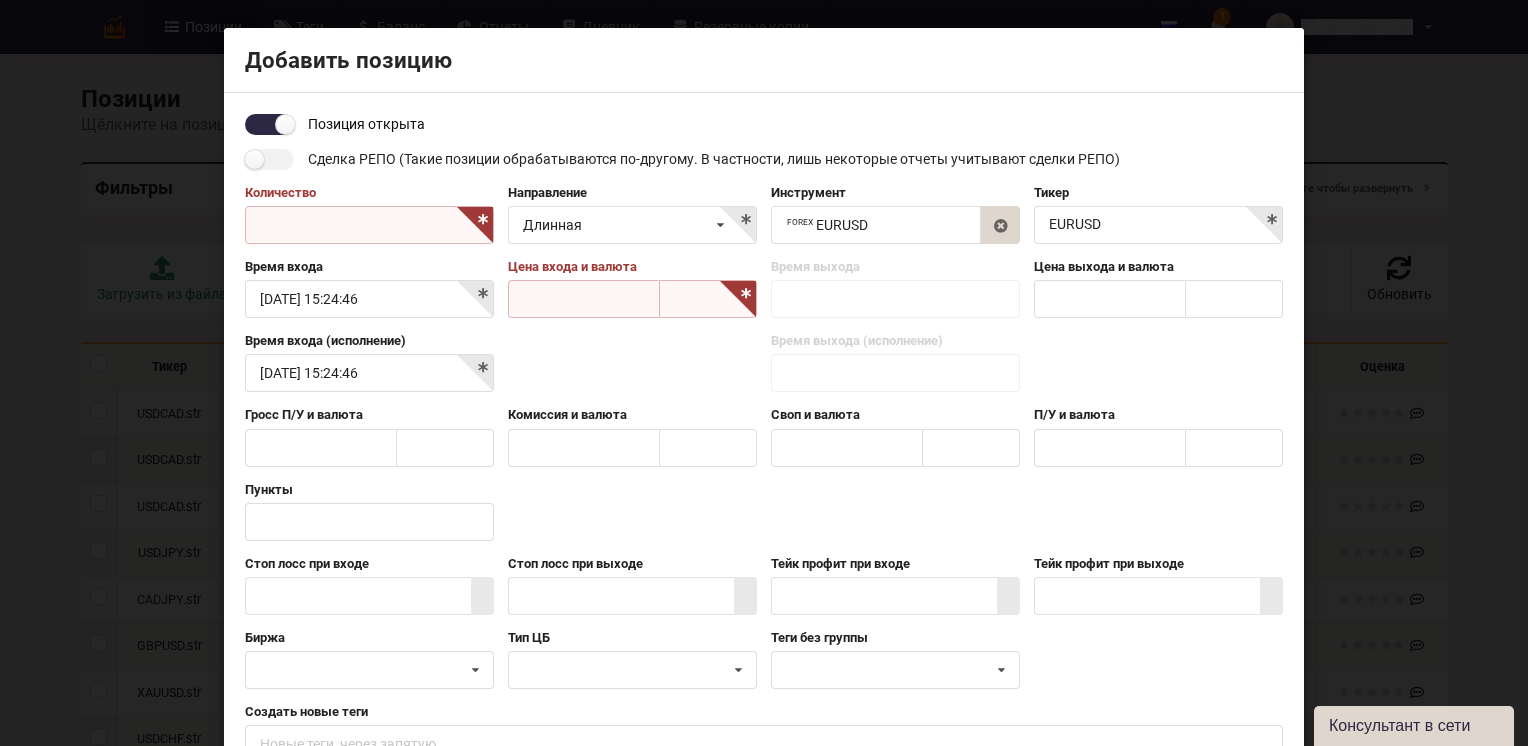 click at bounding box center [369, 225] 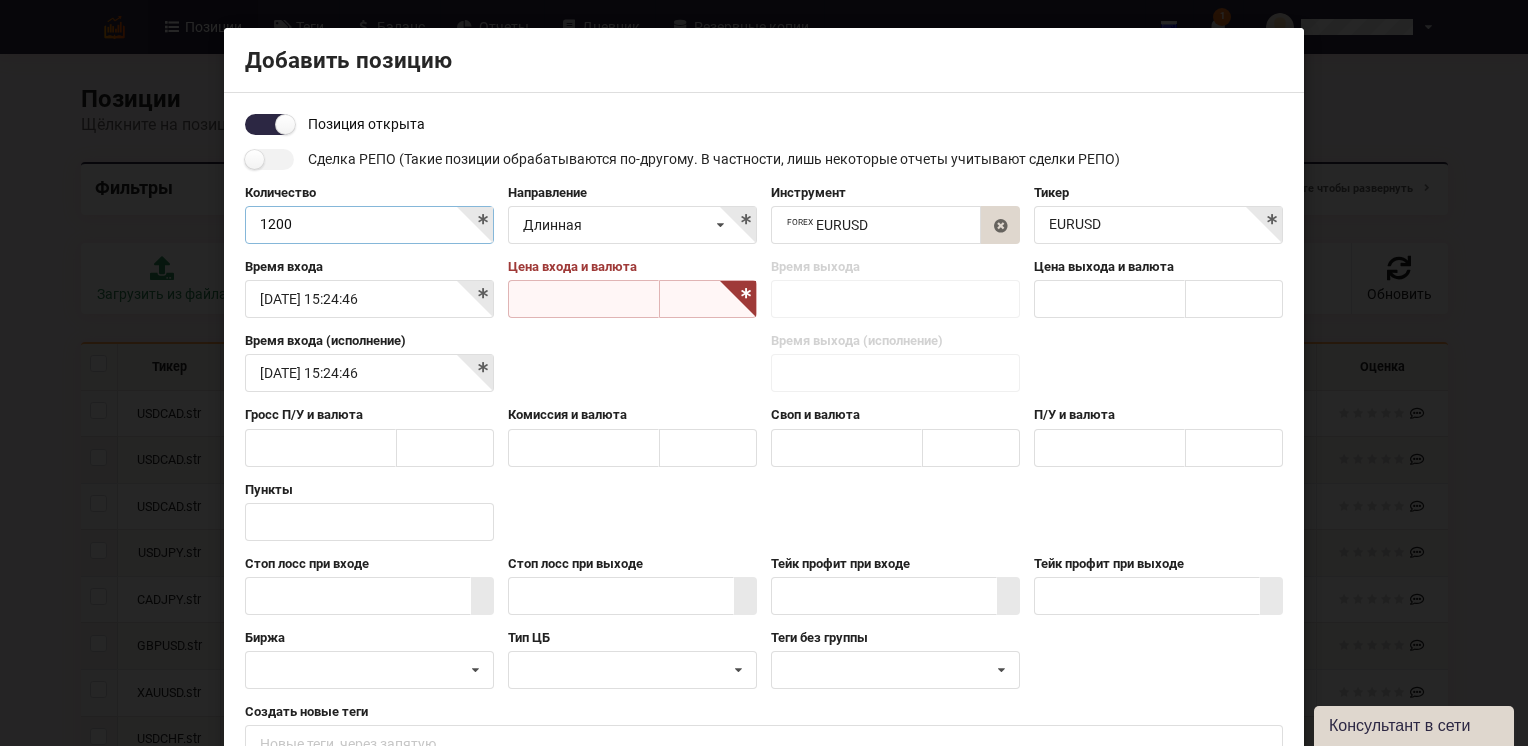 type on "1200" 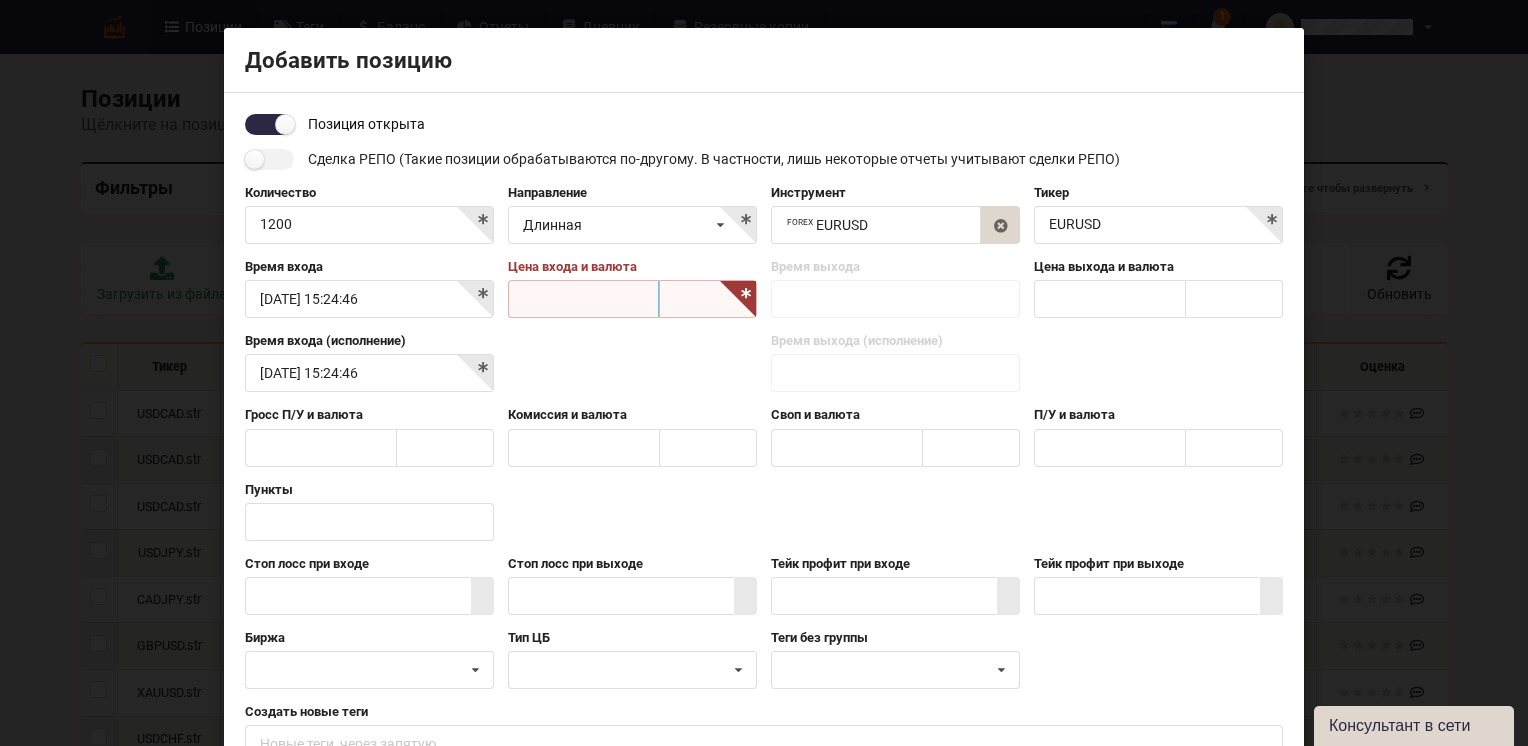 click at bounding box center (583, 299) 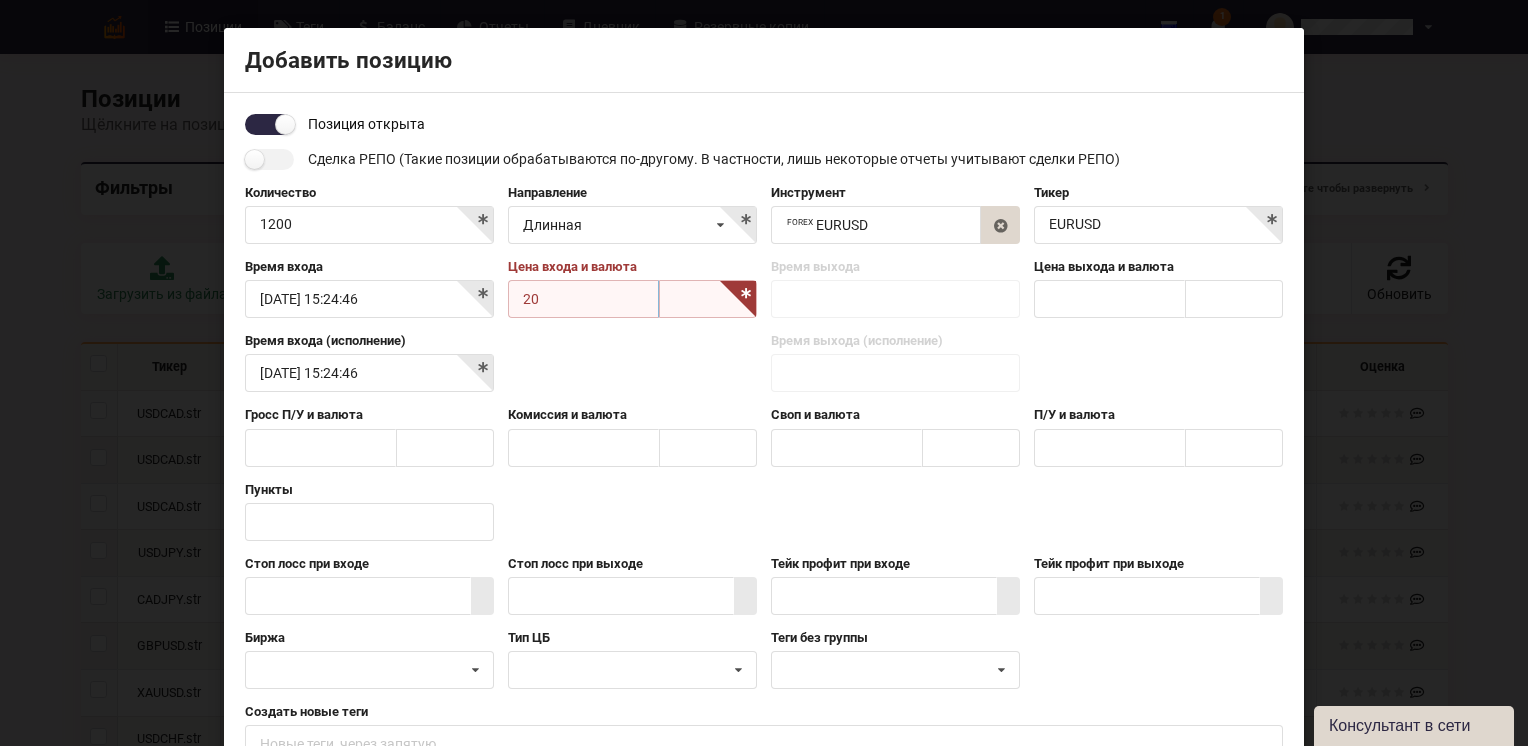 type on "2" 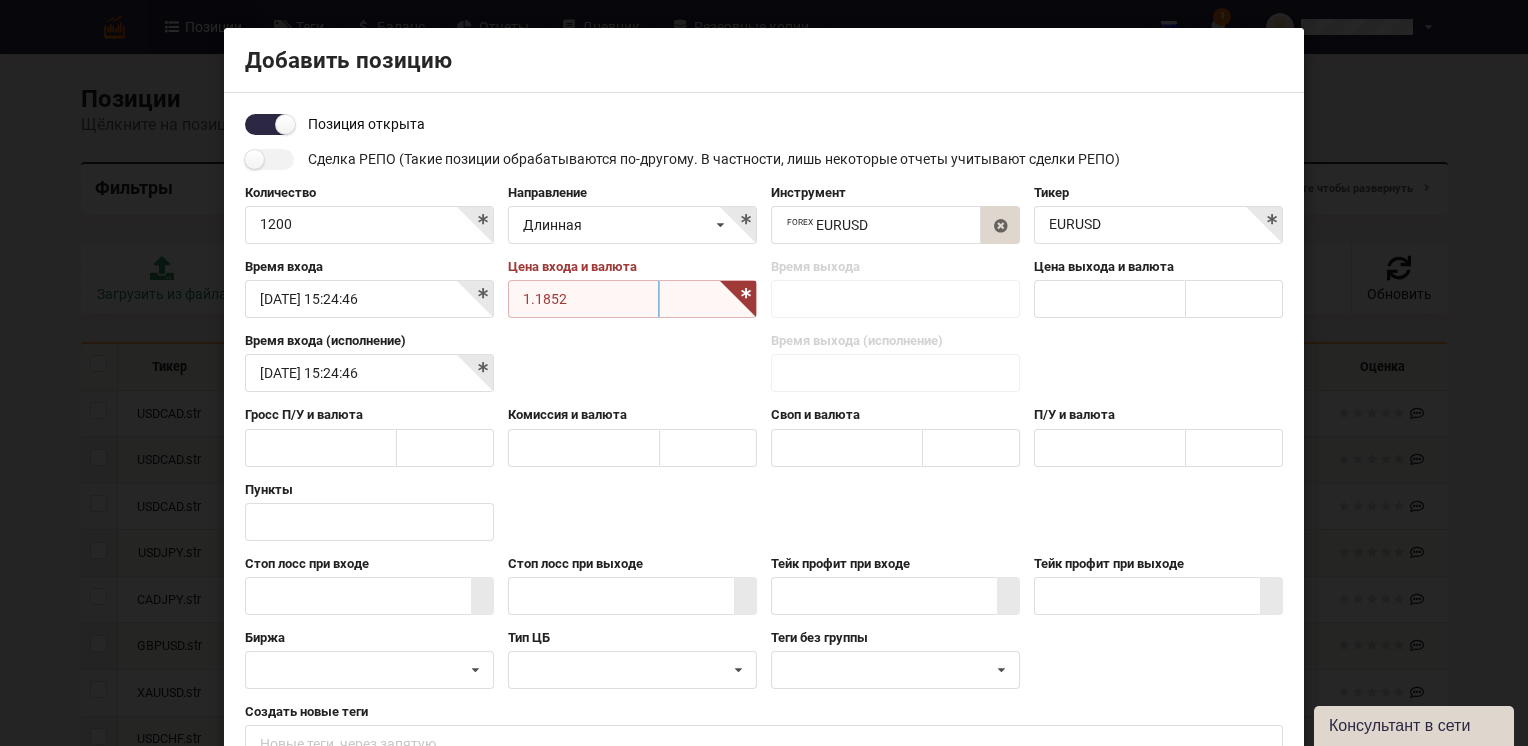type on "1.1852" 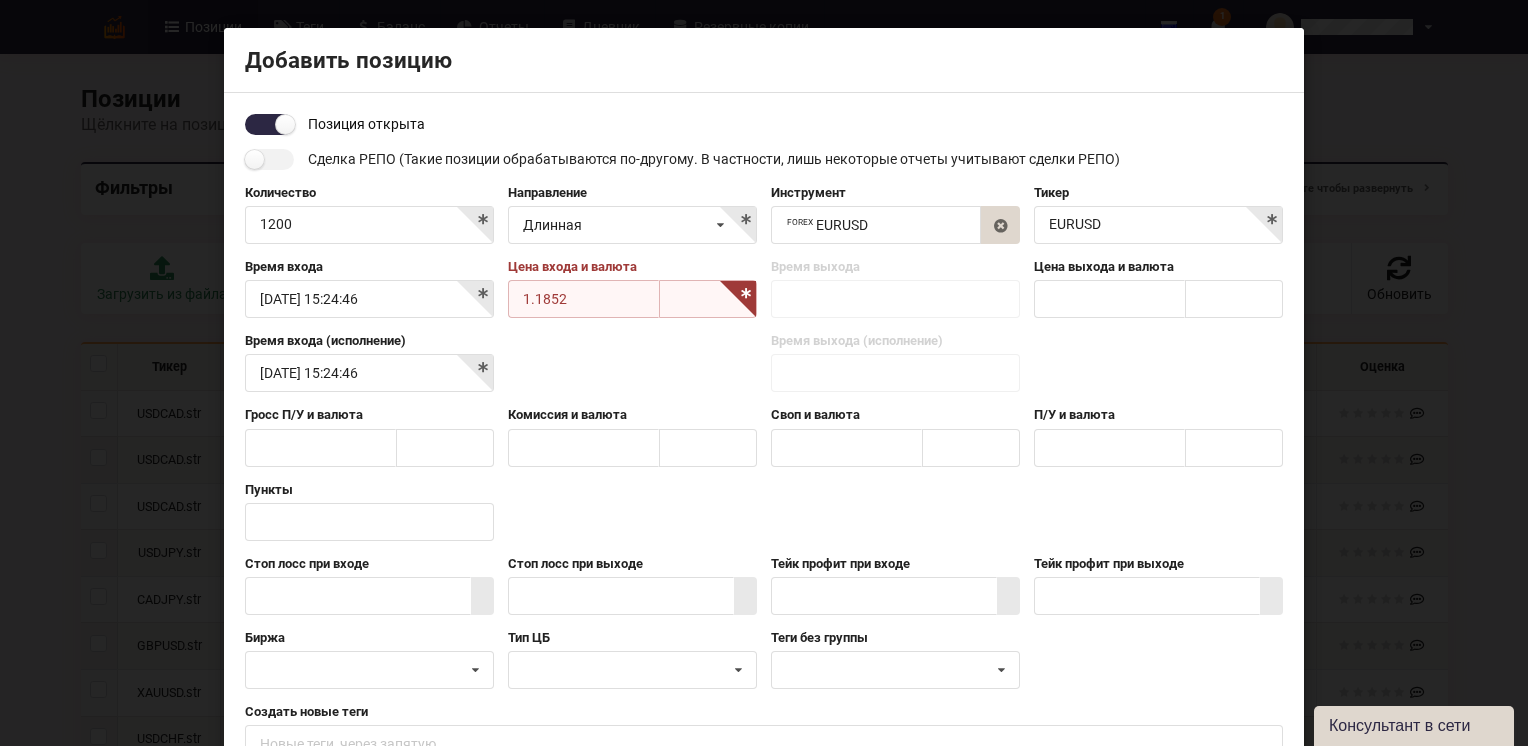 click on "Время входа (исполнение)
[DATE] 15:24:46
Время выхода (исполнение)" at bounding box center [764, 369] 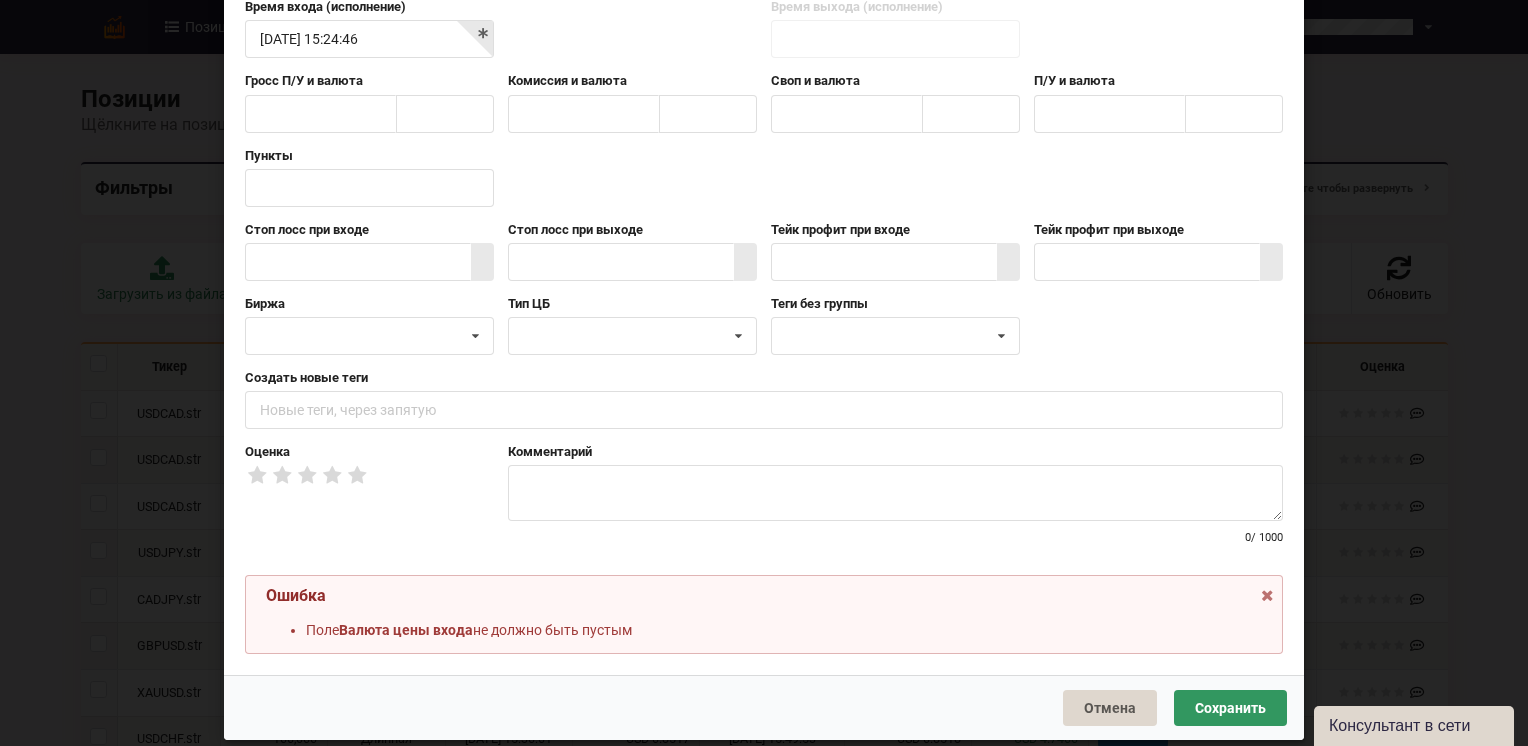 scroll, scrollTop: 353, scrollLeft: 0, axis: vertical 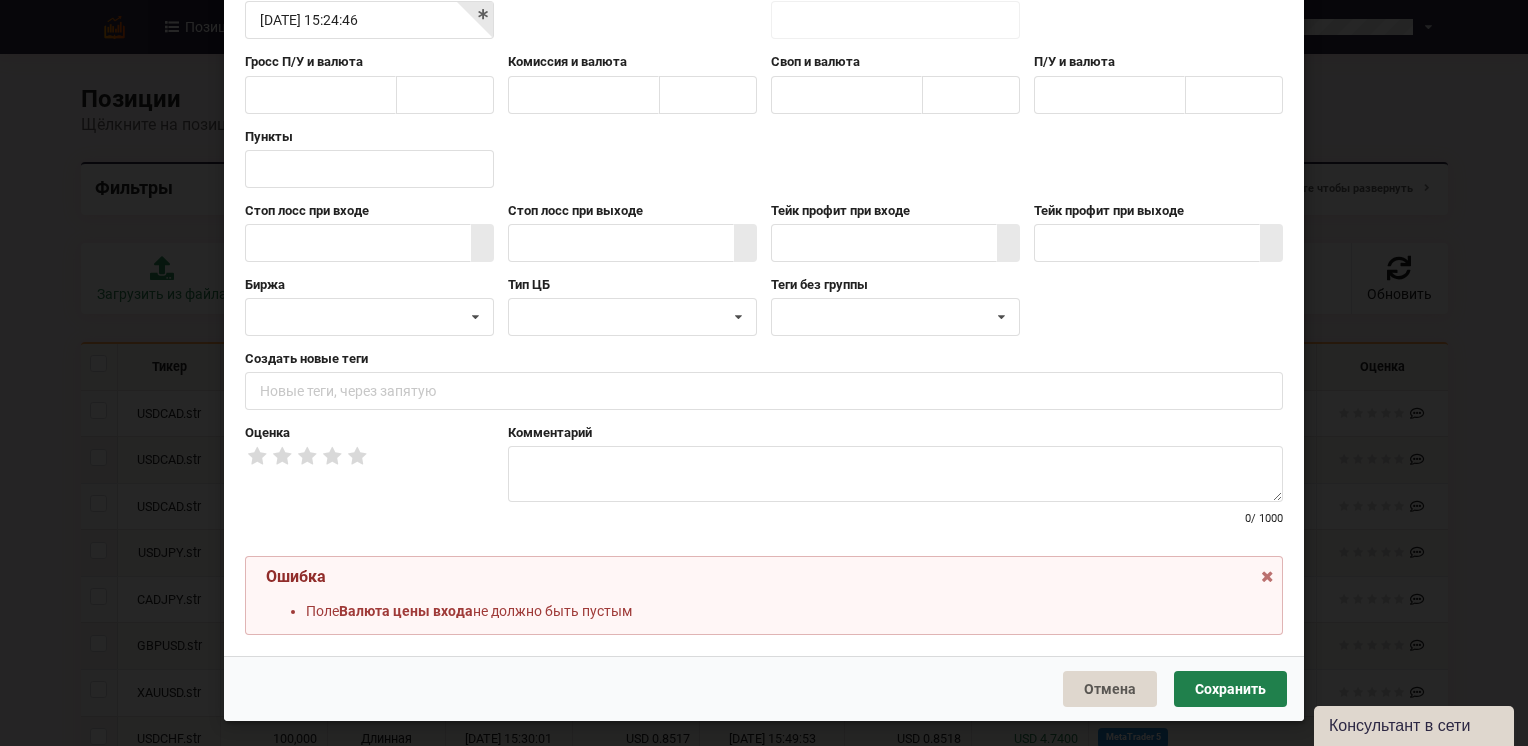 click on "Сохранить" at bounding box center (1230, 689) 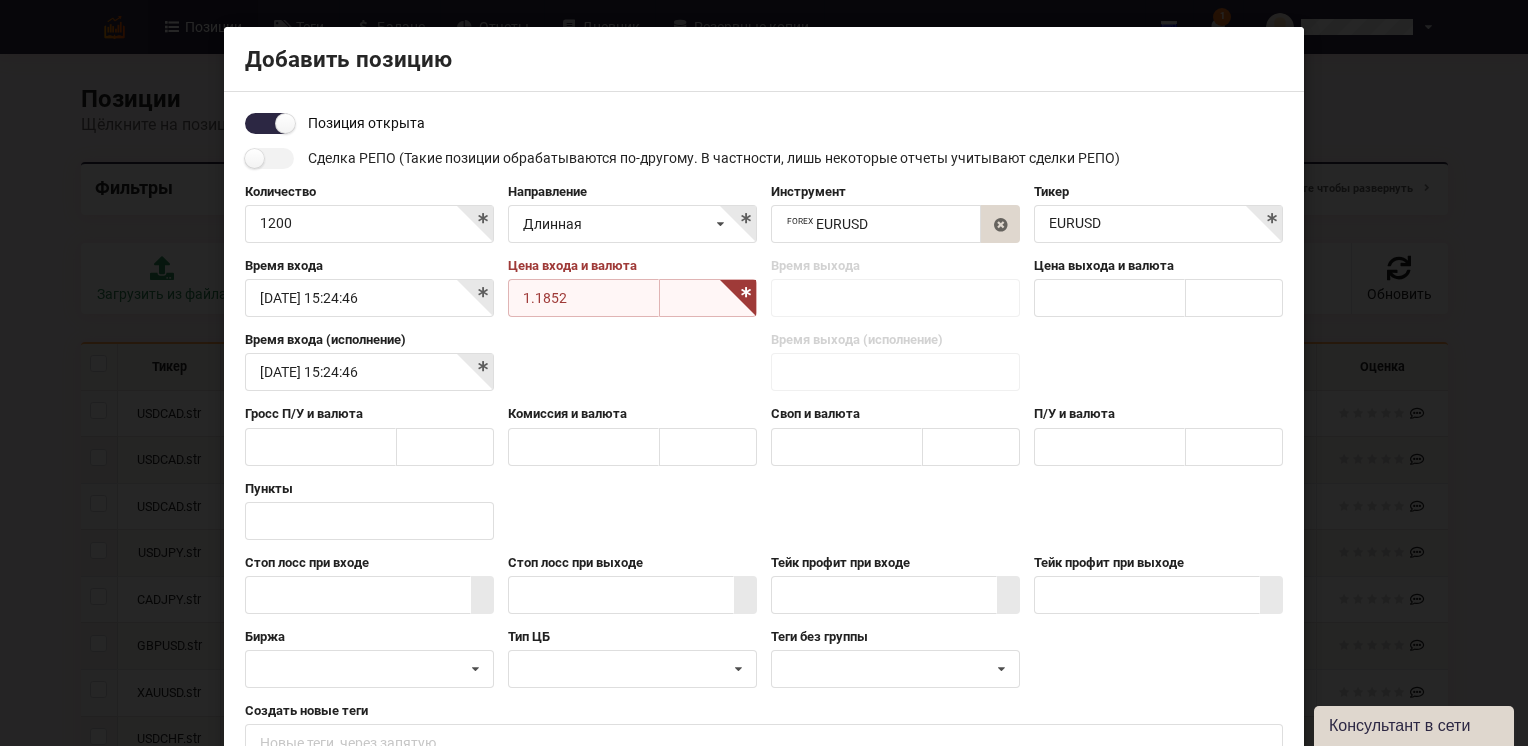scroll, scrollTop: 0, scrollLeft: 0, axis: both 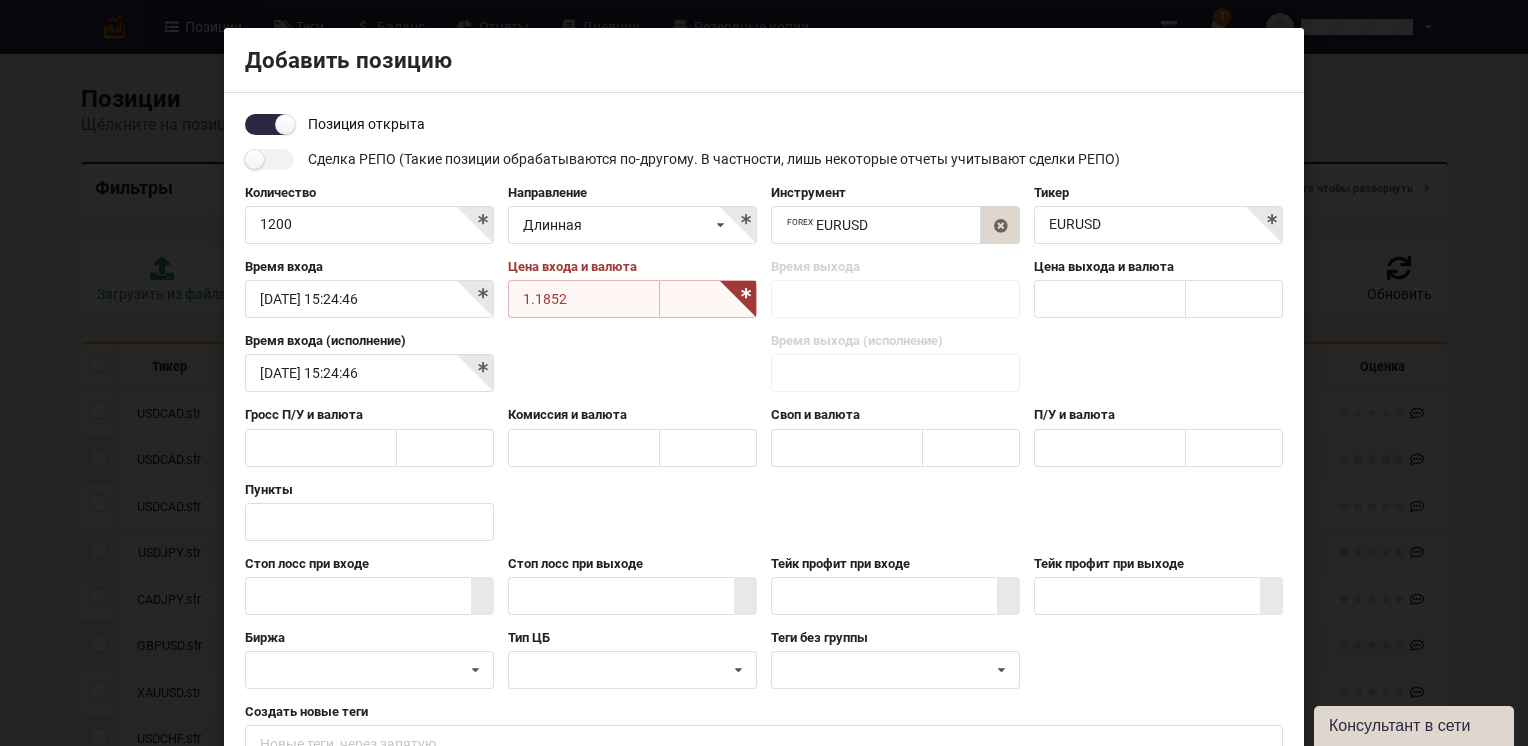 click at bounding box center (709, 300) 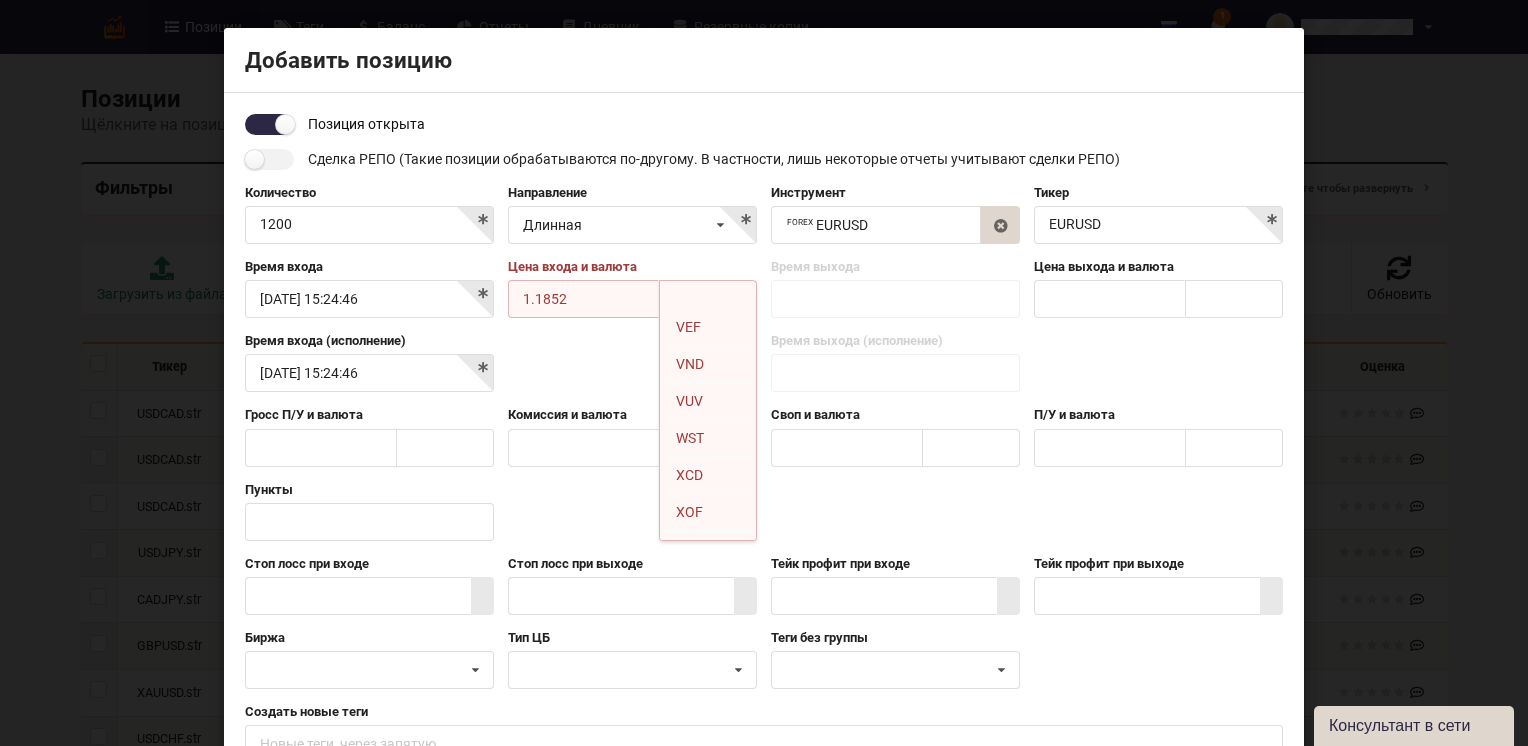 scroll, scrollTop: 5443, scrollLeft: 0, axis: vertical 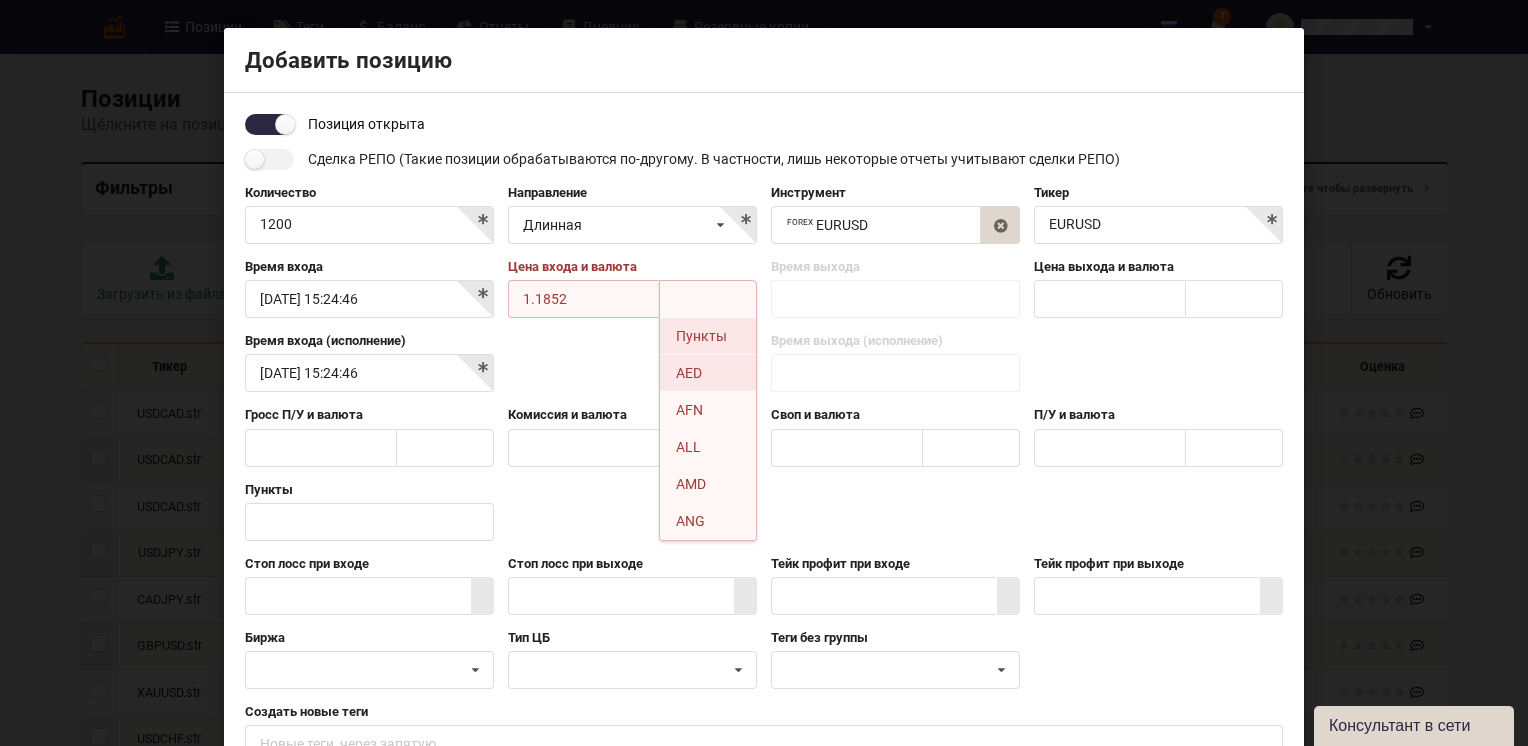 click on "AED" at bounding box center [708, 372] 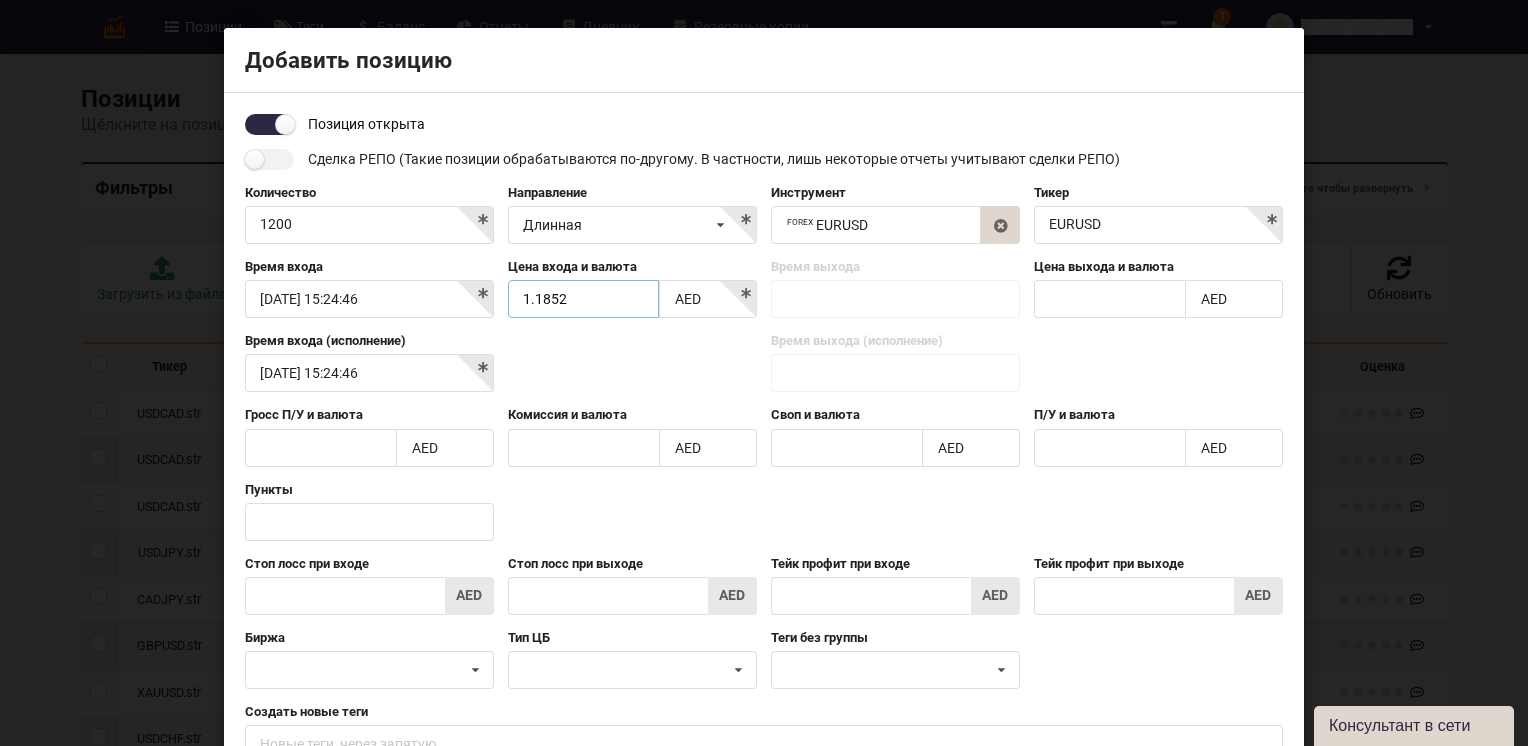 click on "1.1852" at bounding box center [583, 299] 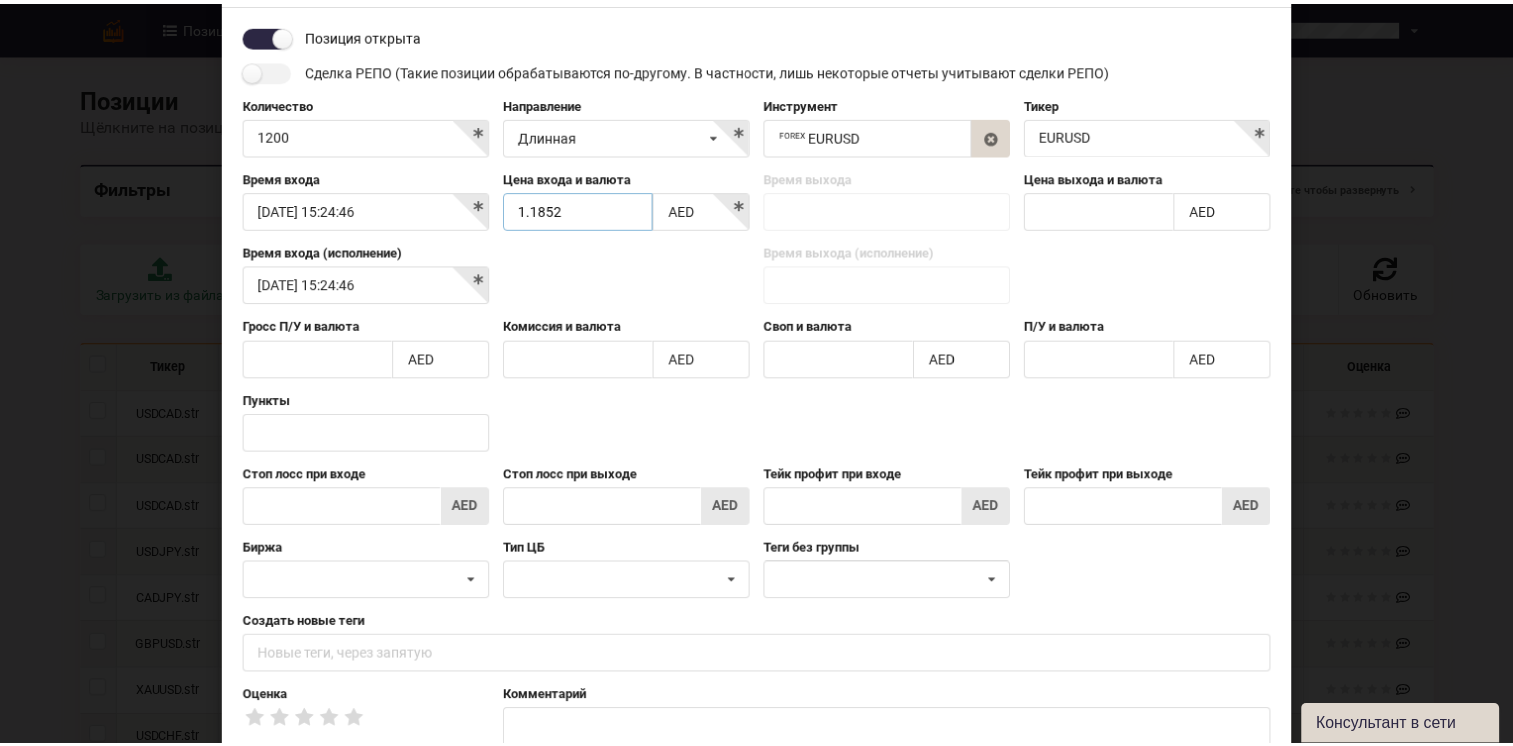 scroll, scrollTop: 246, scrollLeft: 0, axis: vertical 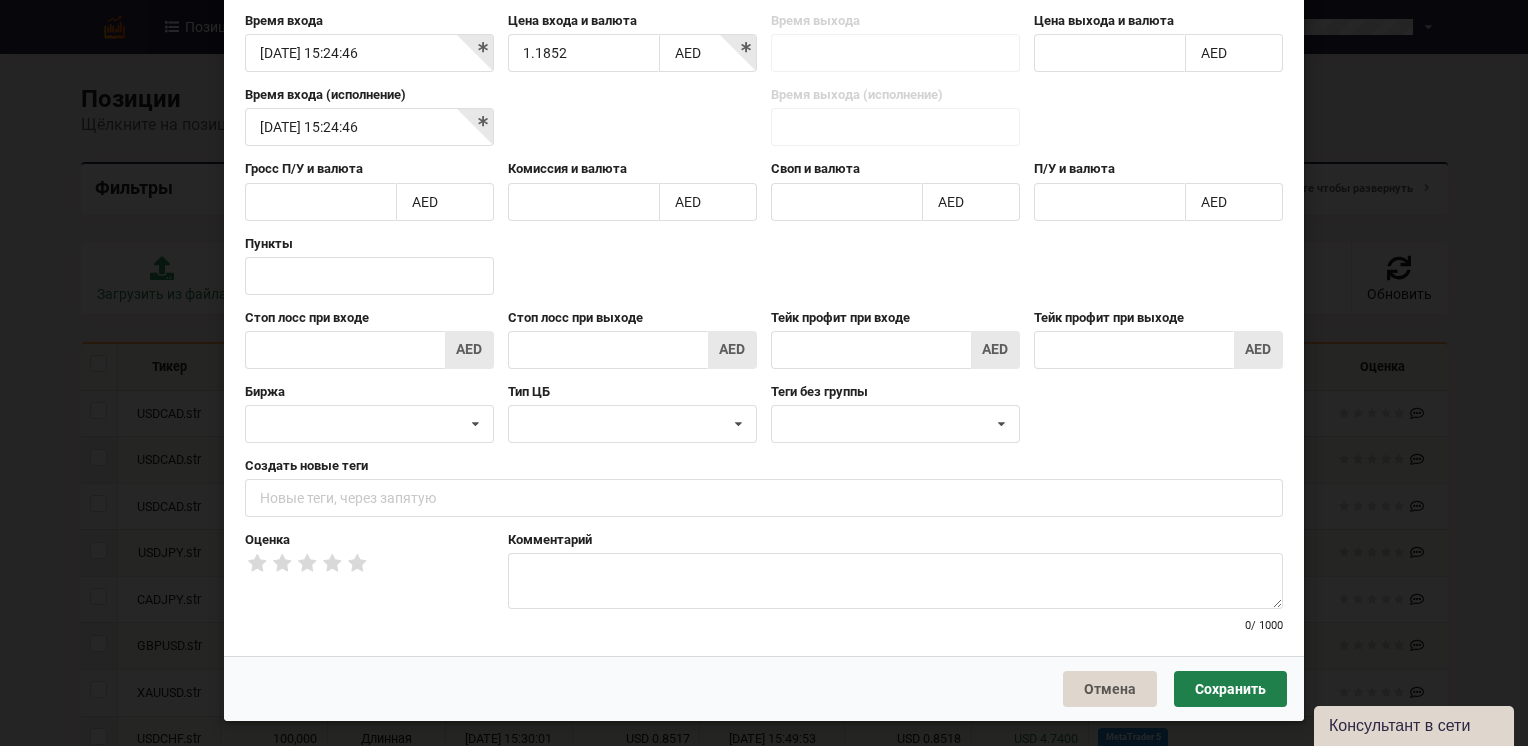 click on "Сохранить" at bounding box center (1230, 689) 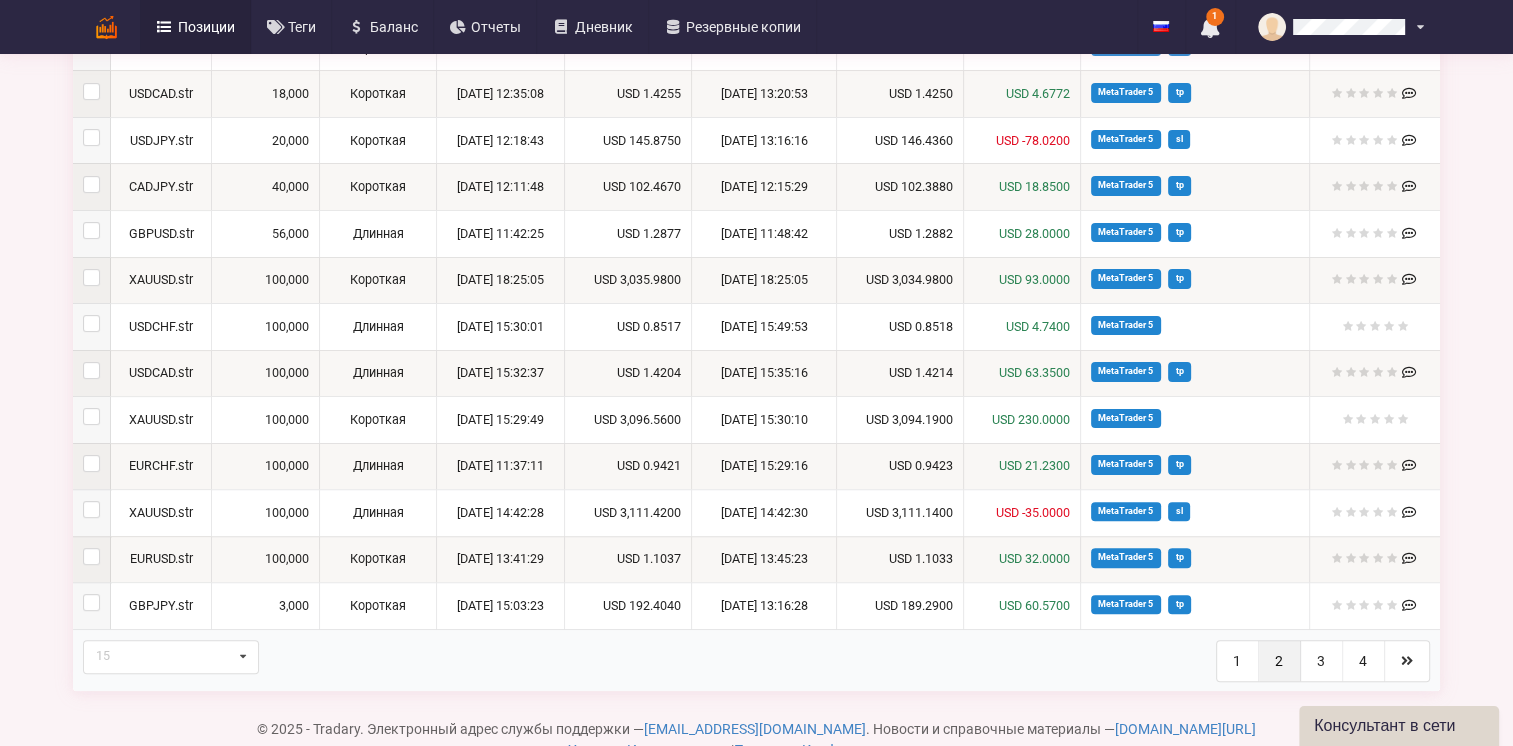 scroll, scrollTop: 513, scrollLeft: 0, axis: vertical 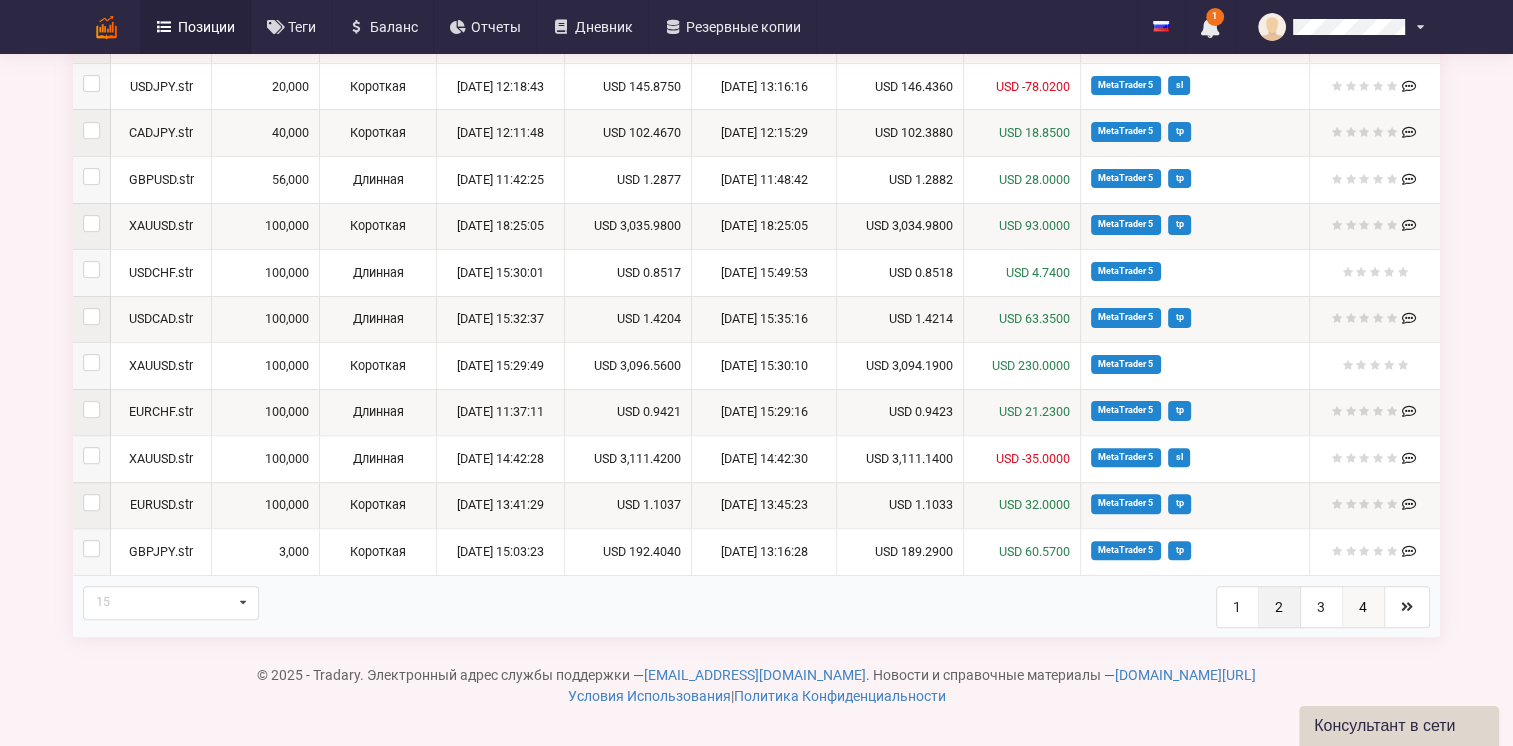 click on "4" at bounding box center [1364, 607] 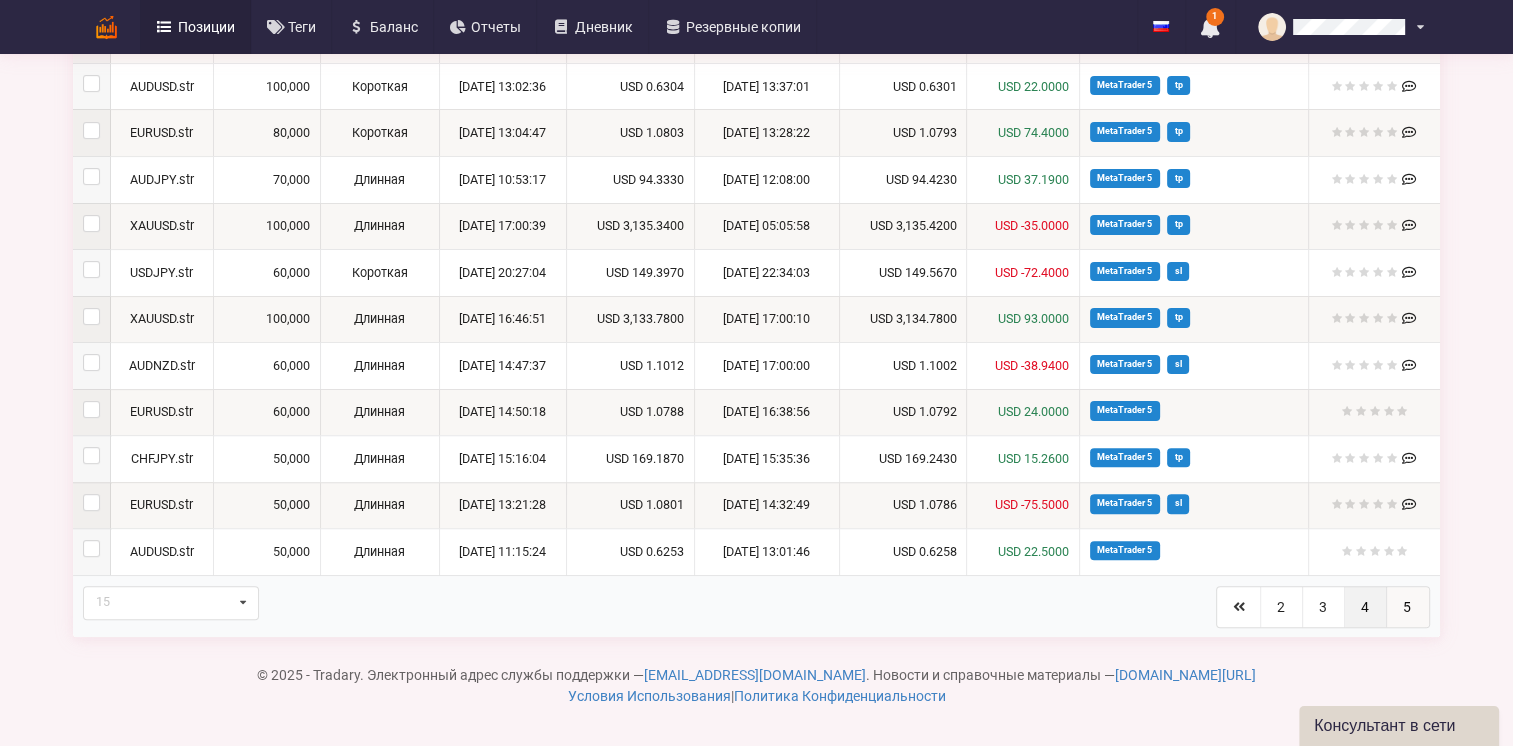 click on "5" at bounding box center [1408, 607] 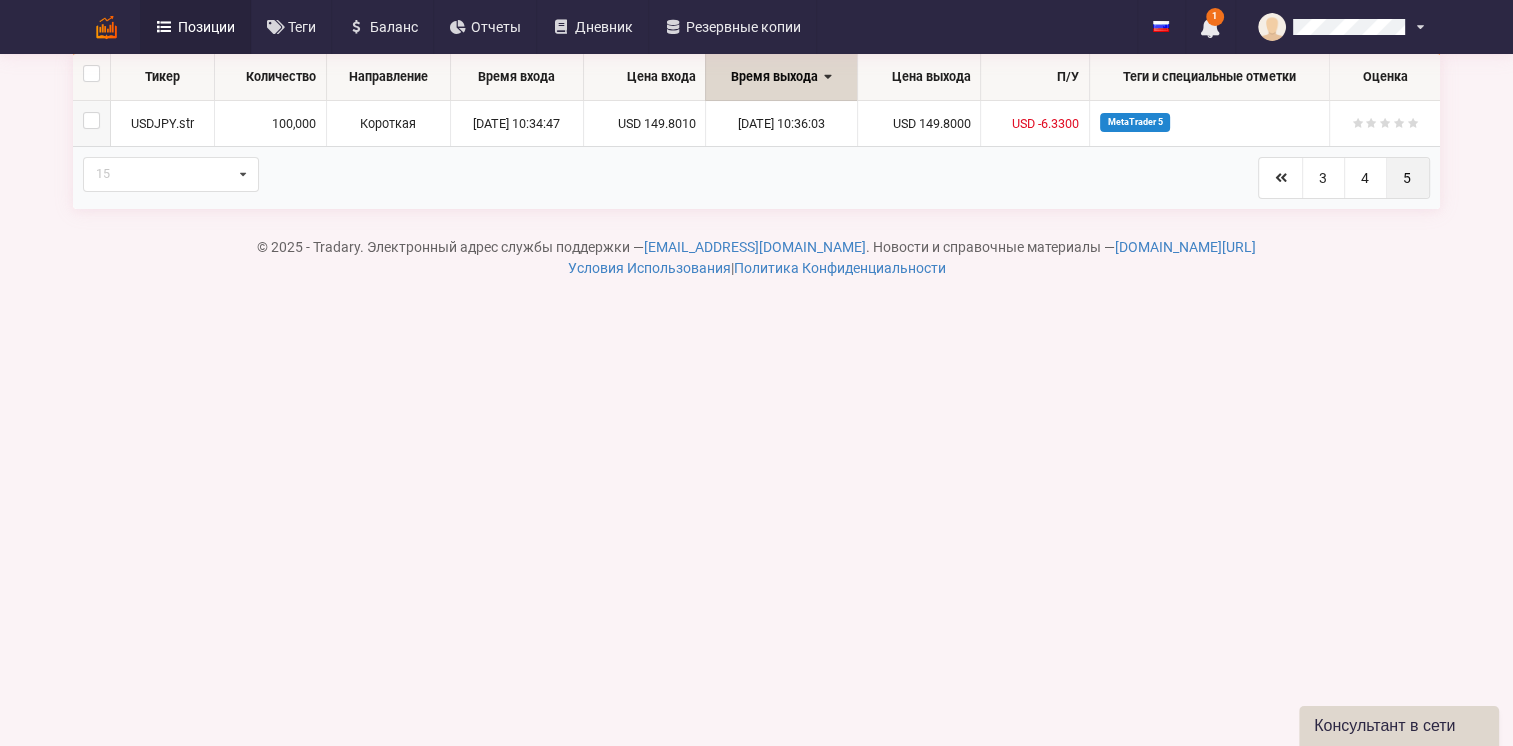 scroll, scrollTop: 290, scrollLeft: 0, axis: vertical 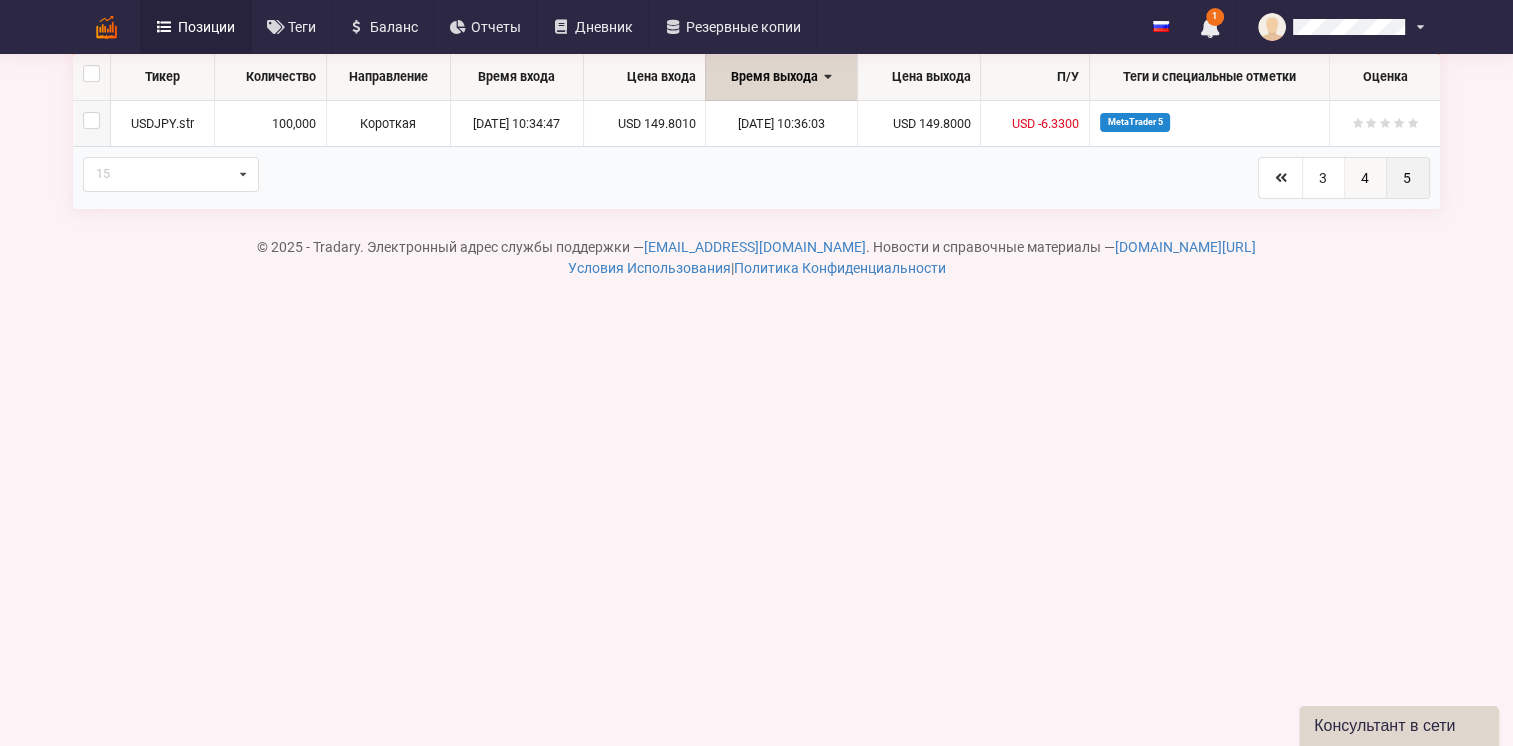 click on "4" at bounding box center [1366, 178] 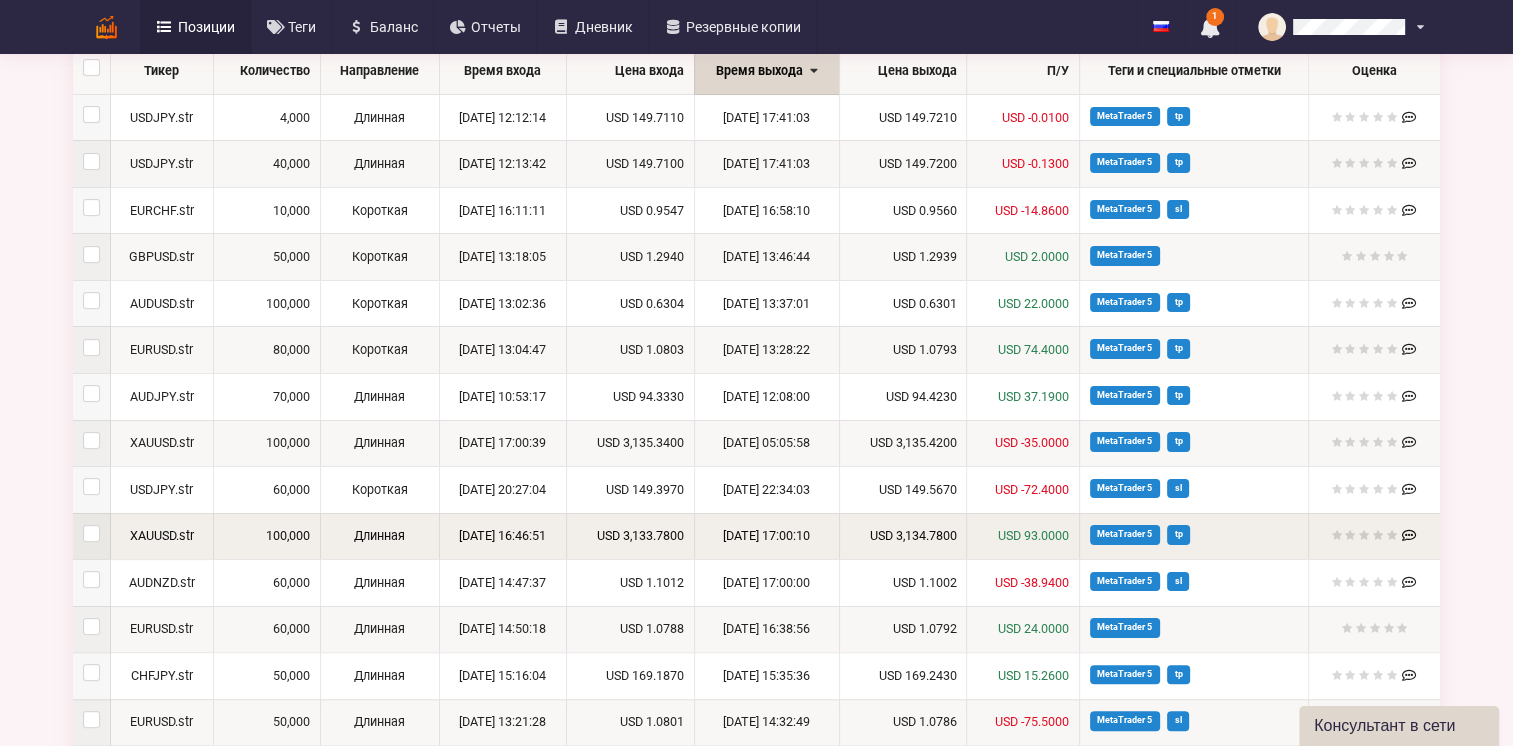 scroll, scrollTop: 513, scrollLeft: 0, axis: vertical 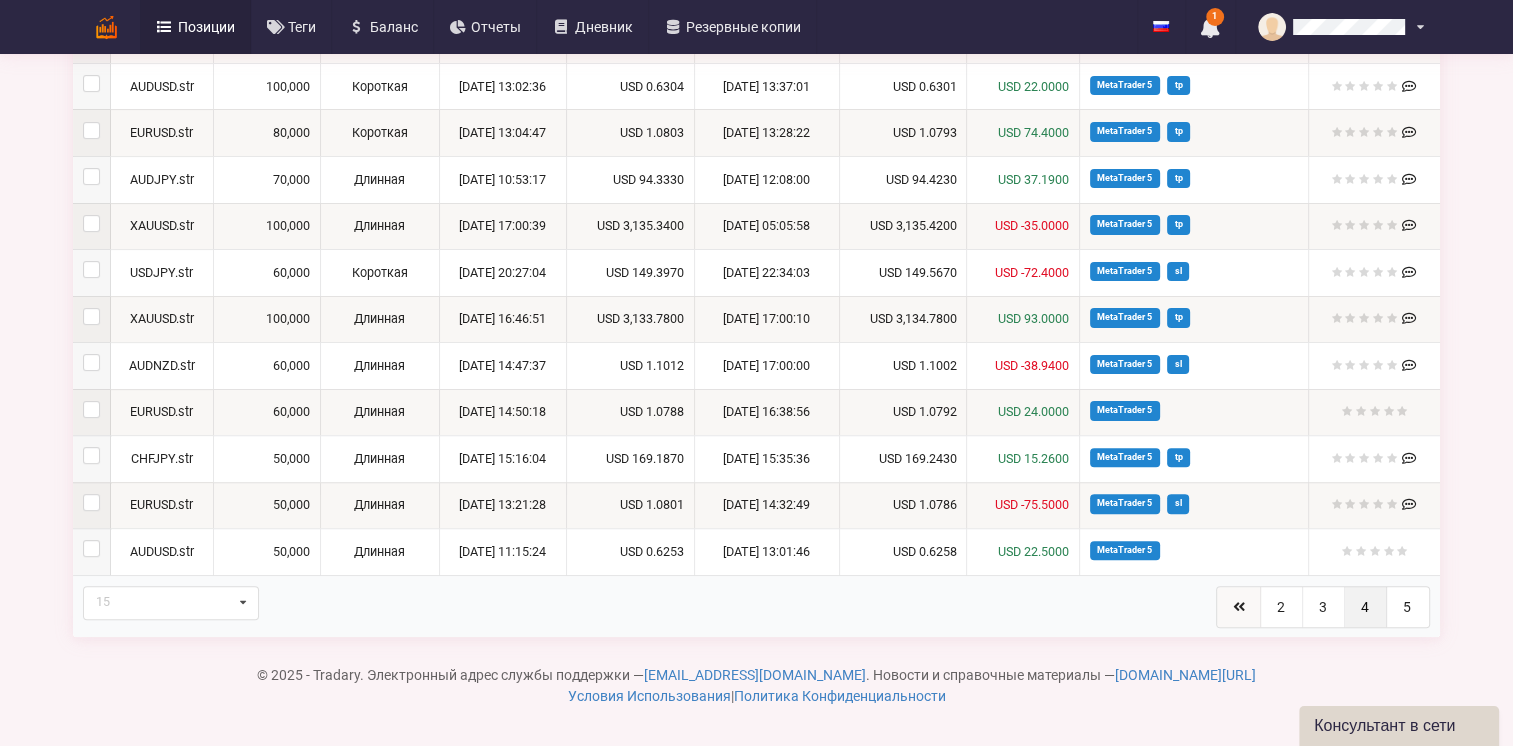 click at bounding box center [1239, 607] 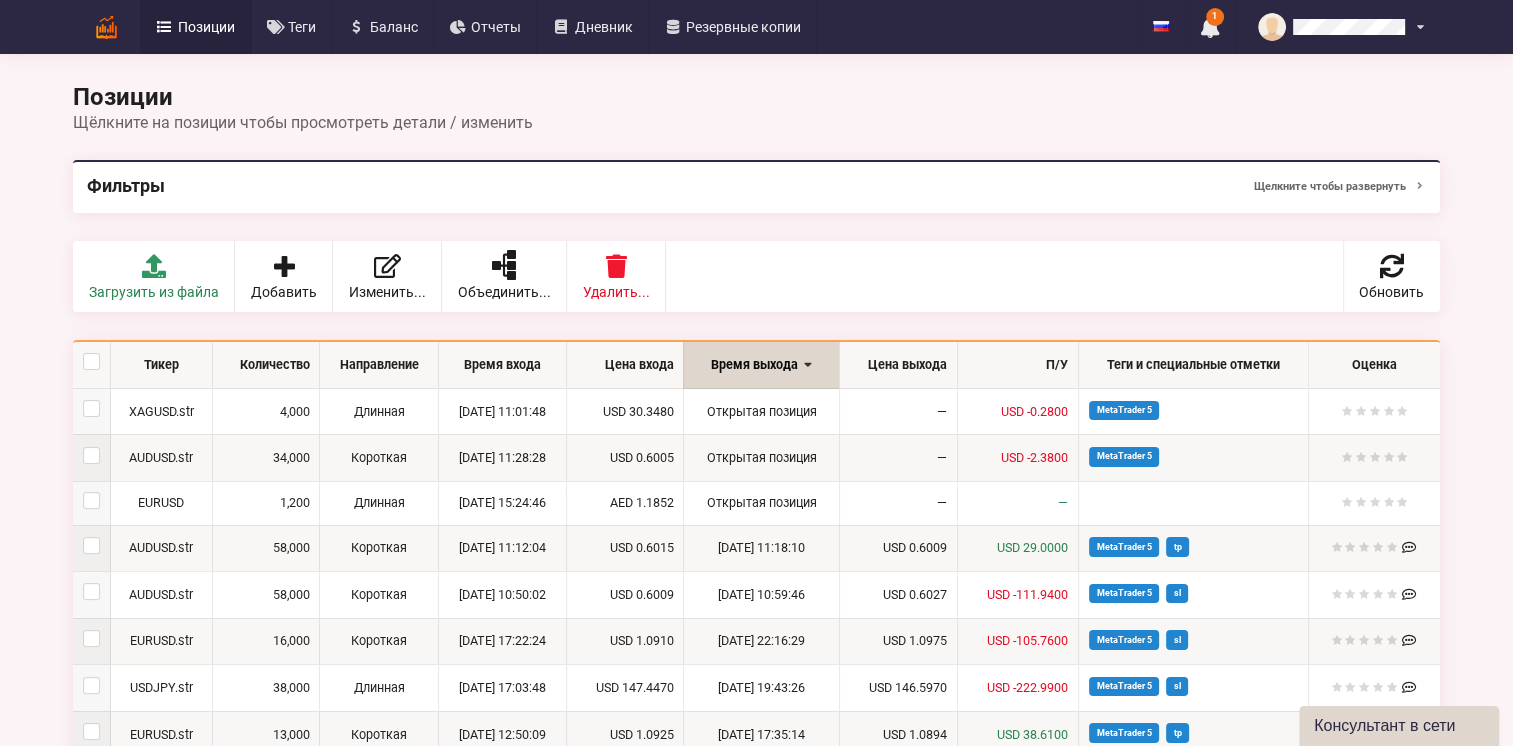 scroll, scrollTop: 0, scrollLeft: 0, axis: both 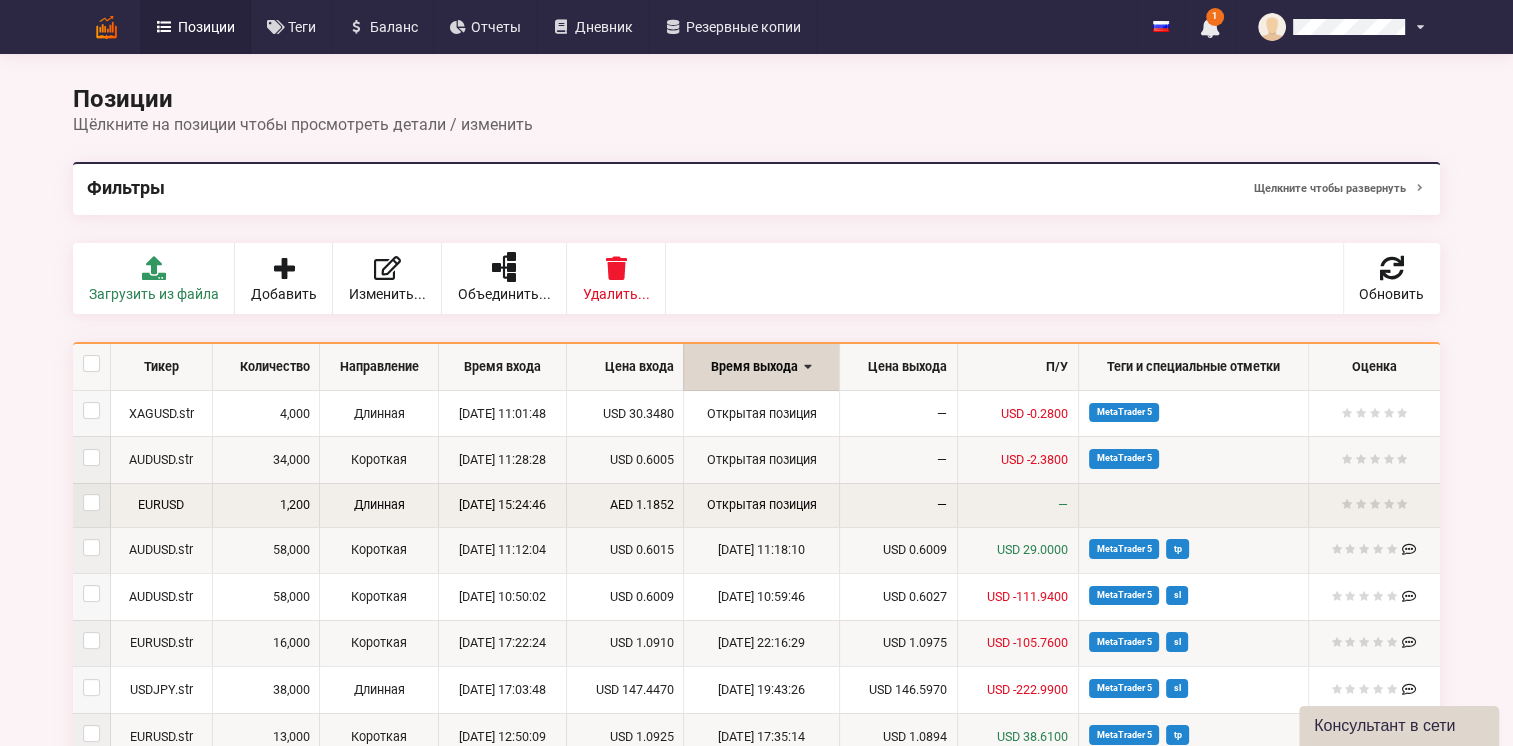 click on "—" at bounding box center [898, 505] 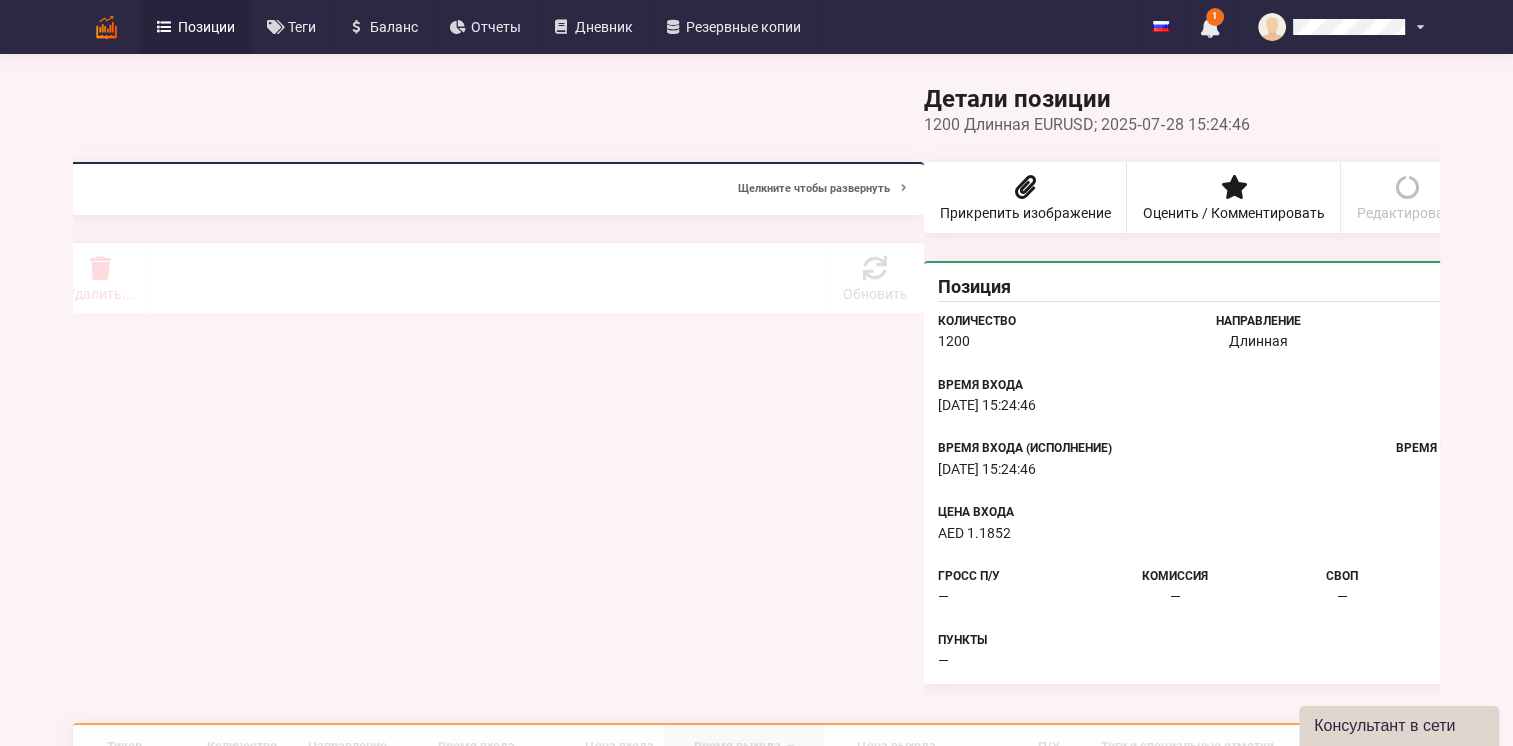 click on "Детали позиции
Вернуться к списку позиций
1200 Длинная EURUSD; 2025‑07‑28 15:24:46
Прикрепить изображение
Оценить / Комментировать
Редактировать
Удалить
Предыдущая
Следующая
Позиция
Количество
1200 Тикер" at bounding box center [756, 813] 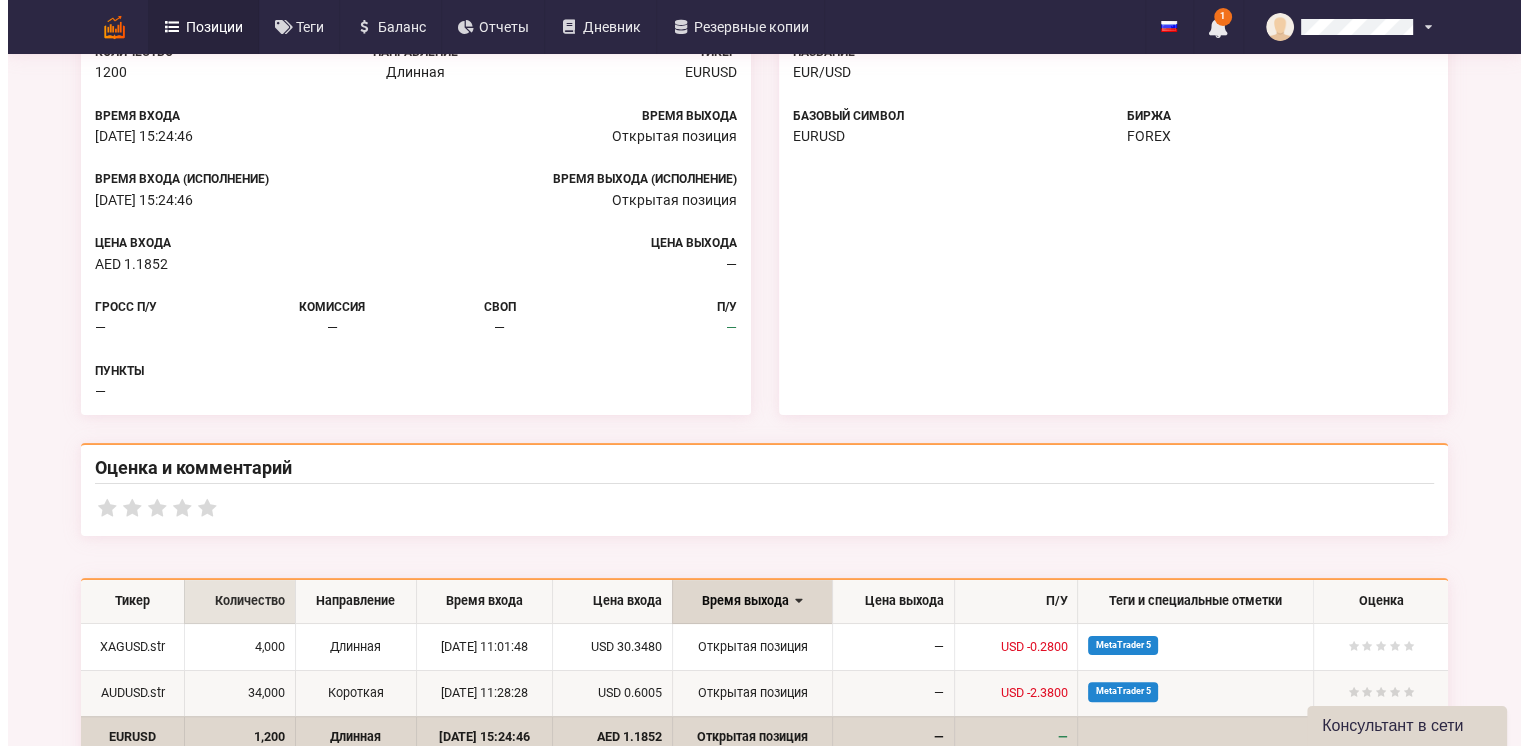 scroll, scrollTop: 100, scrollLeft: 0, axis: vertical 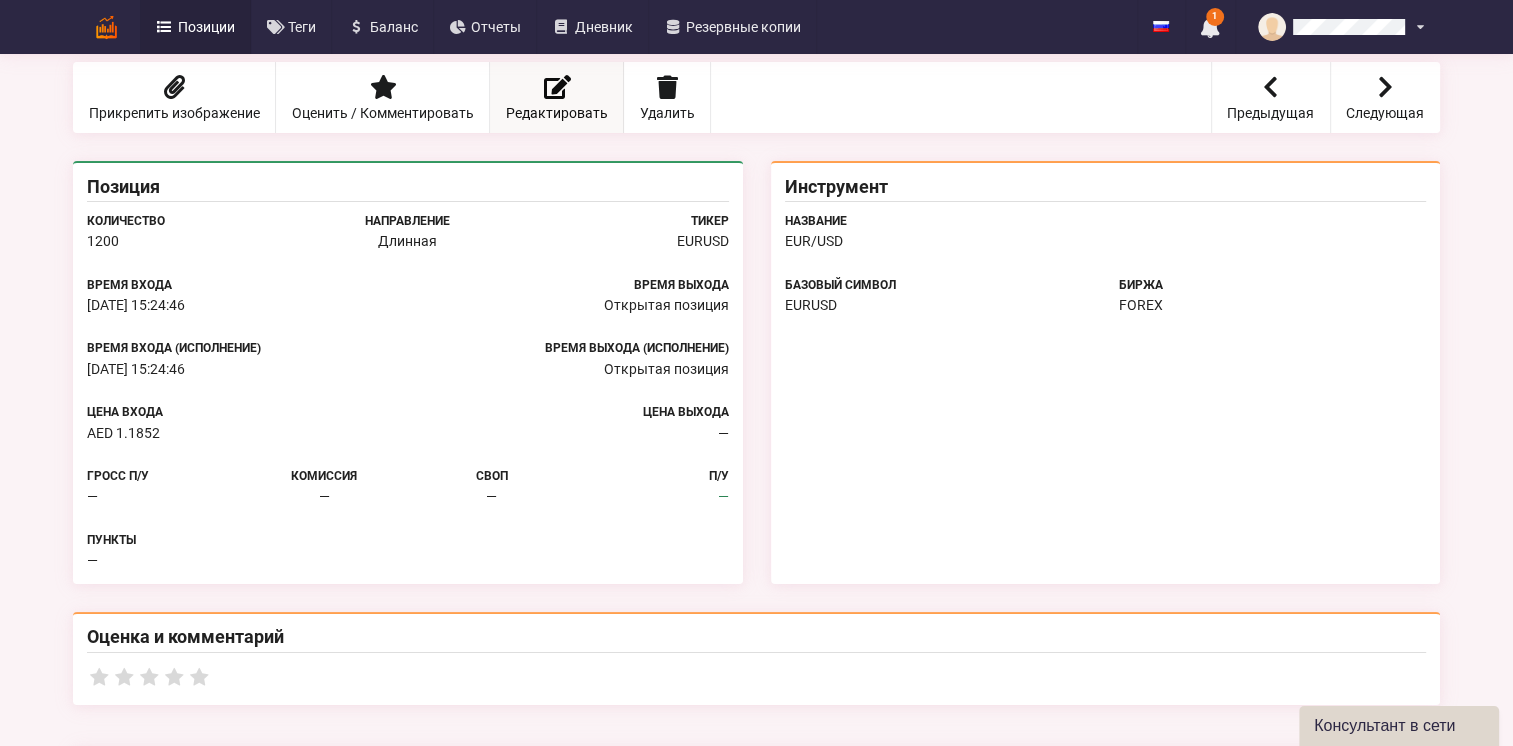 click on "Редактировать" at bounding box center [557, 97] 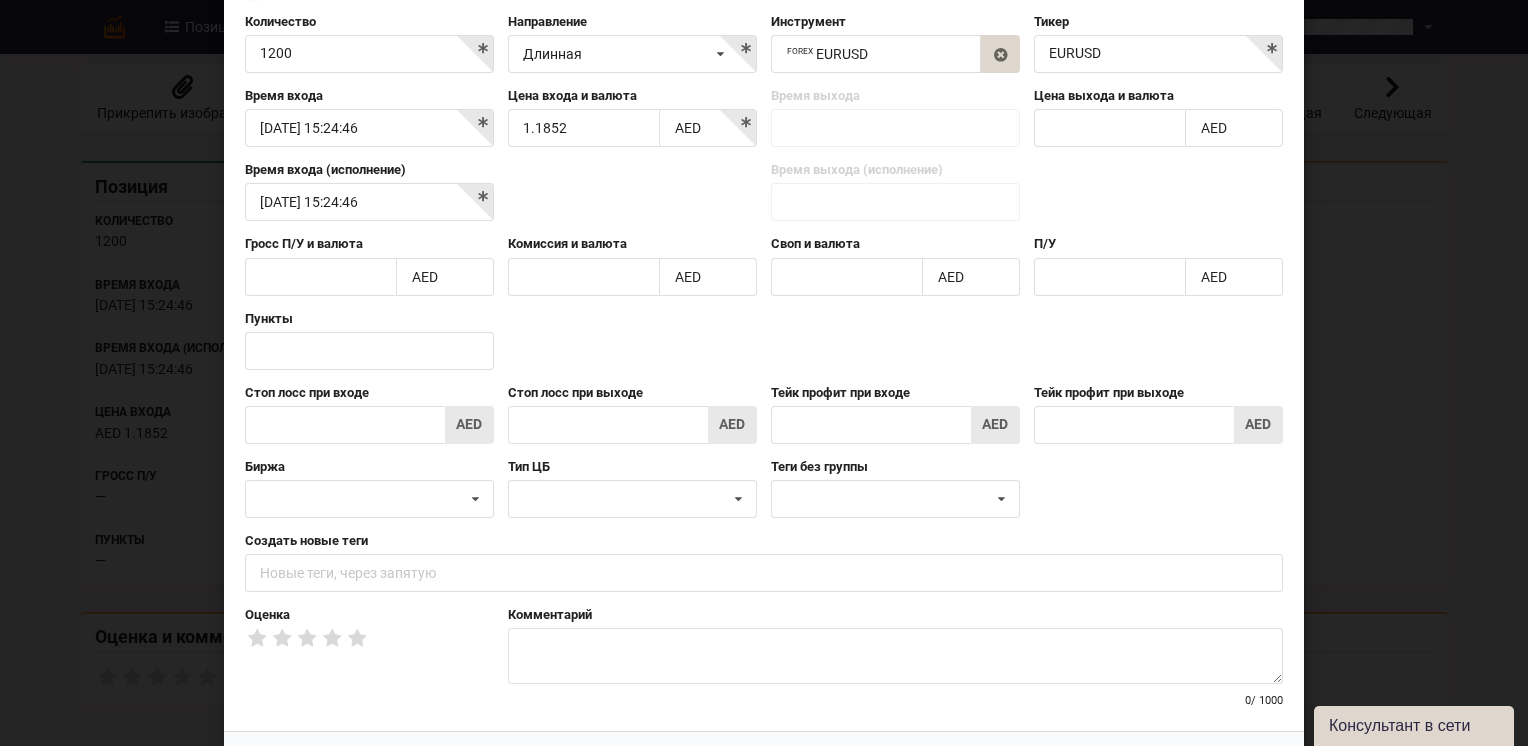 scroll, scrollTop: 200, scrollLeft: 0, axis: vertical 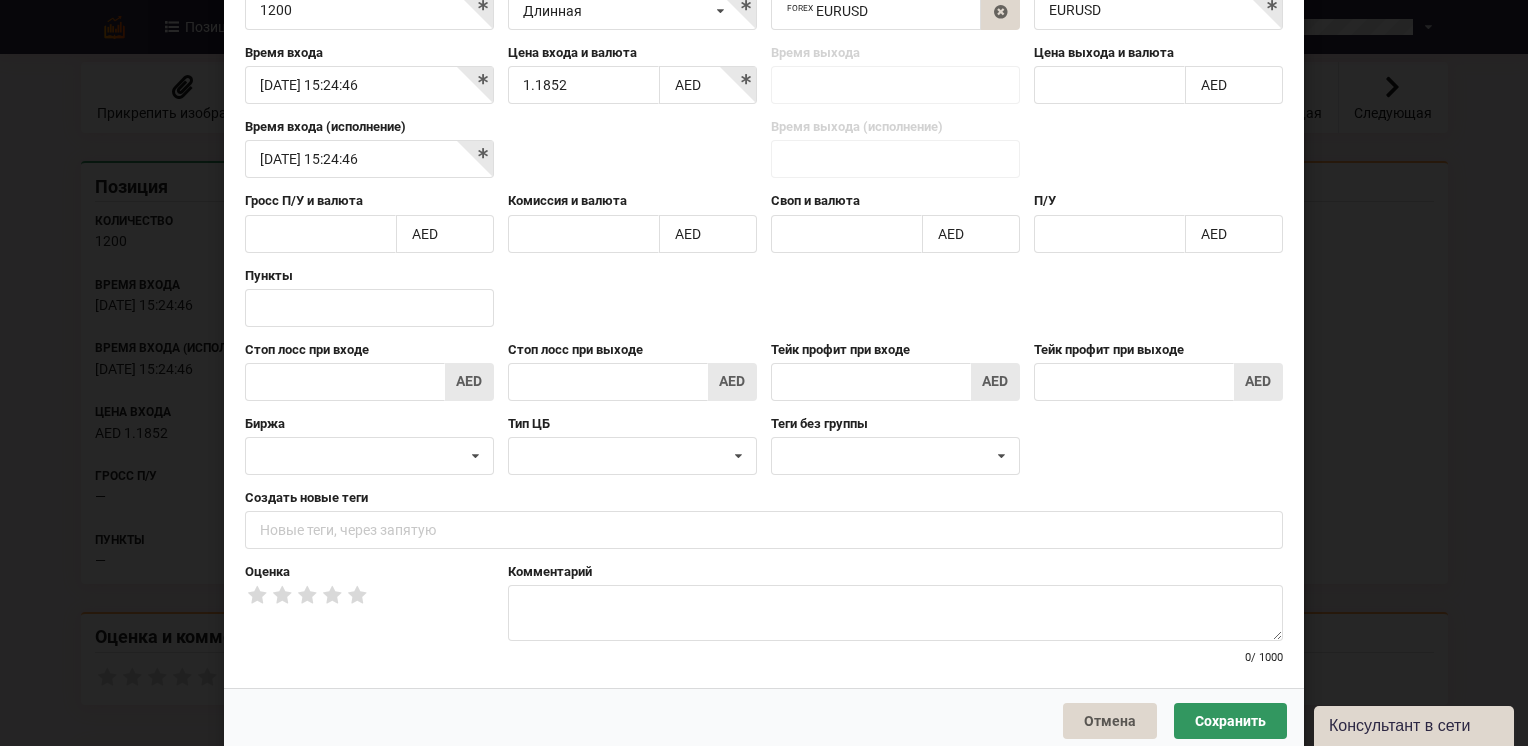 click on "Позиции
Теги
[GEOGRAPHIC_DATA]
Отчеты
Дневник
Резервные копии
English
Русский
1
Отчет брокера отчет мт5.xlsx был загружен и обработан
Смотреть все уведомления
Поделиться
Подписки
Настройки
Профиль
Выход
Детали позиции
Вернуться к списку позиций
1200 Длинная EURUSD; 2025‑07‑28 15:24:46" at bounding box center [764, 273] 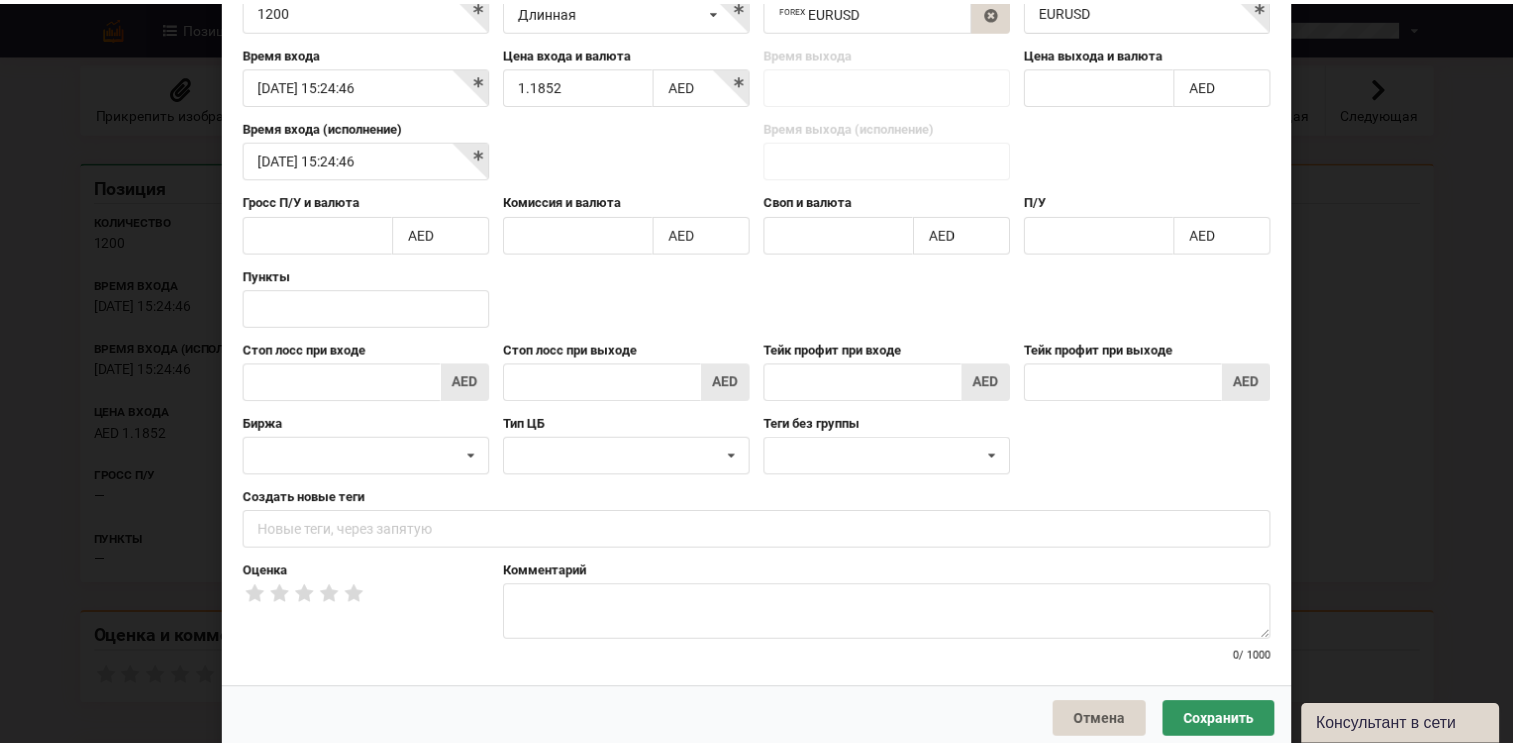 scroll, scrollTop: 0, scrollLeft: 0, axis: both 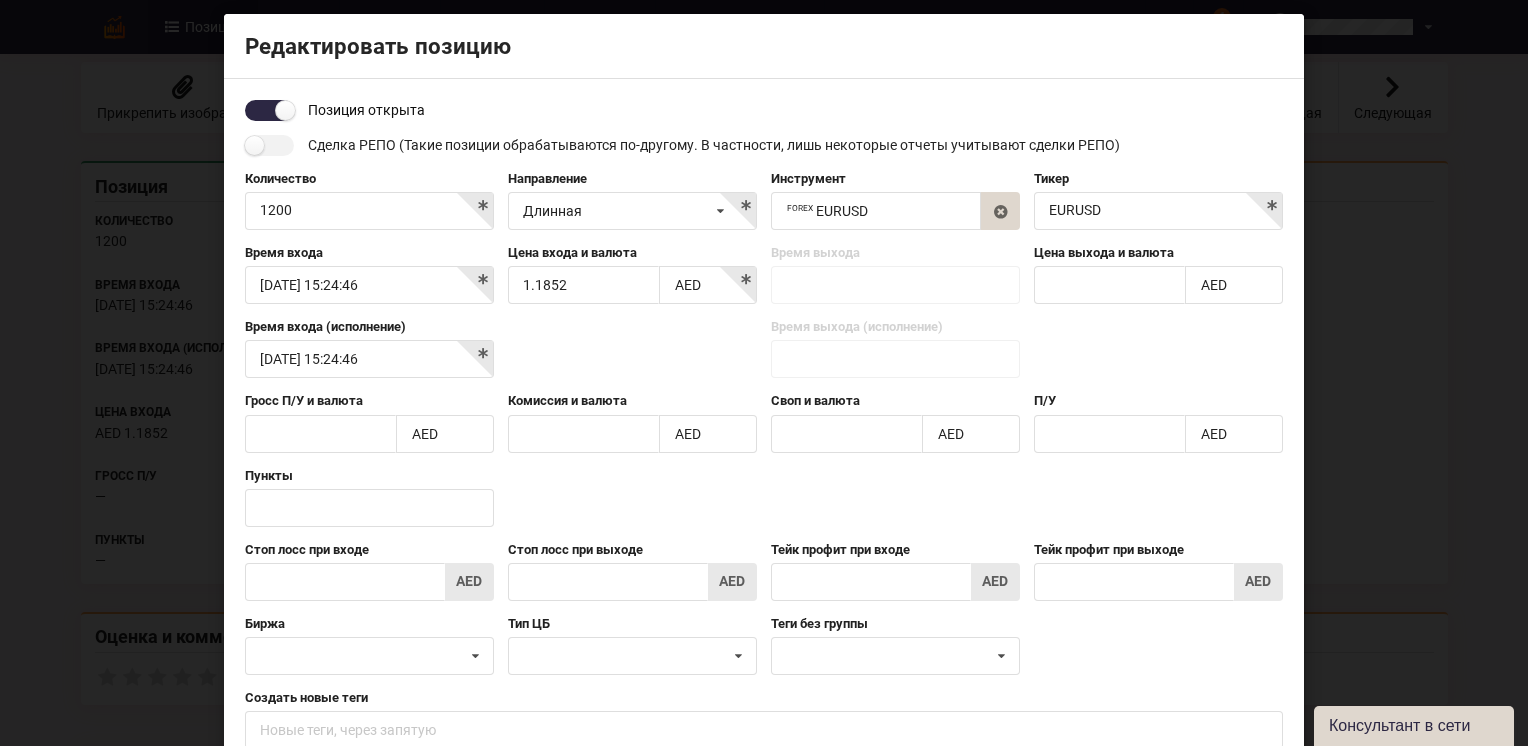 click on "Редактировать позицию
Позиция открыта
Сделка РЕПО (Такие позиции обрабатываются по-другому. В частности, лишь некоторые отчеты учитывают сделки РЕПО)
Количество
1200
Направление
Длинная
Короткая
Длинная
Инструмент
FOREX
(" at bounding box center (764, 373) 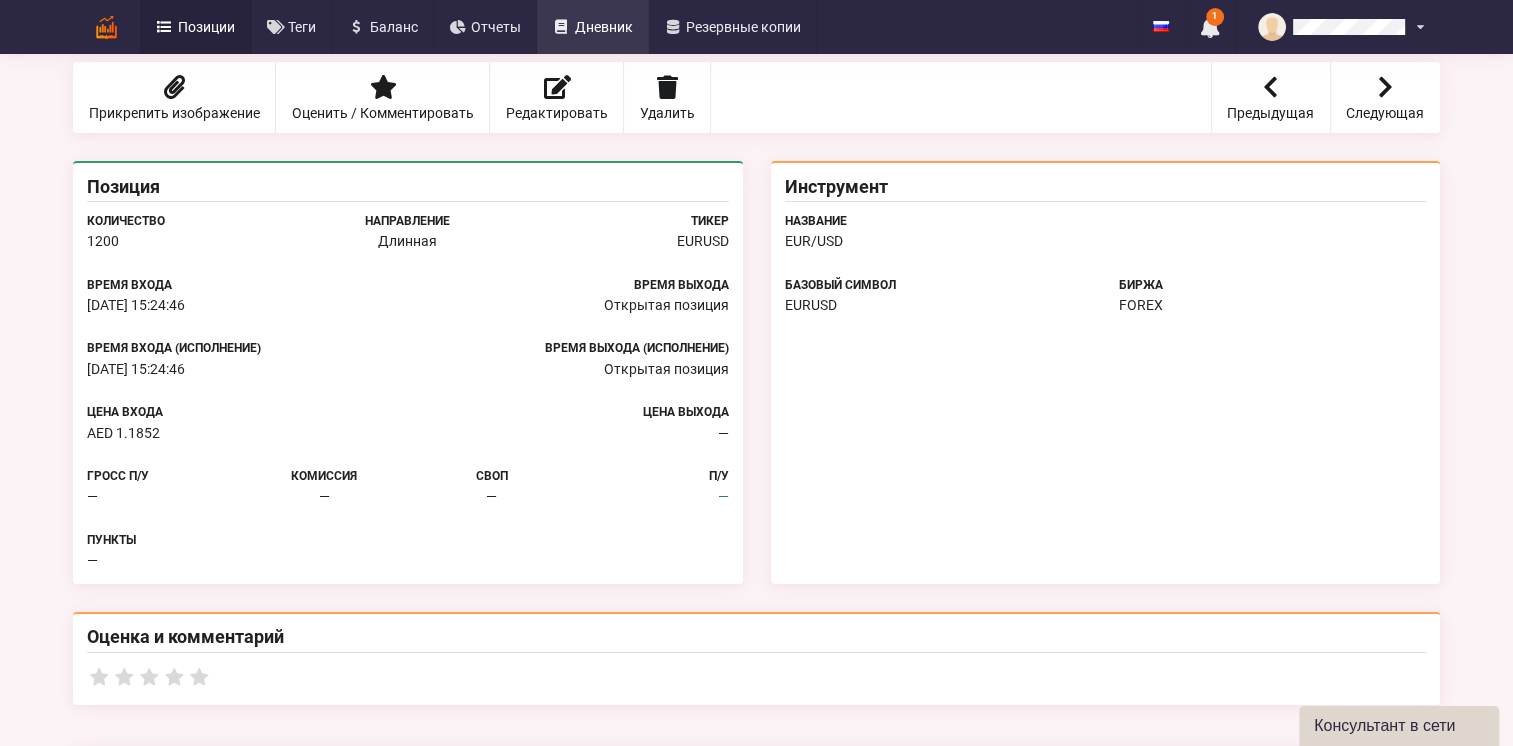 click on "Дневник" at bounding box center [604, 27] 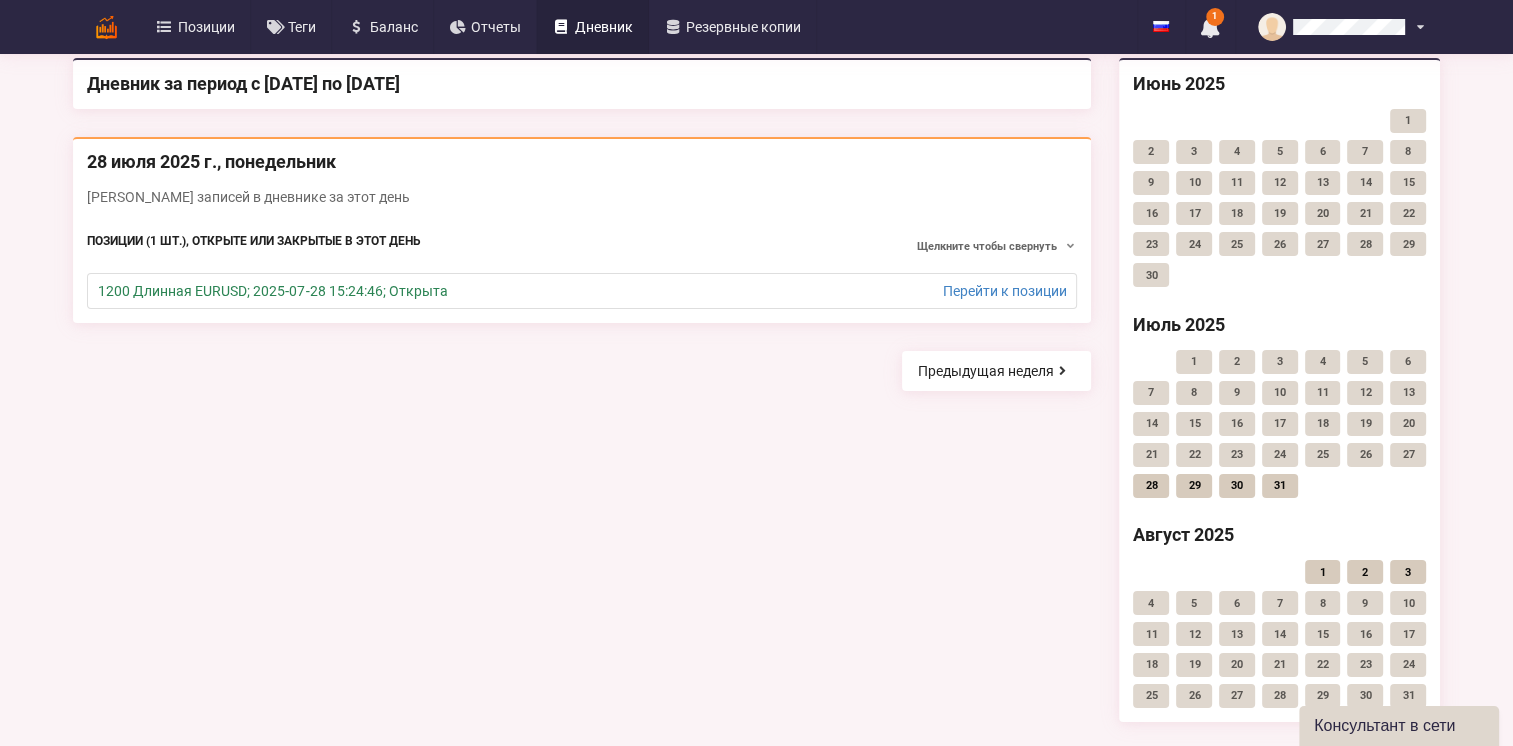 scroll, scrollTop: 0, scrollLeft: 0, axis: both 